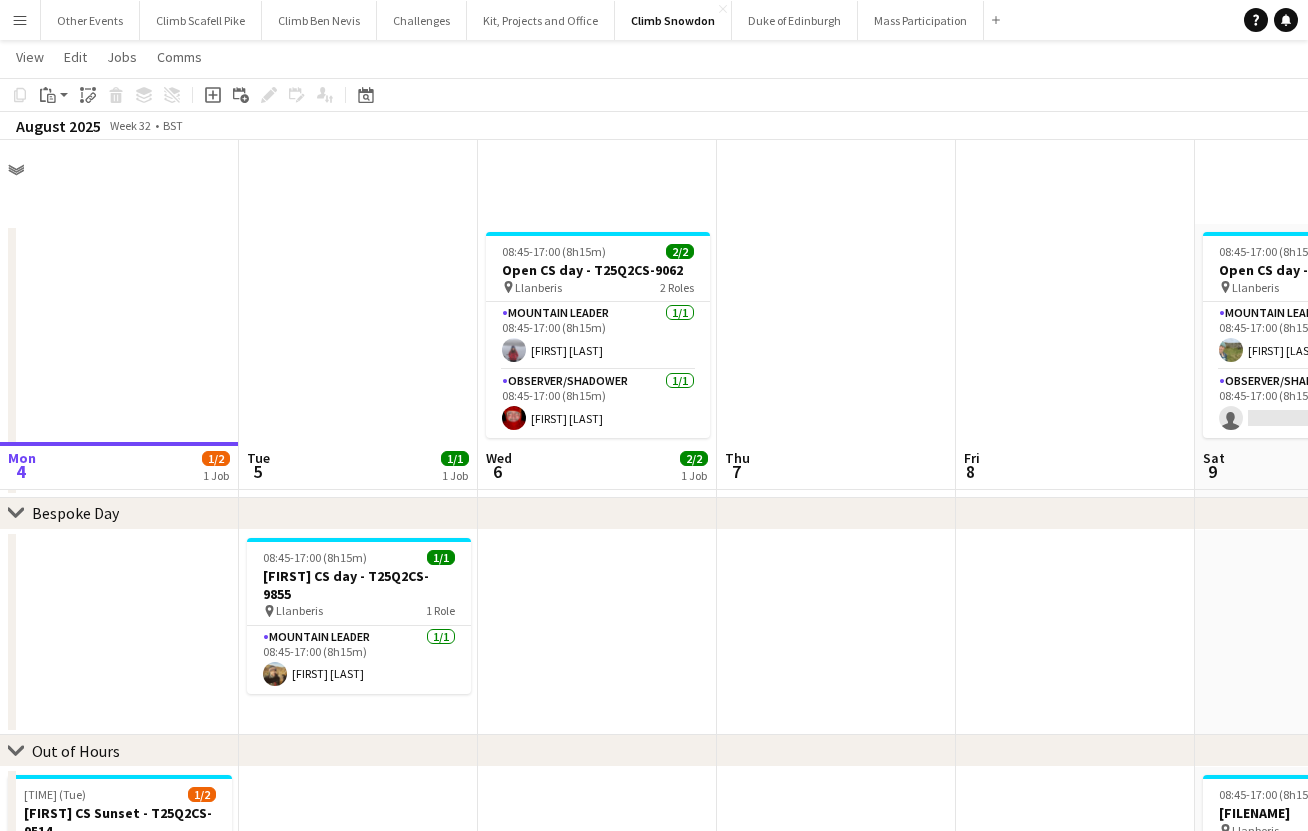 scroll, scrollTop: 302, scrollLeft: 0, axis: vertical 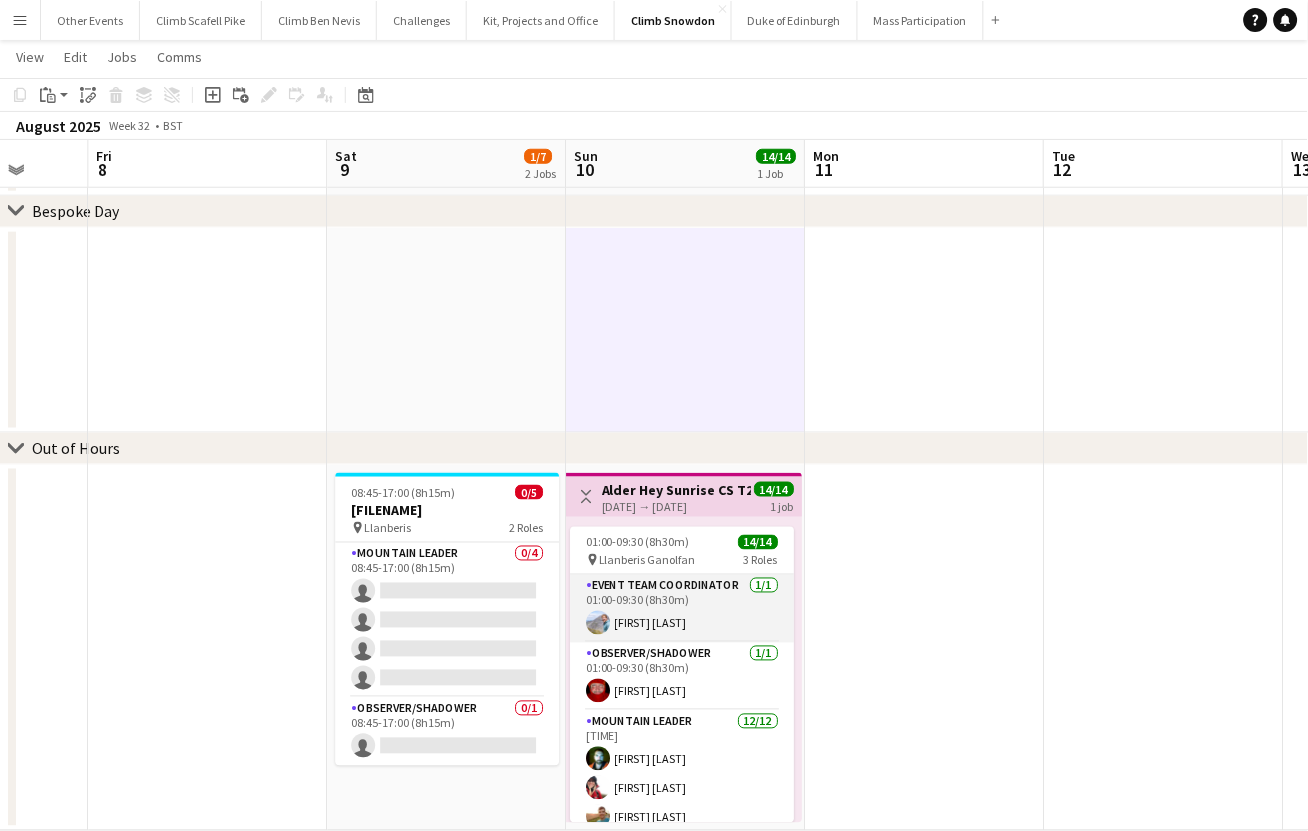 click on "Event Team Coordinator   1/1   01:00-09:30 (8h30m)
[FIRST] [LAST]" at bounding box center (682, 609) 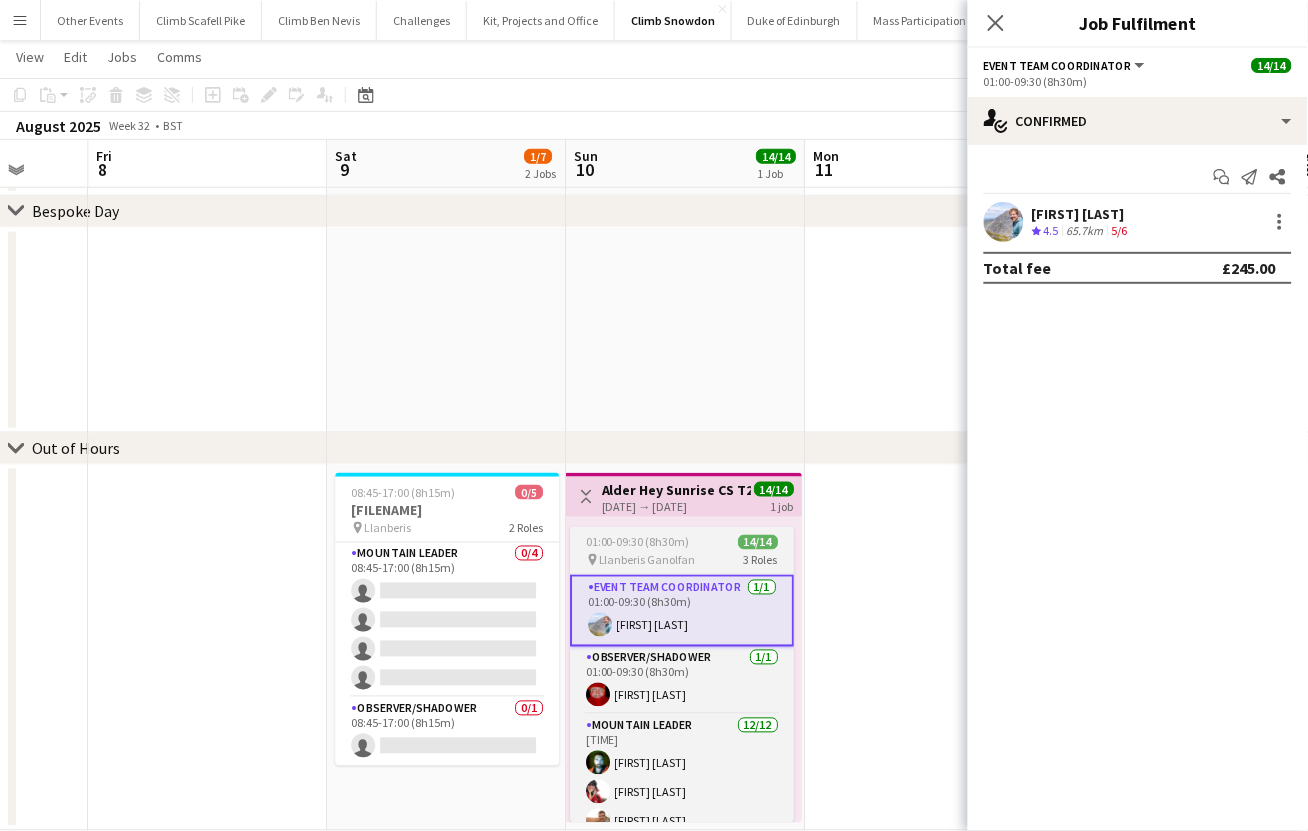 click on "Llanberis Ganolfan" at bounding box center [647, 560] 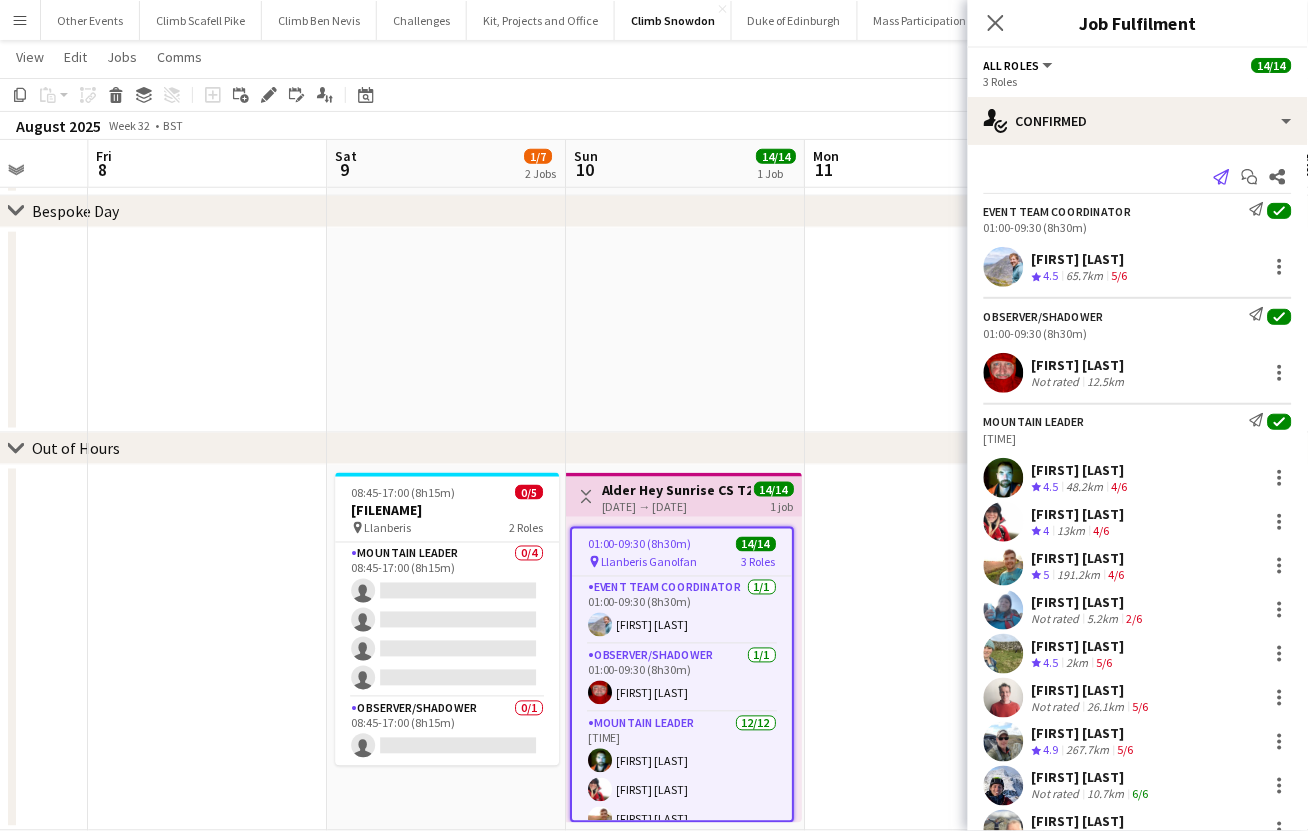 click on "Send notification" 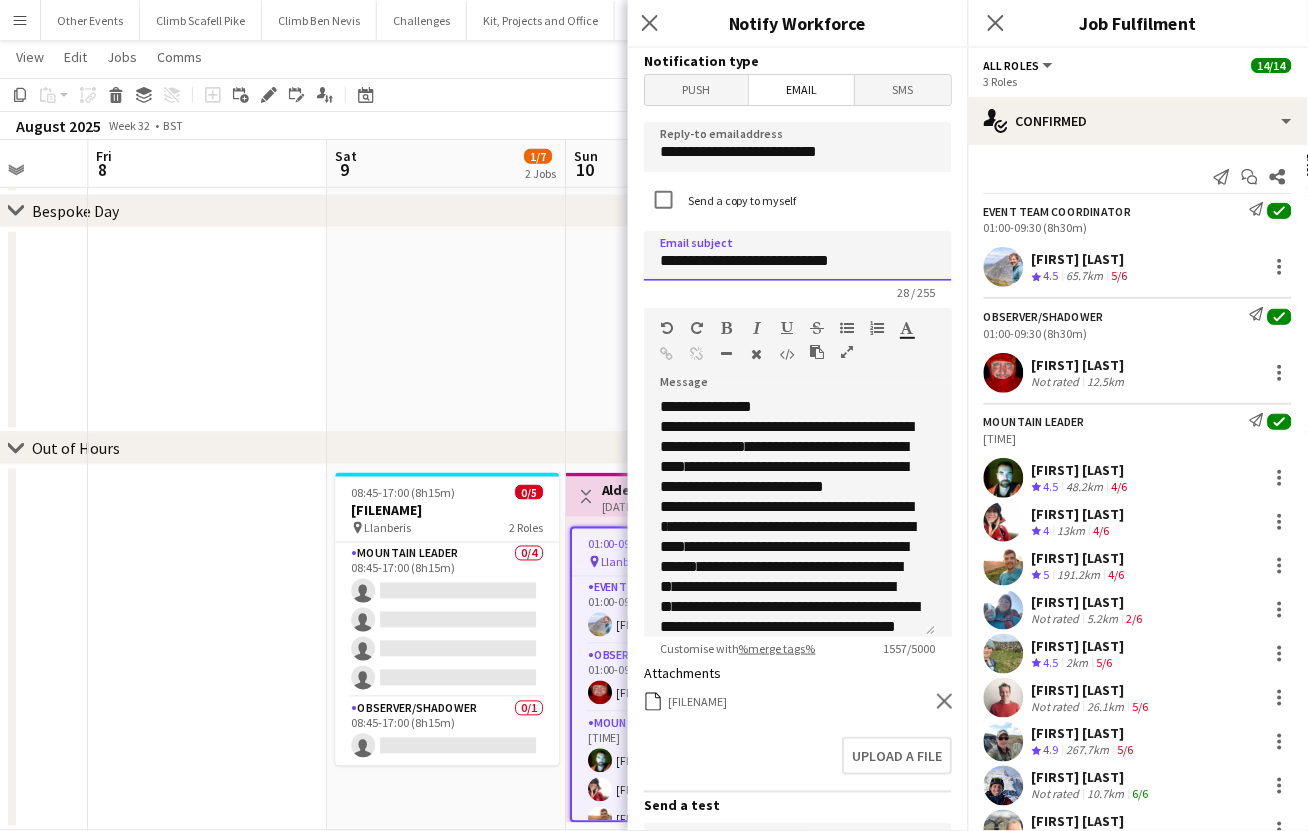 click on "**********" 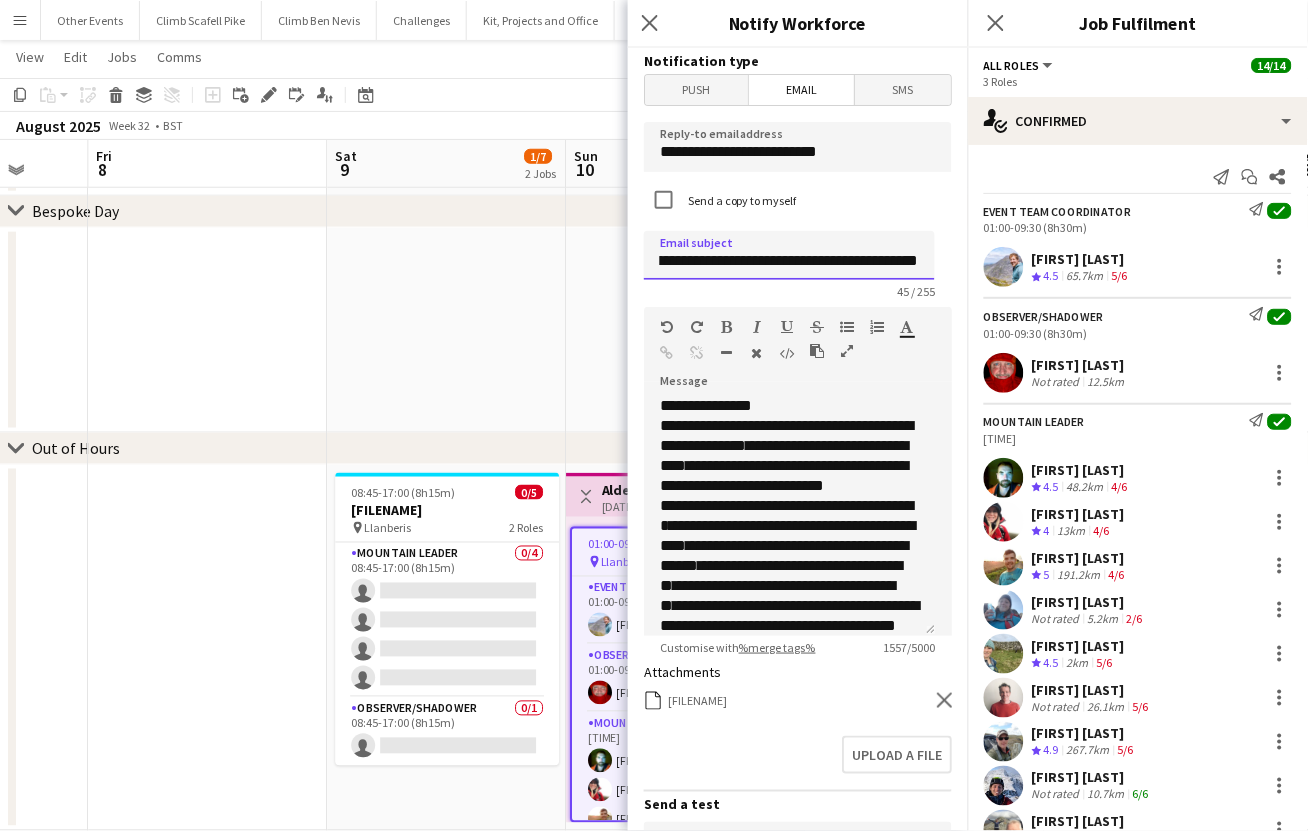 scroll, scrollTop: 0, scrollLeft: 31, axis: horizontal 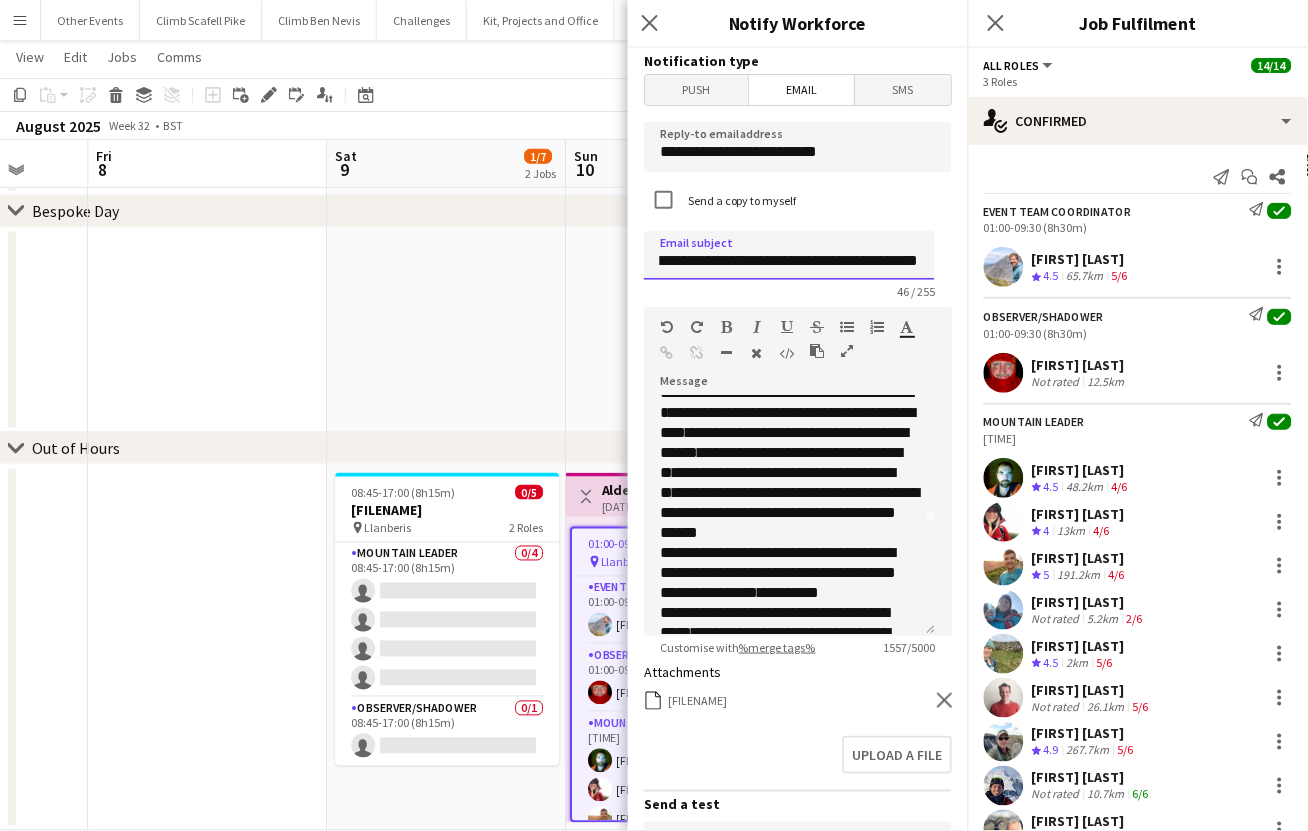 type on "**********" 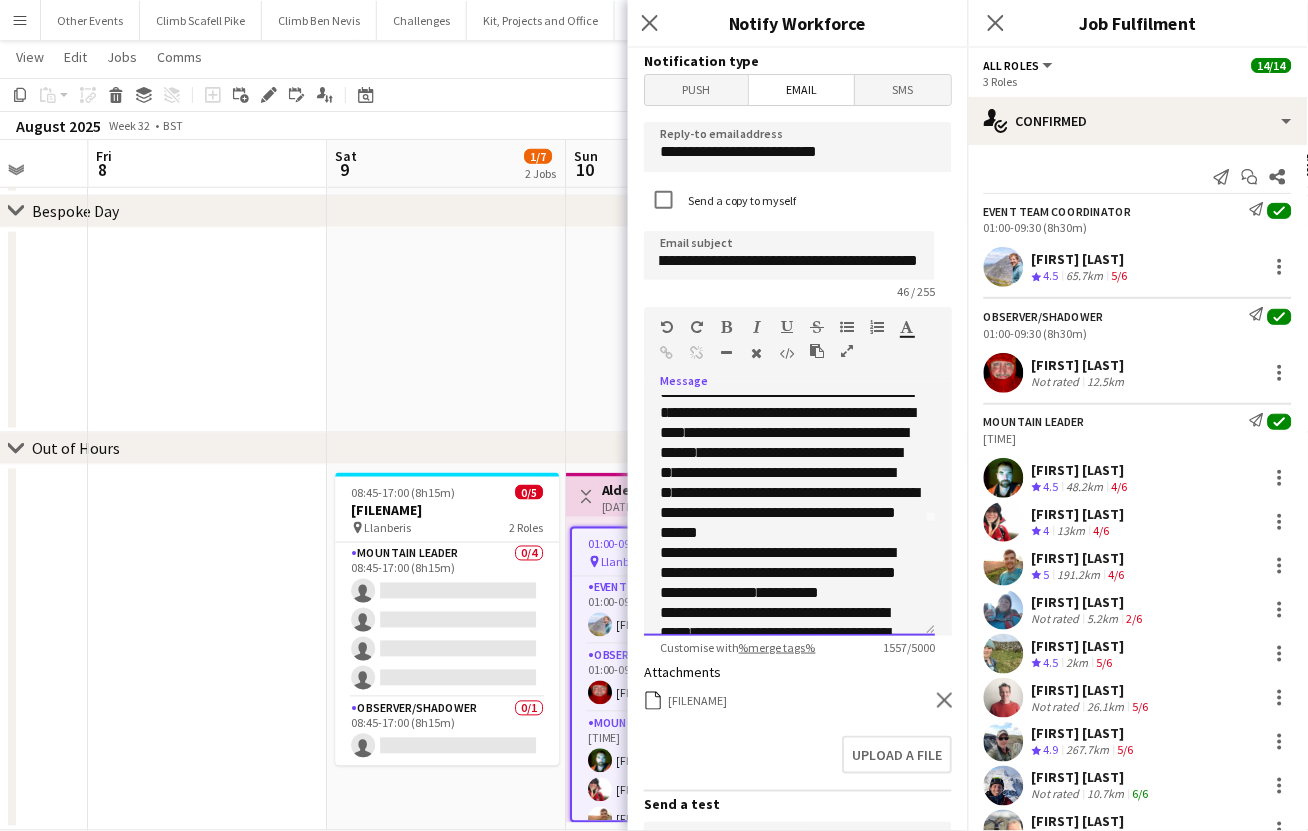 scroll, scrollTop: 0, scrollLeft: 0, axis: both 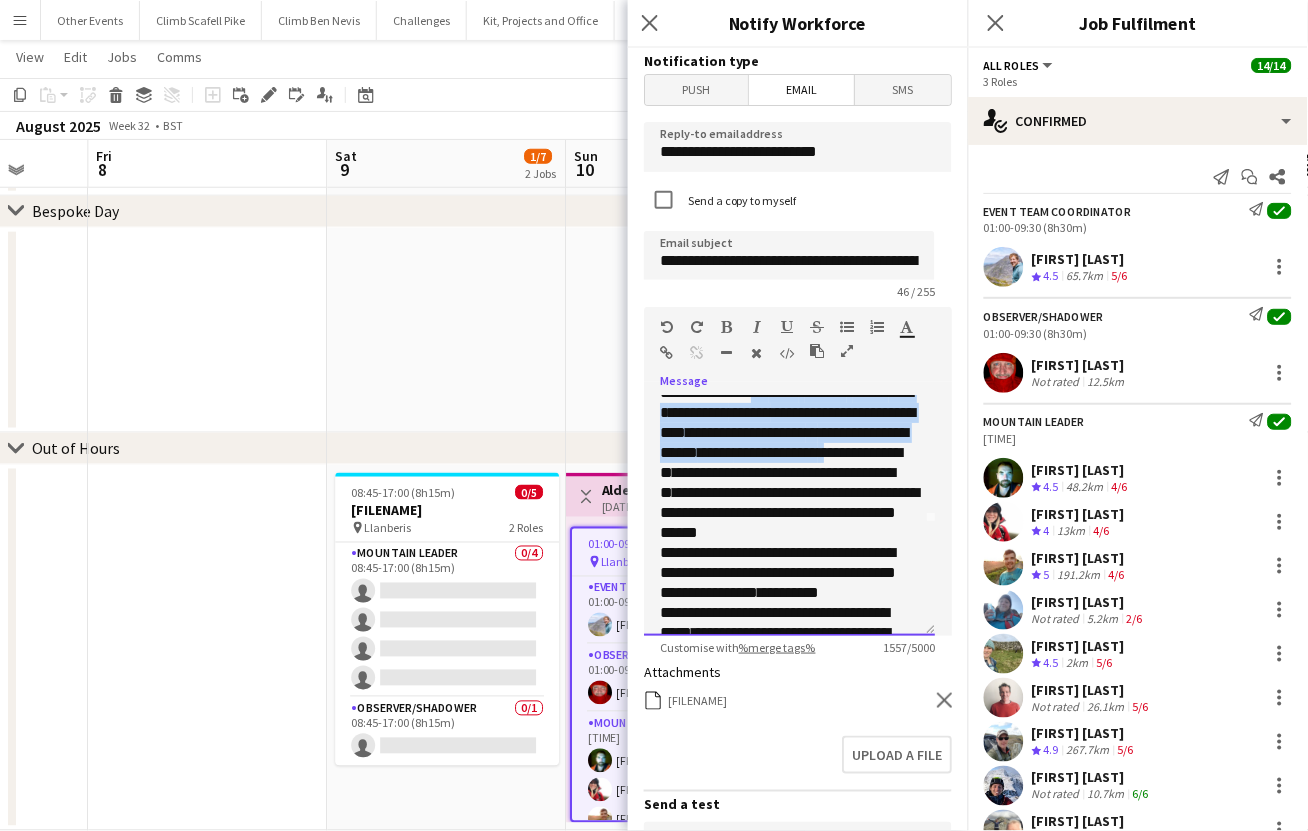 drag, startPoint x: 770, startPoint y: 414, endPoint x: 854, endPoint y: 495, distance: 116.6919 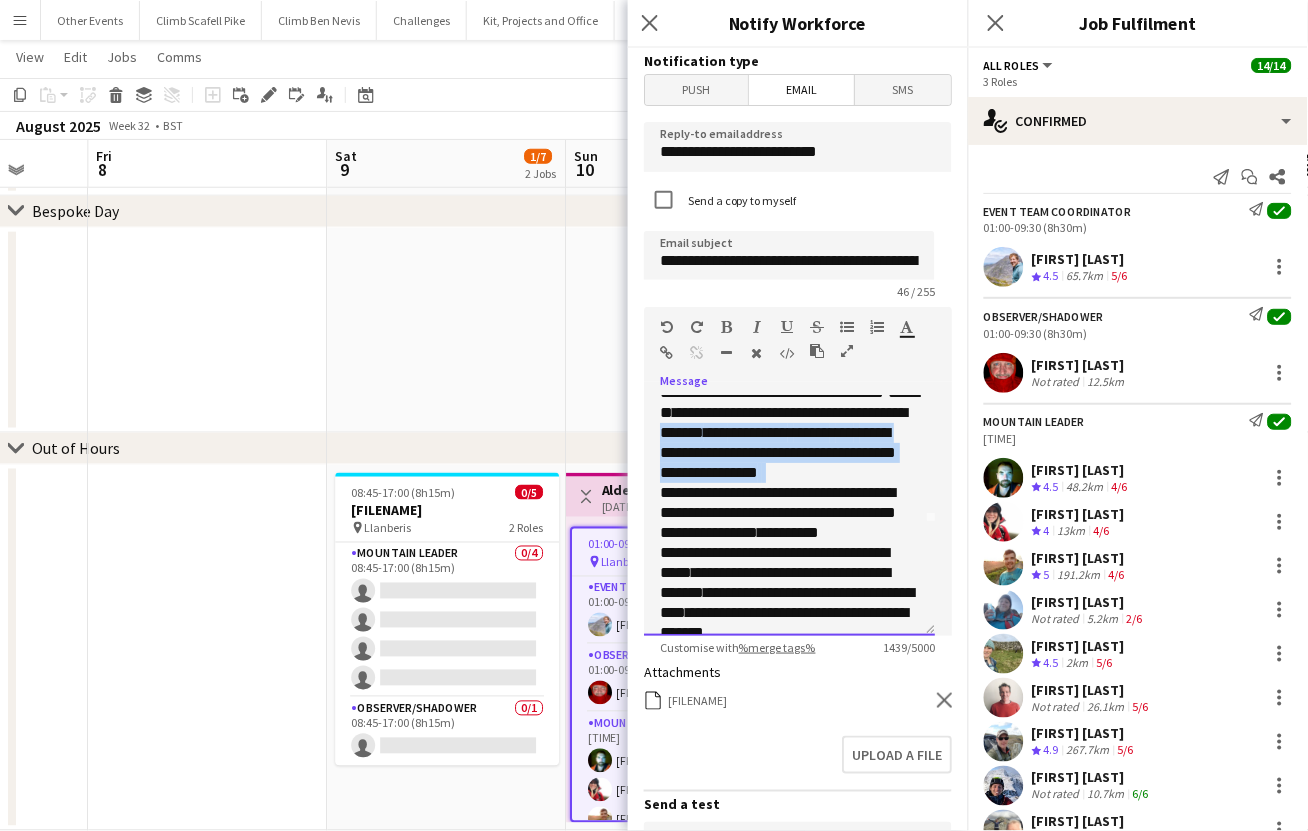 drag, startPoint x: 861, startPoint y: 452, endPoint x: 845, endPoint y: 514, distance: 64.03124 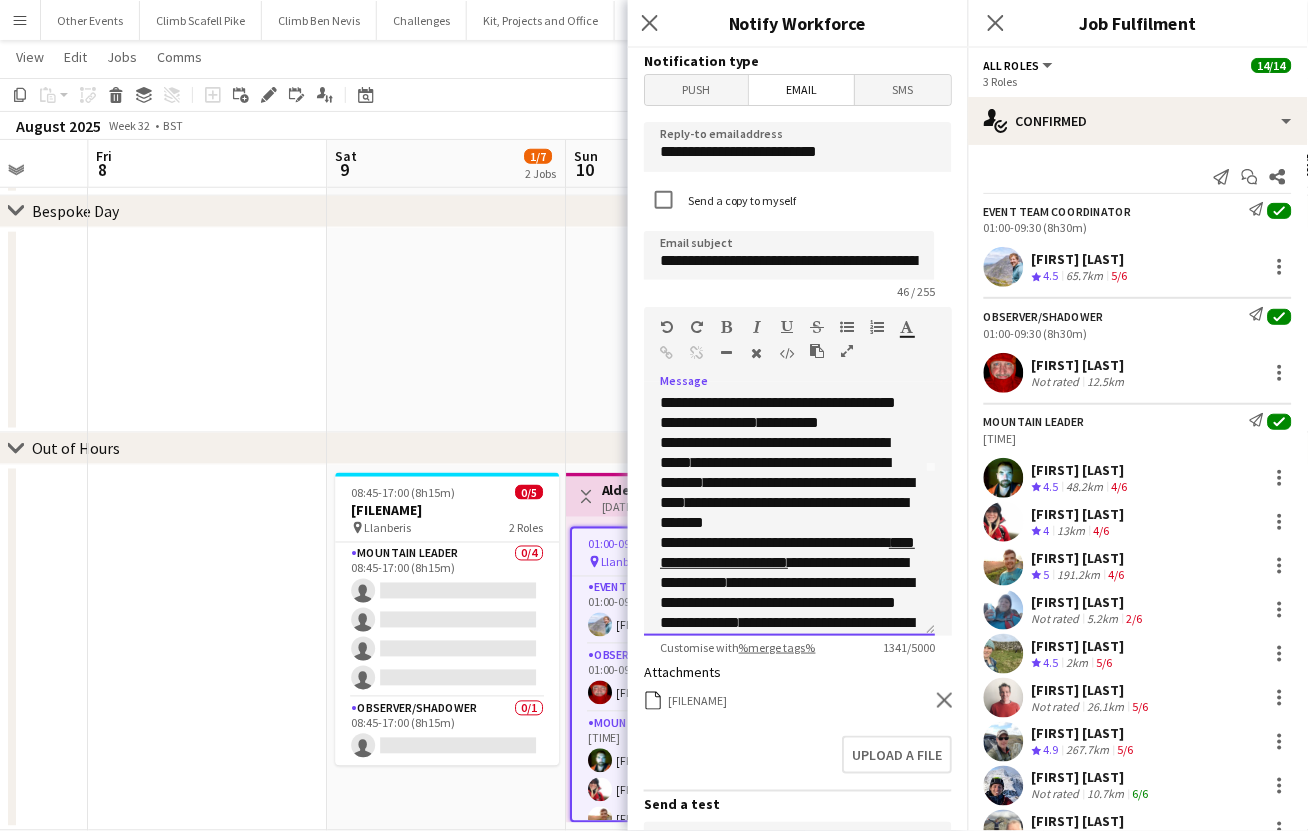 scroll, scrollTop: 170, scrollLeft: 0, axis: vertical 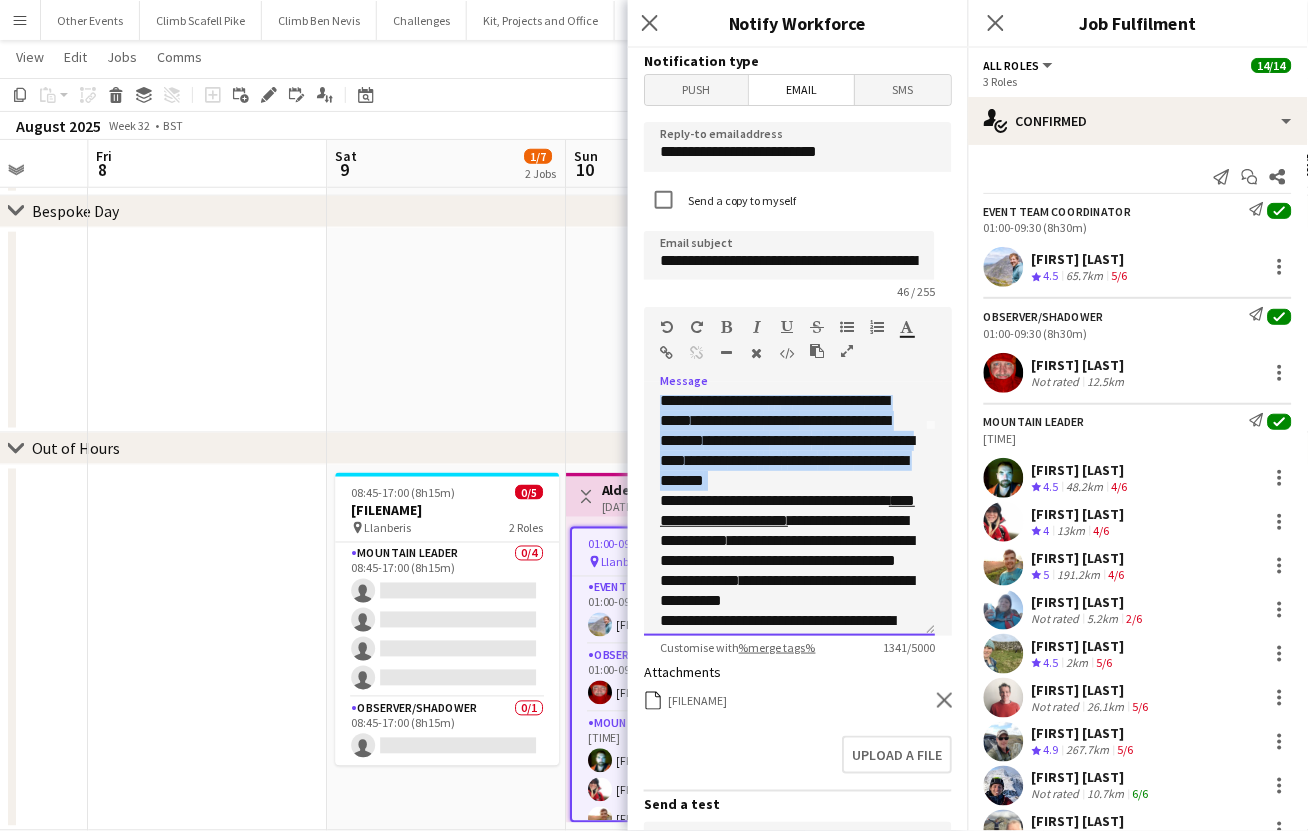 drag, startPoint x: 663, startPoint y: 494, endPoint x: 889, endPoint y: 548, distance: 232.36179 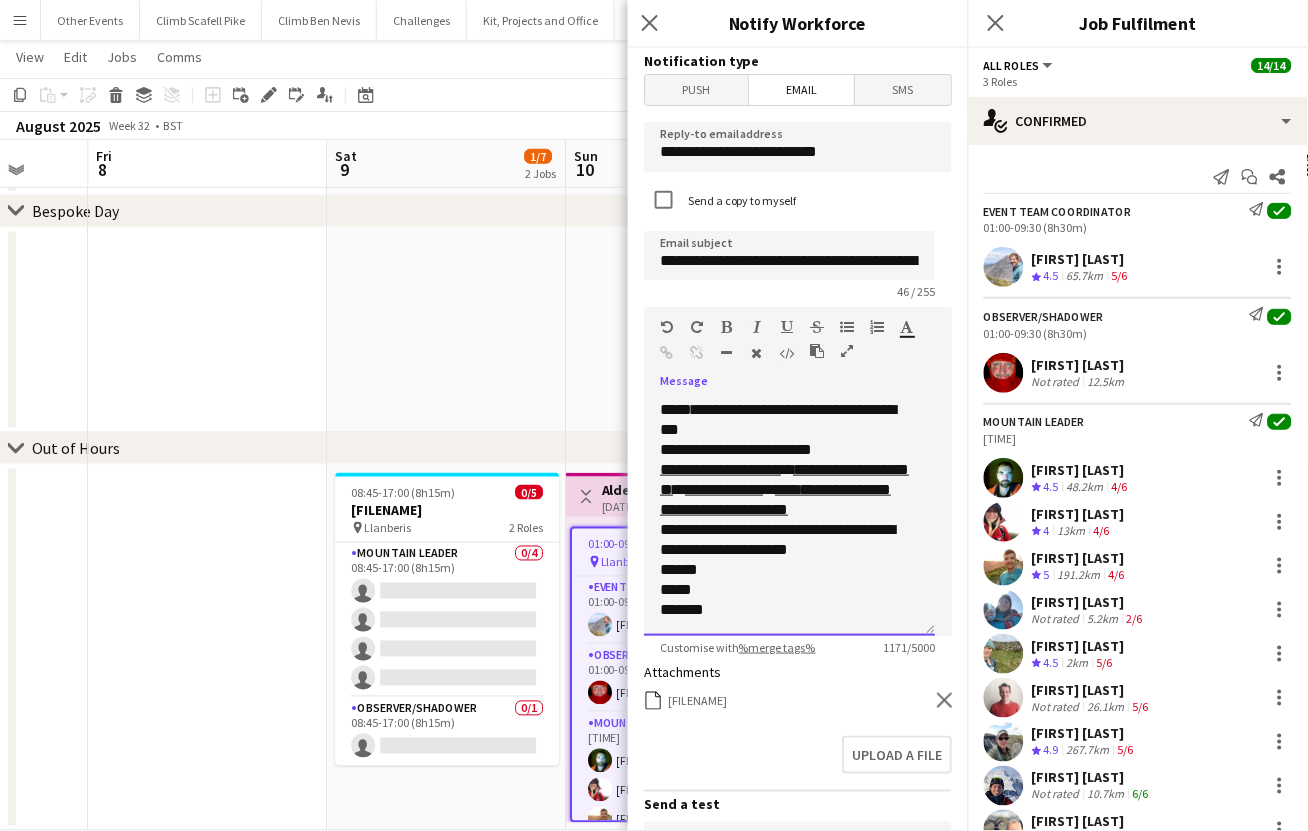 scroll, scrollTop: 615, scrollLeft: 0, axis: vertical 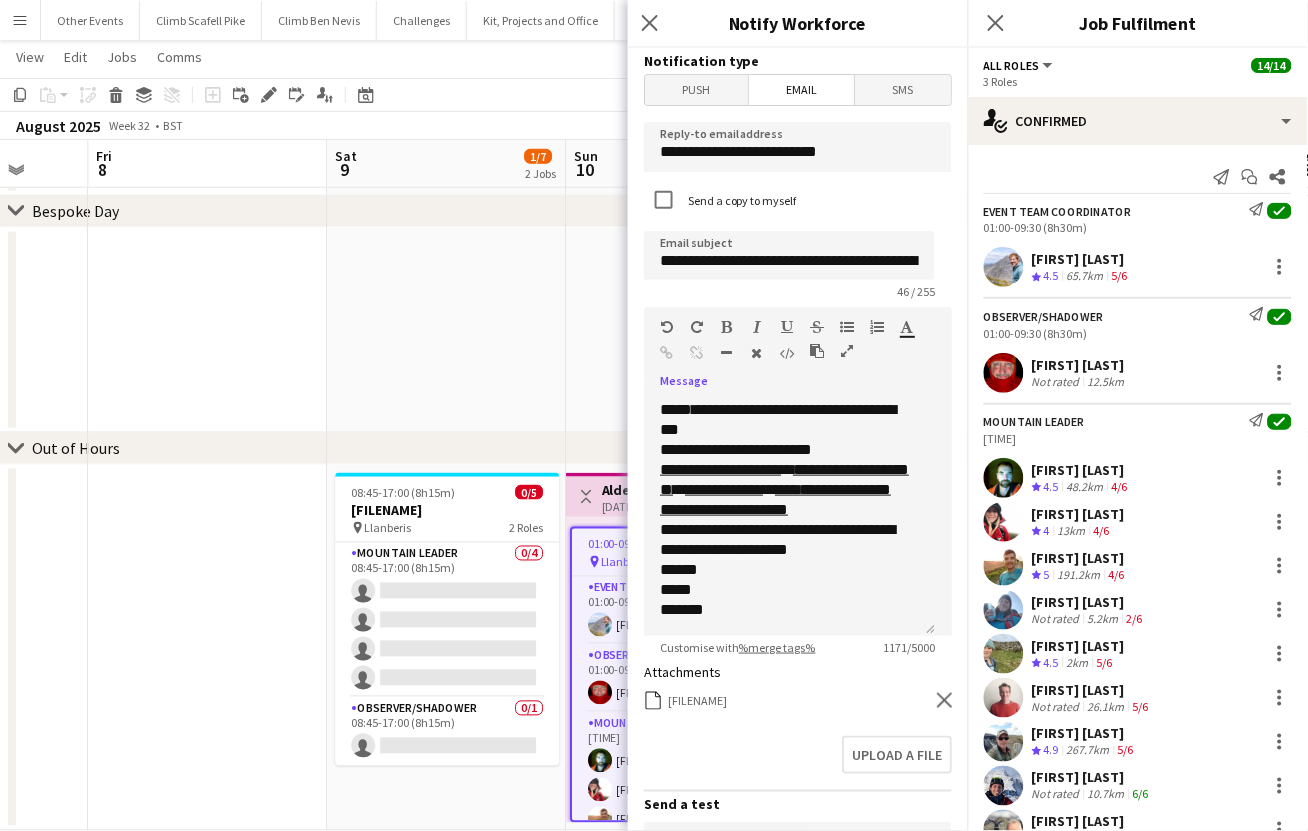 click 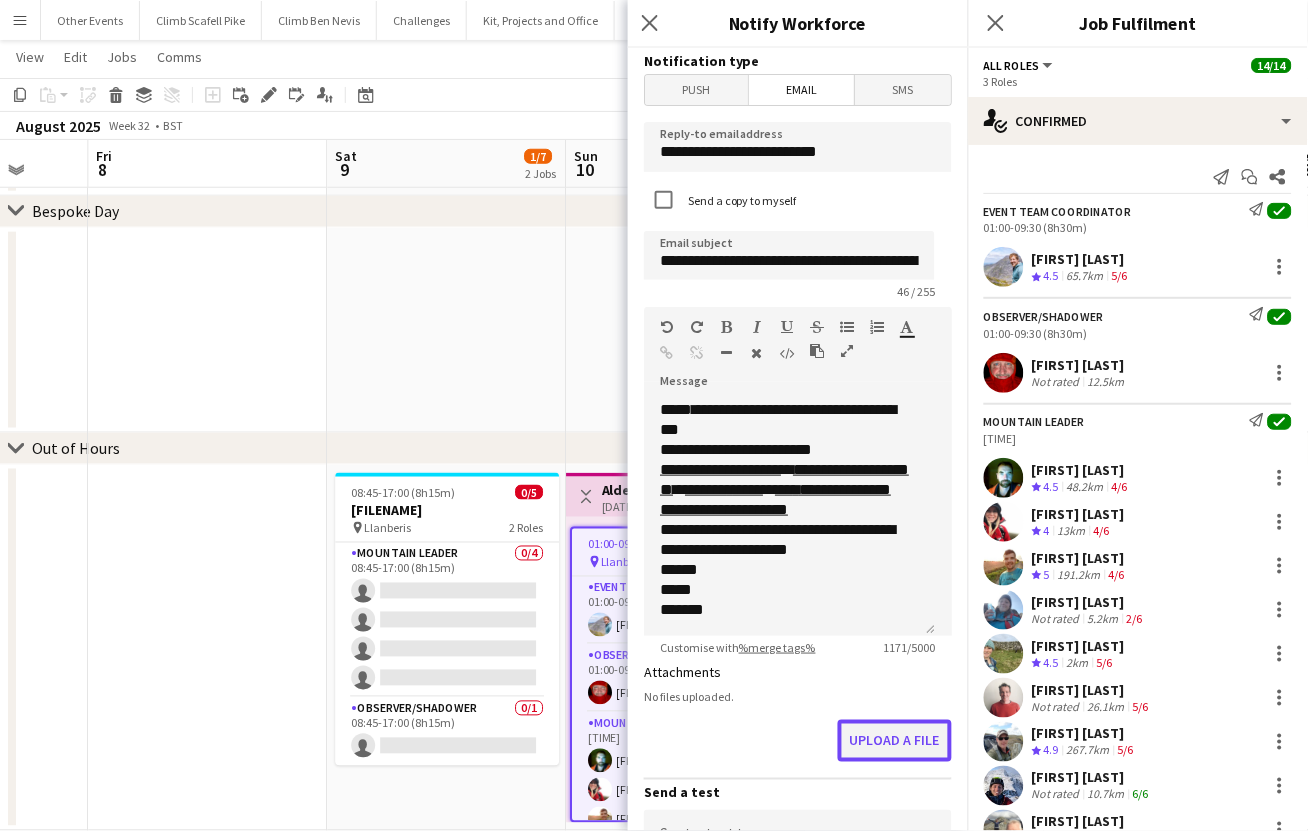 click on "Upload a file" 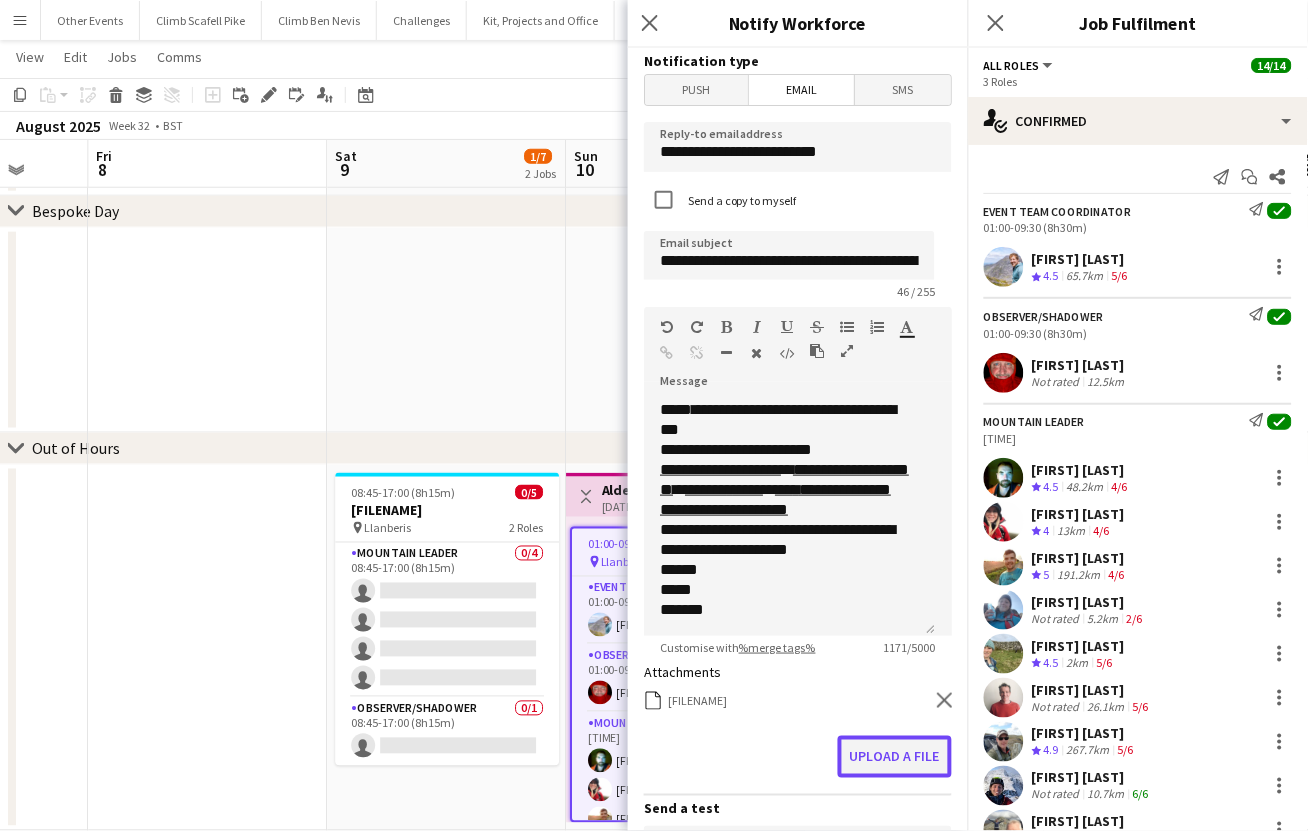 click on "Upload a file" 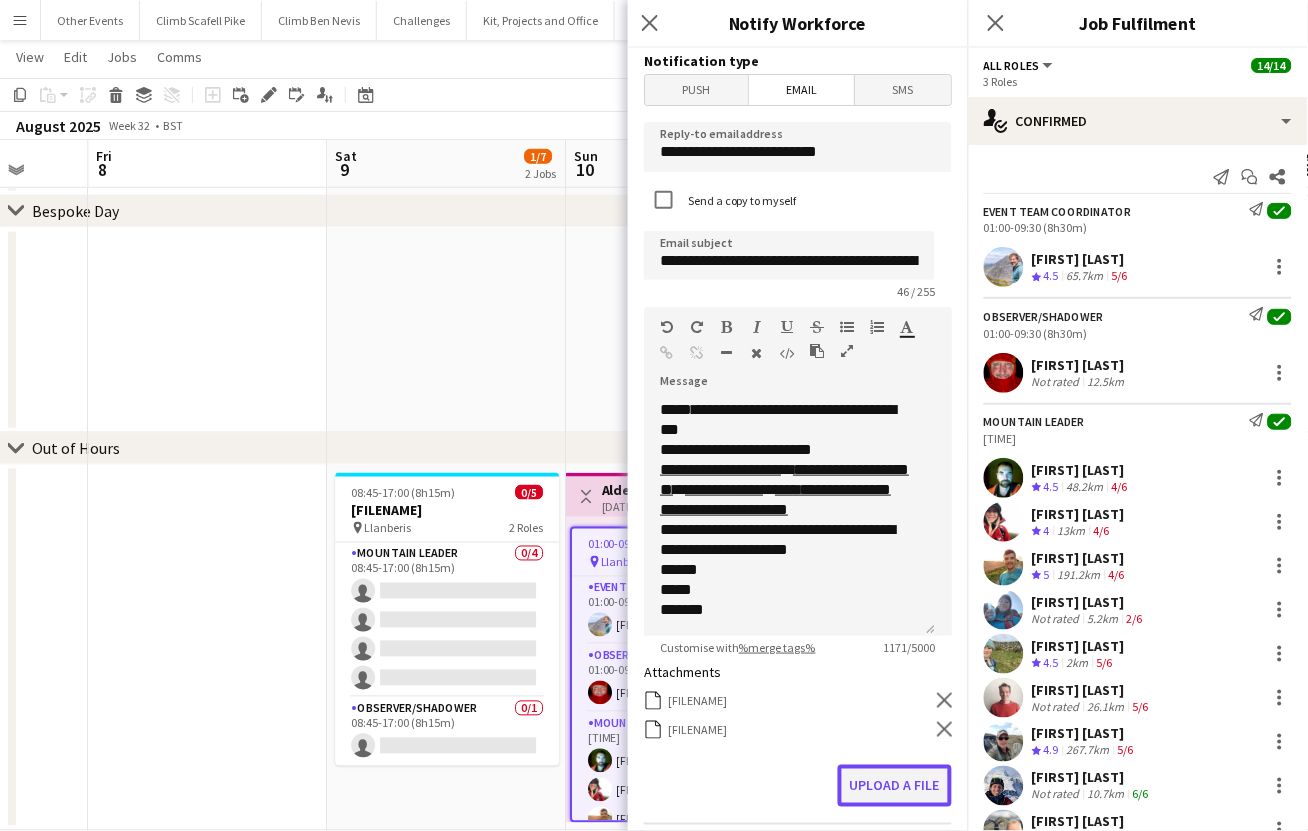 click on "Upload a file" 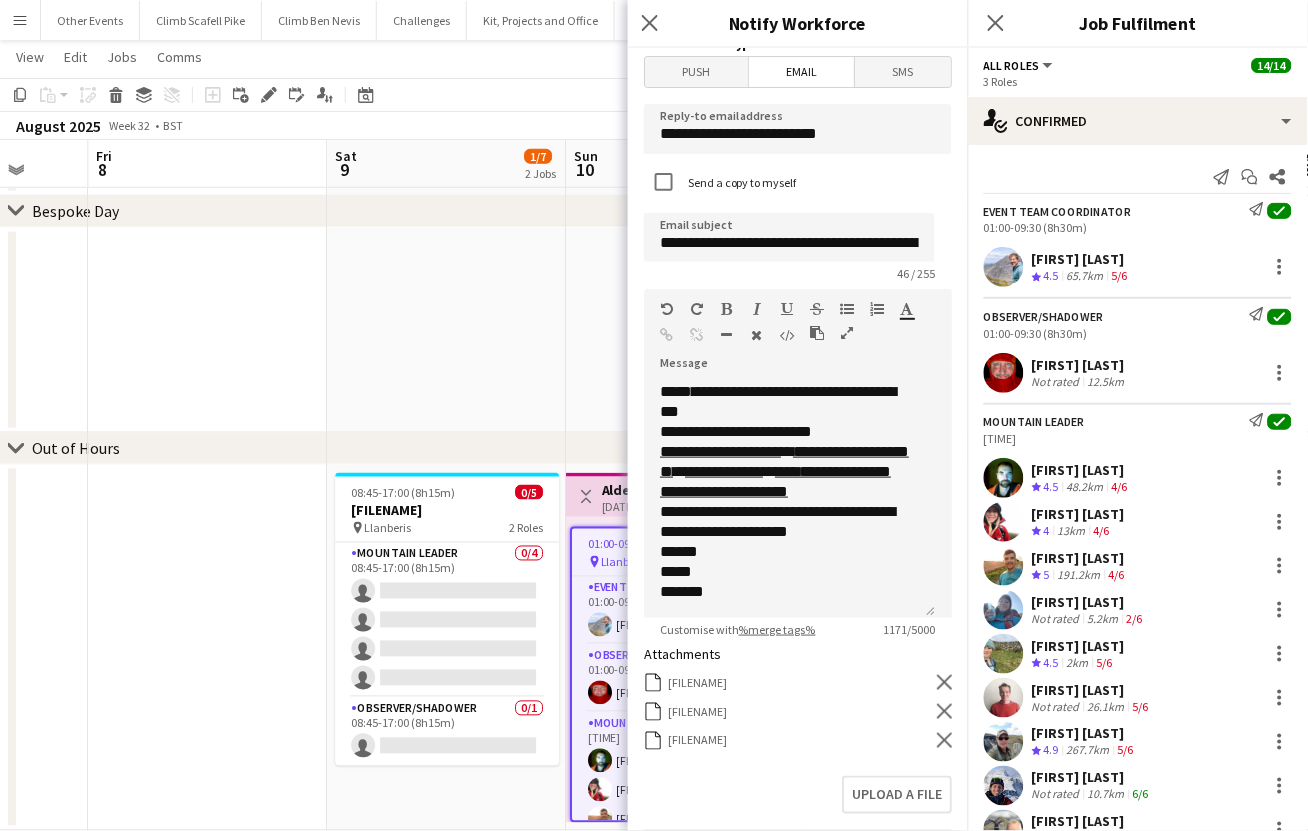 scroll, scrollTop: 14, scrollLeft: 0, axis: vertical 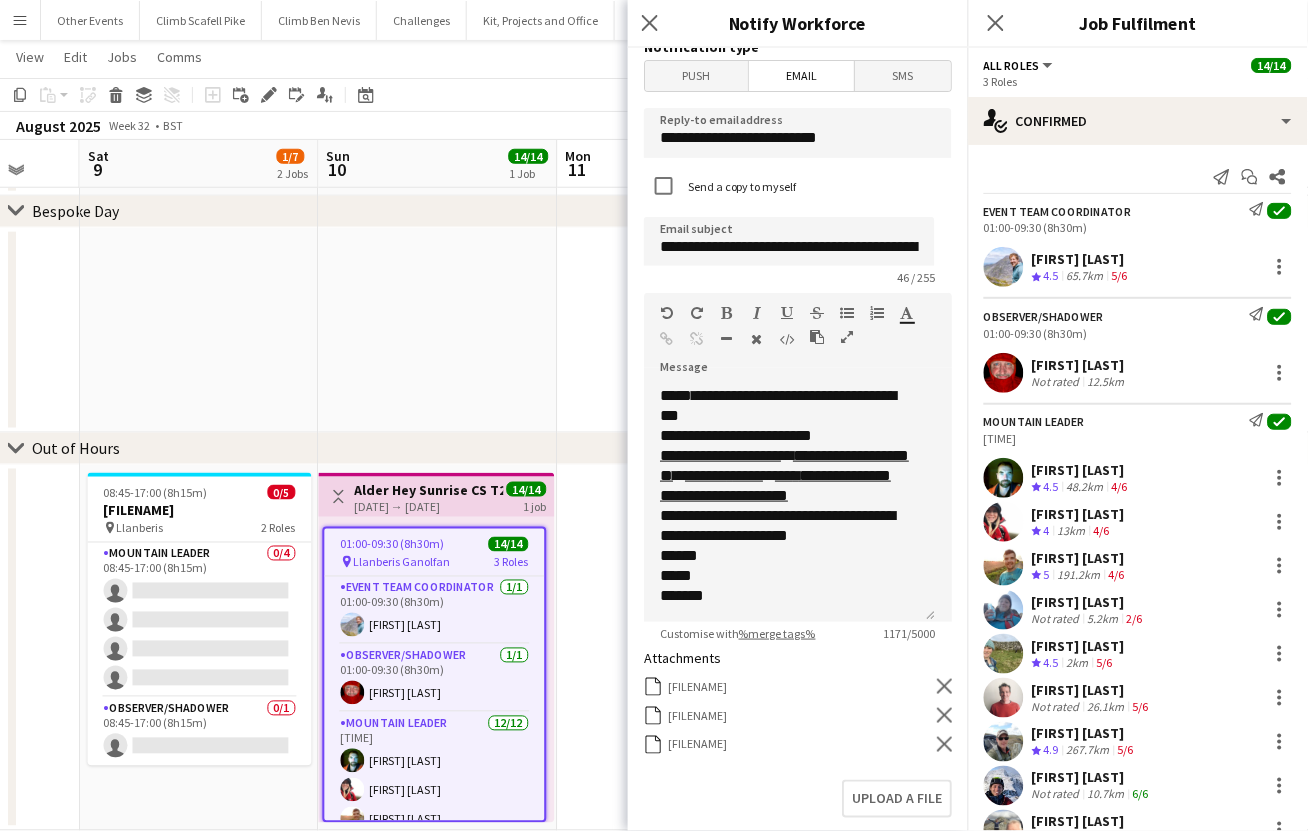 drag, startPoint x: 574, startPoint y: 373, endPoint x: 483, endPoint y: 426, distance: 105.30907 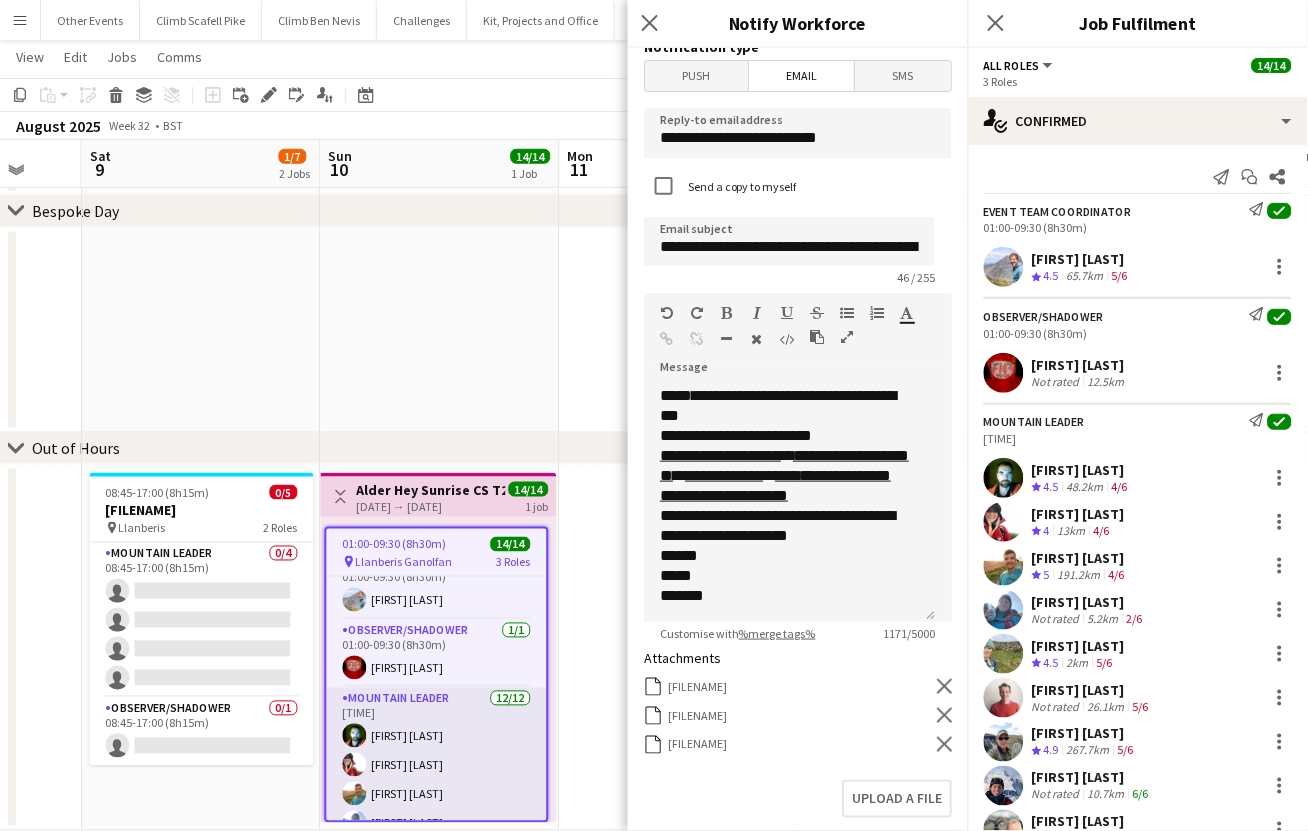 scroll, scrollTop: 277, scrollLeft: 0, axis: vertical 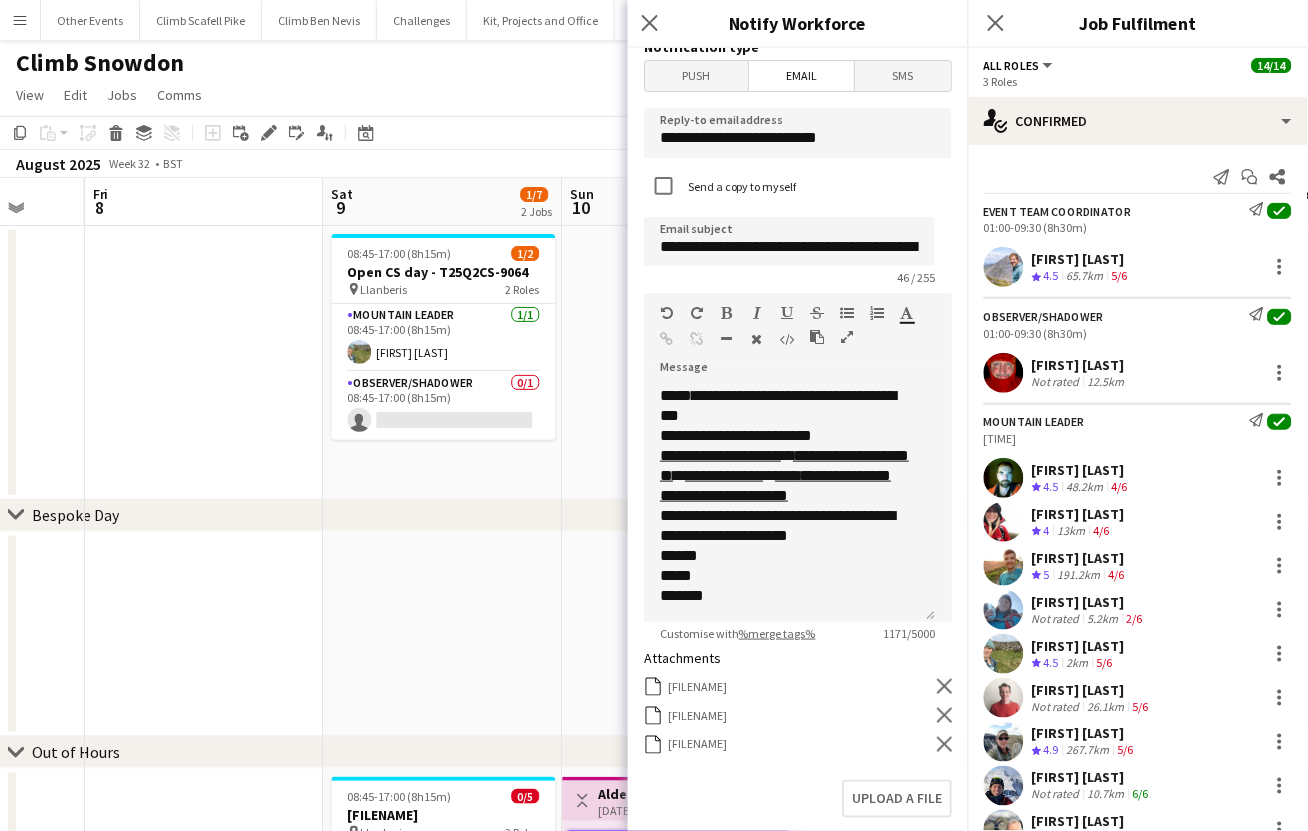 drag, startPoint x: 319, startPoint y: 585, endPoint x: 561, endPoint y: 583, distance: 242.00827 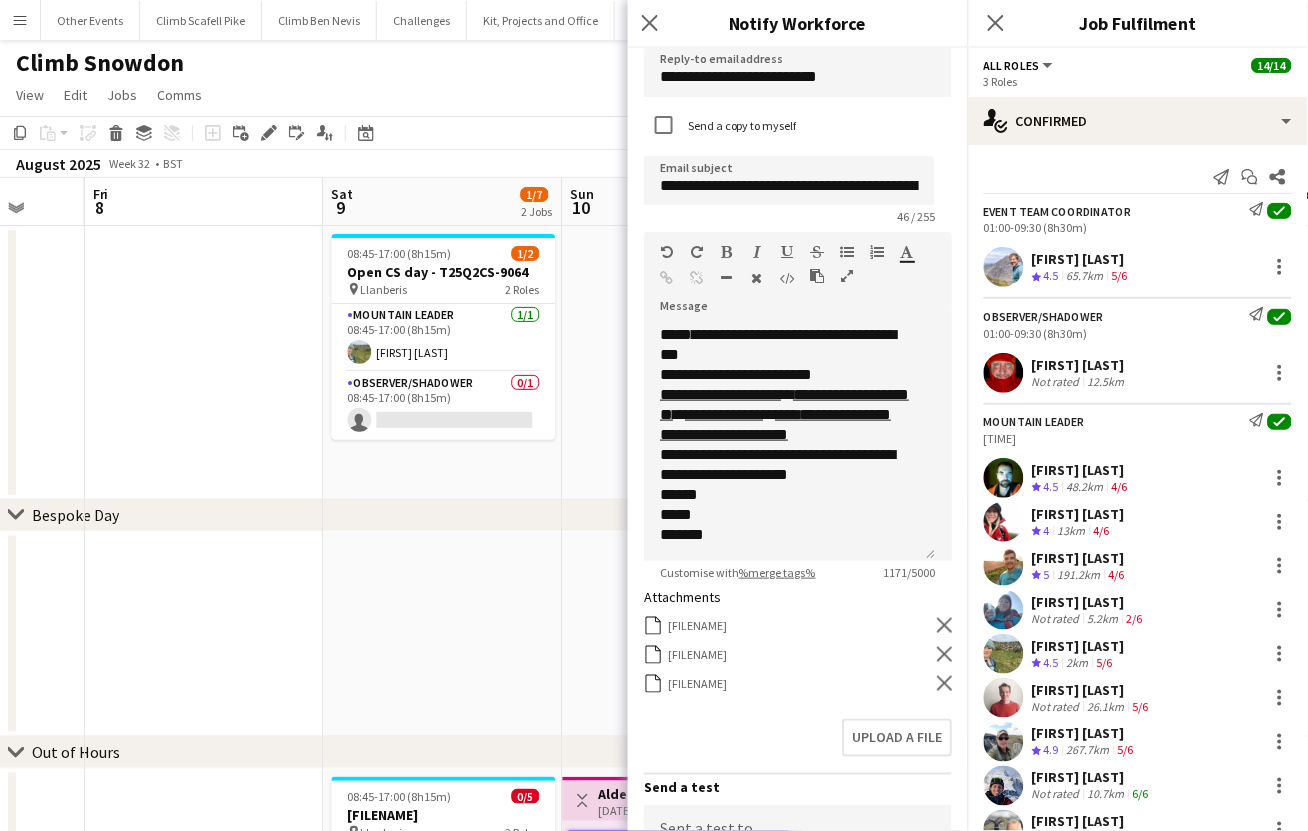 scroll, scrollTop: 0, scrollLeft: 0, axis: both 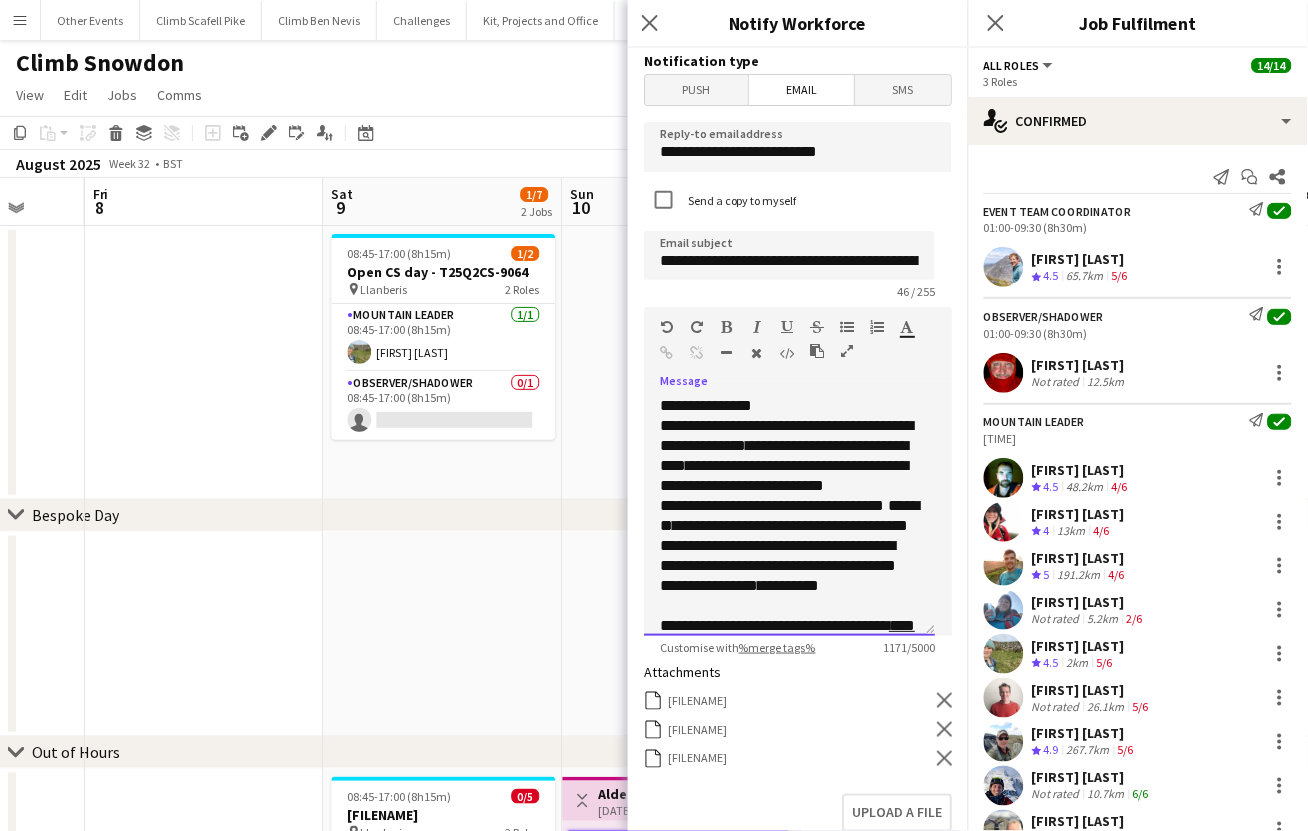 click on "**********" 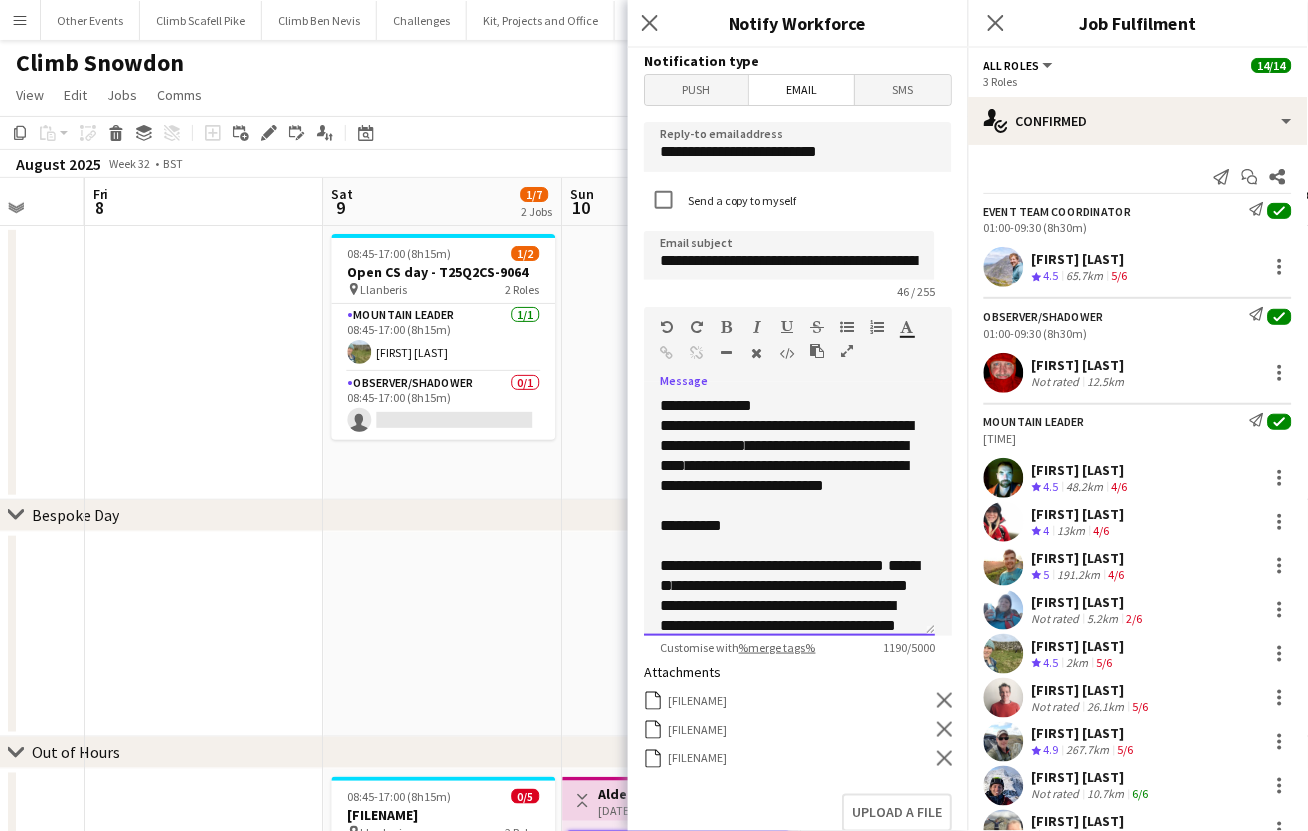 click on "**********" 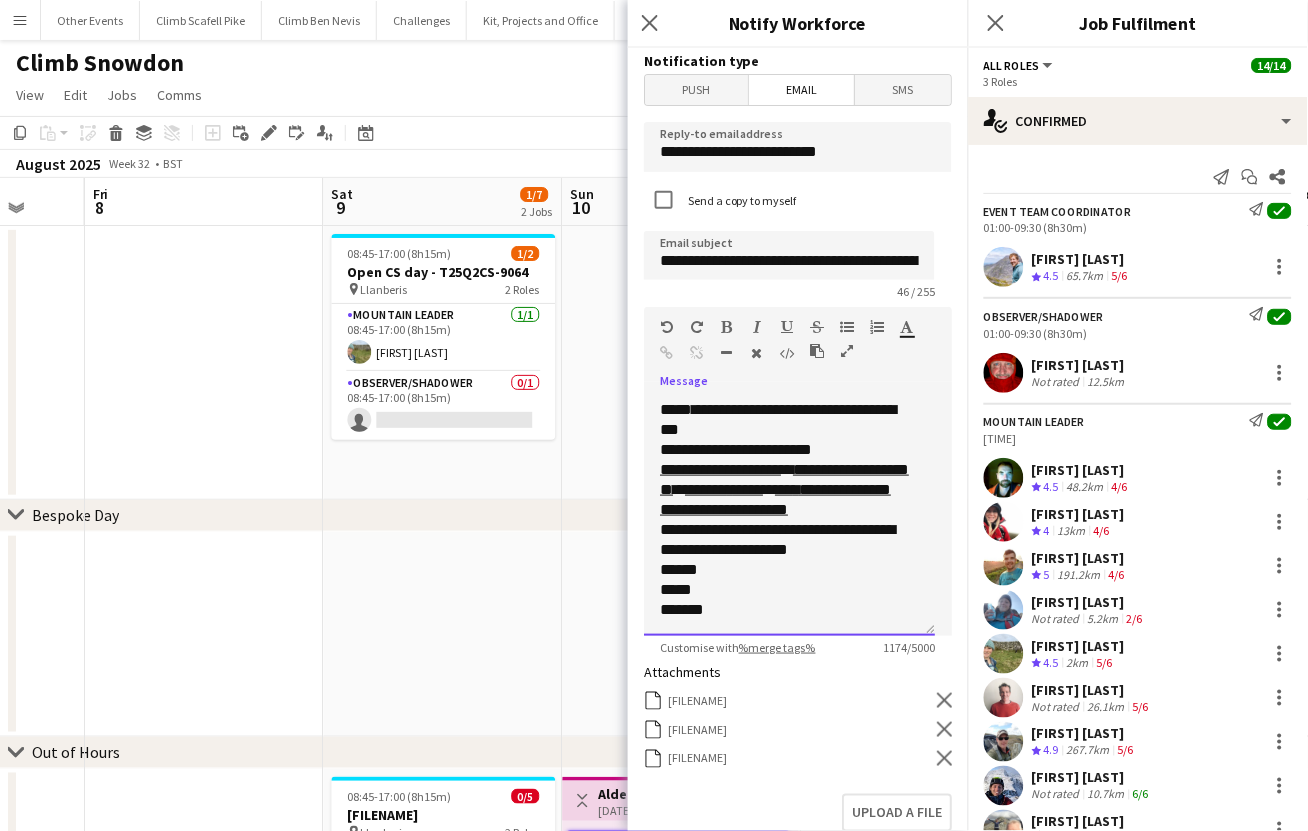 scroll, scrollTop: 610, scrollLeft: 0, axis: vertical 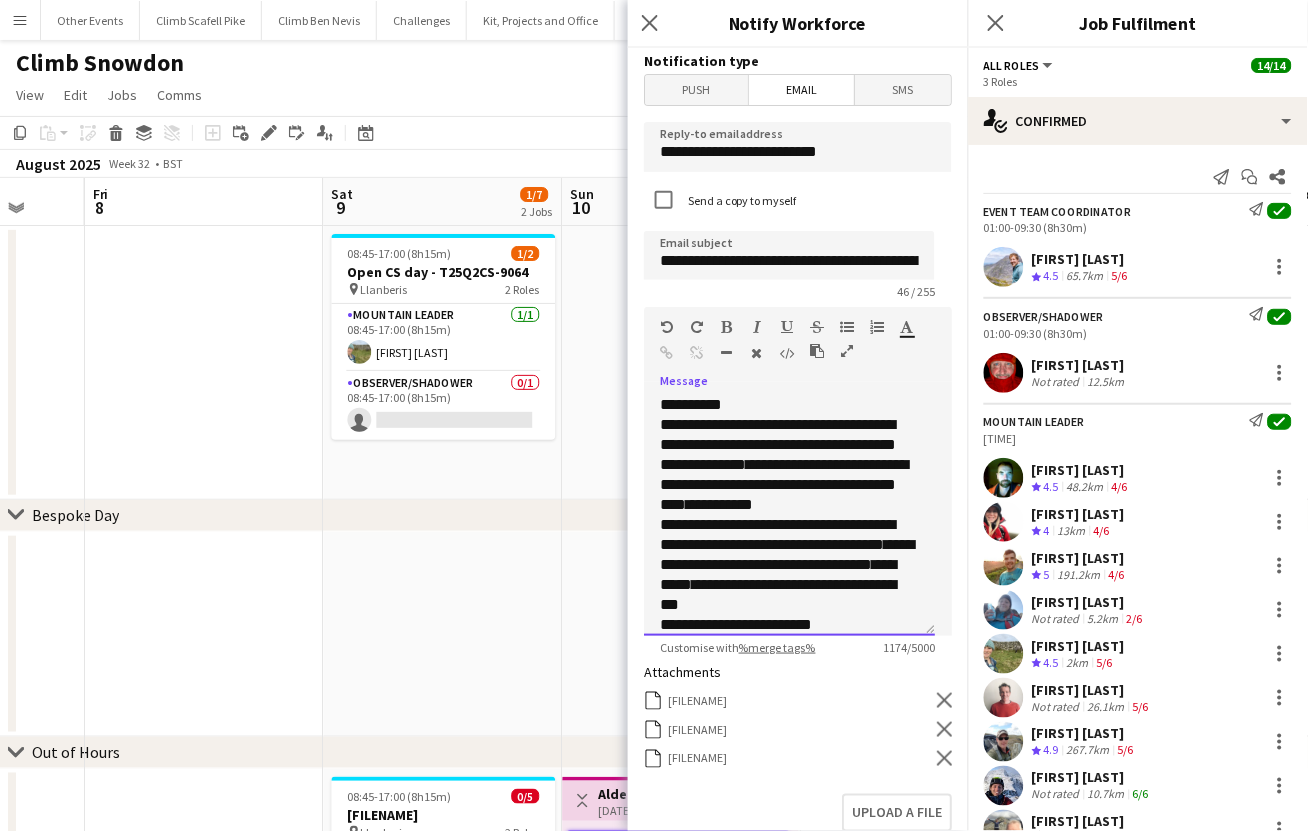 click on "**********" 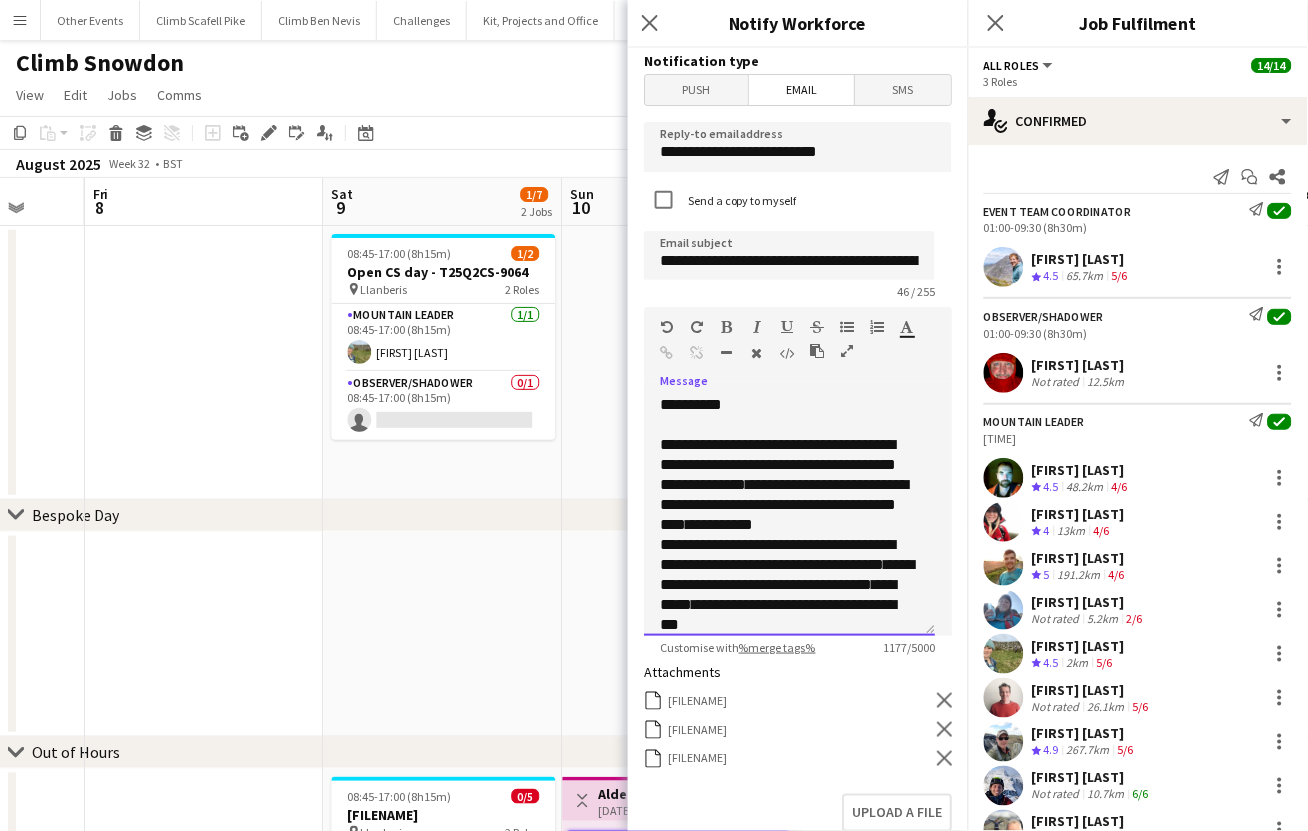 click on "**********" 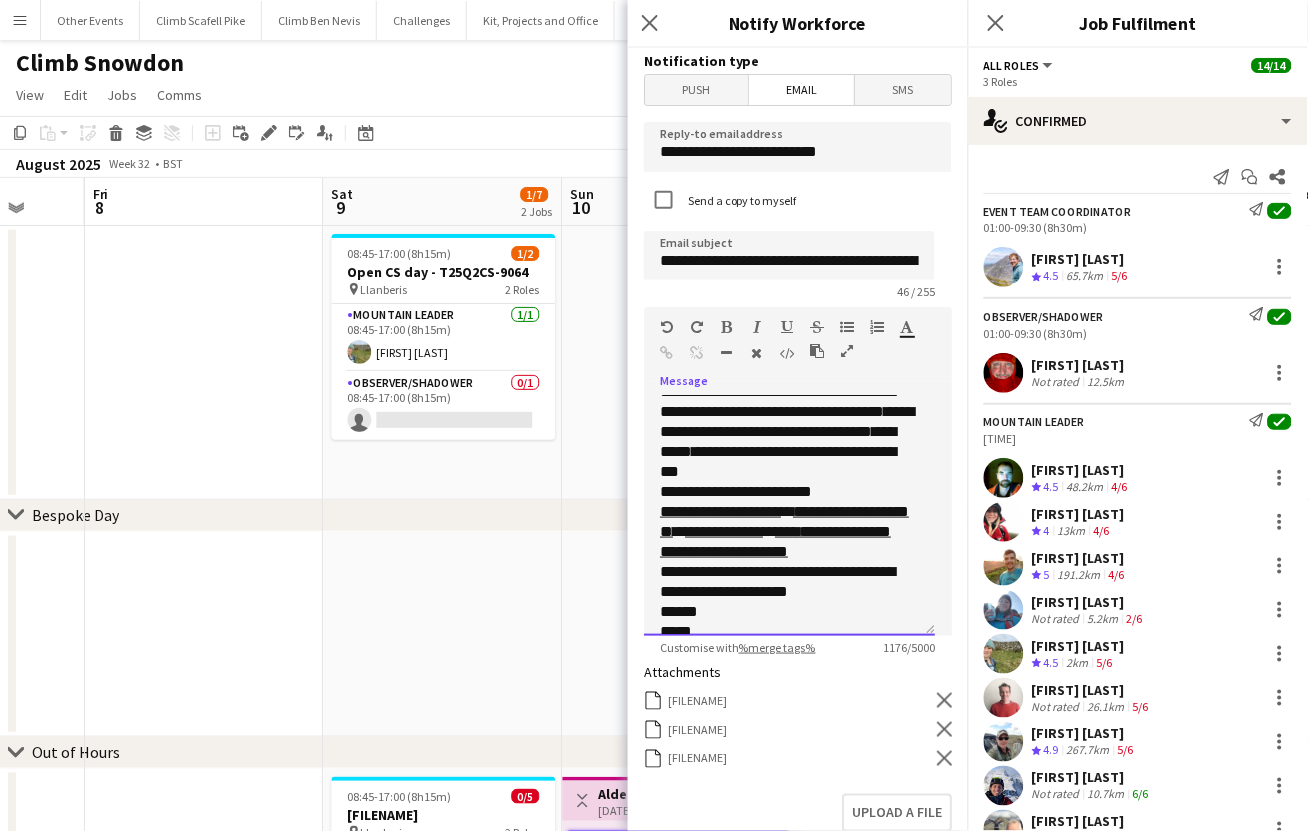 scroll, scrollTop: 495, scrollLeft: 0, axis: vertical 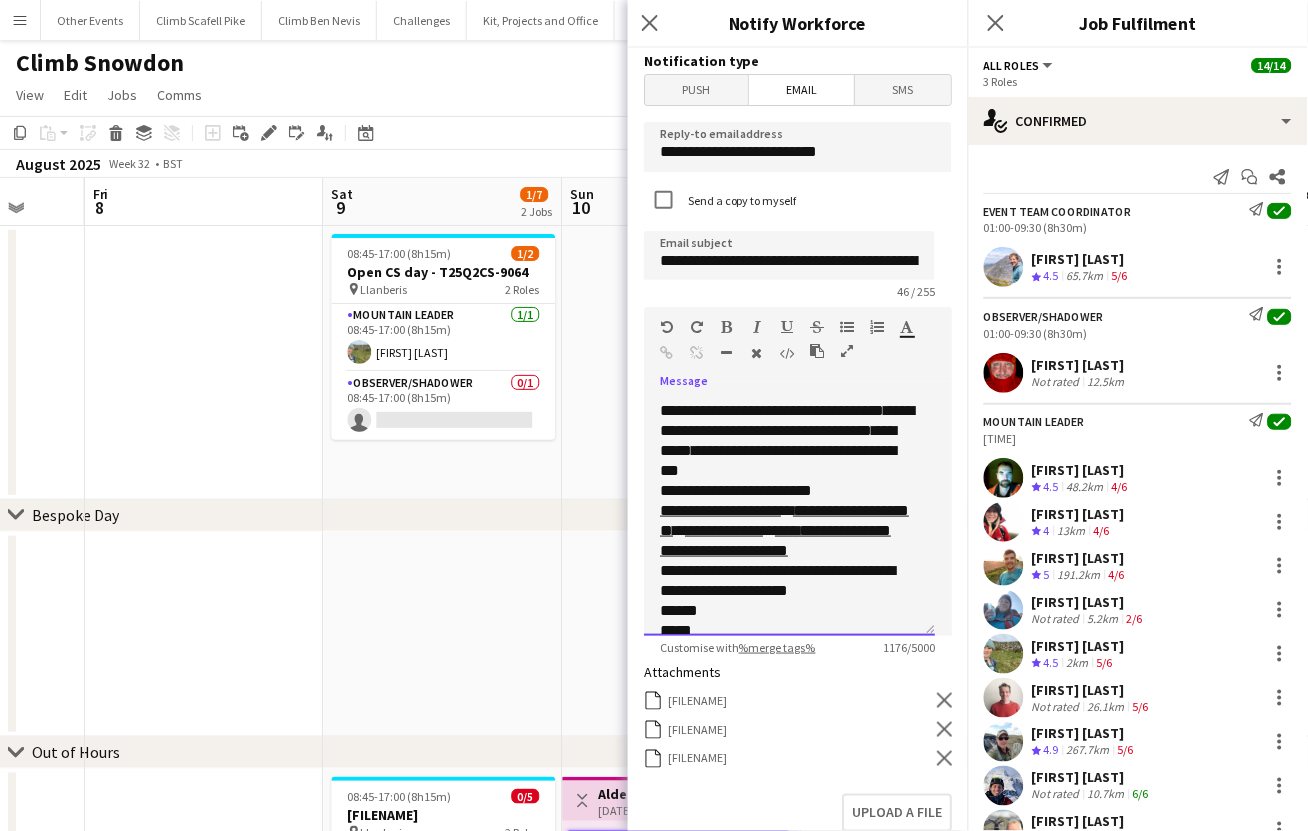 click on "**********" 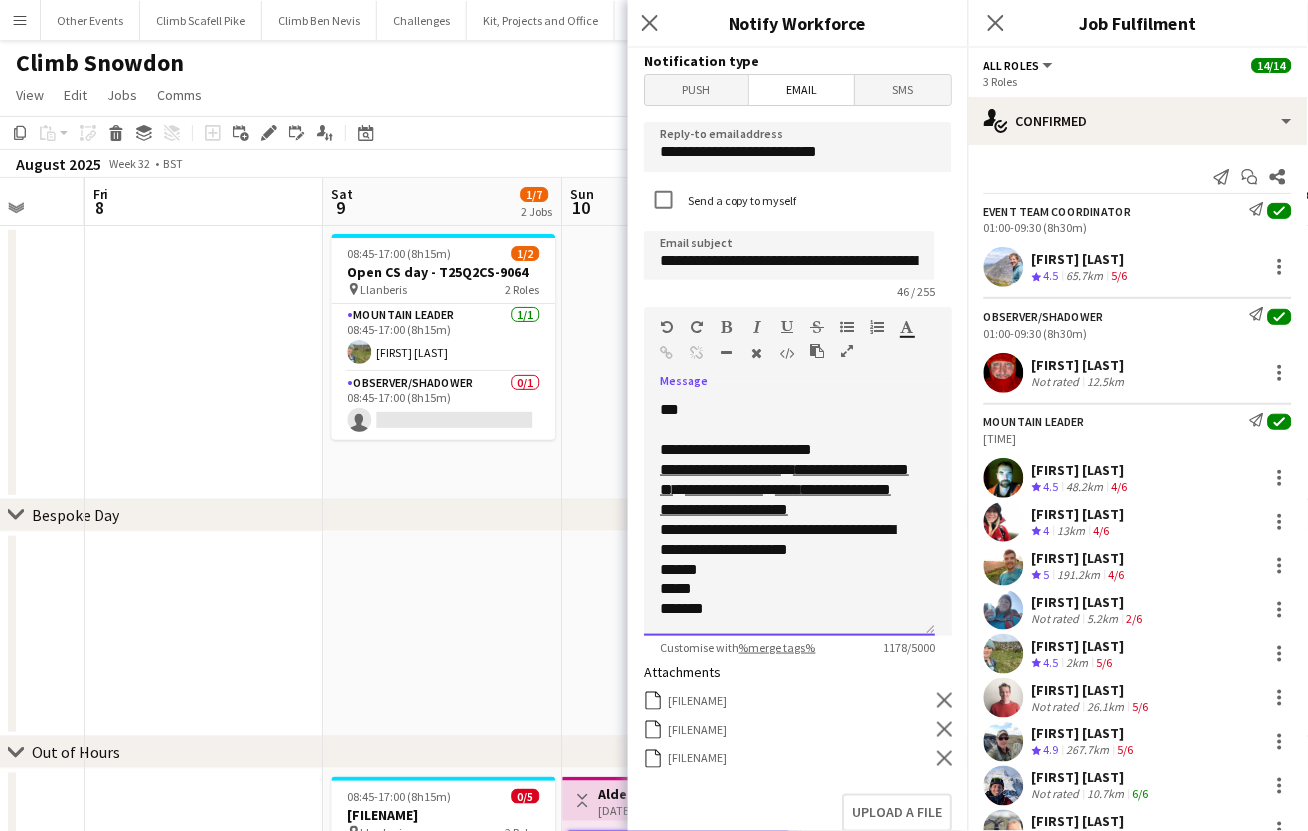 scroll, scrollTop: 675, scrollLeft: 0, axis: vertical 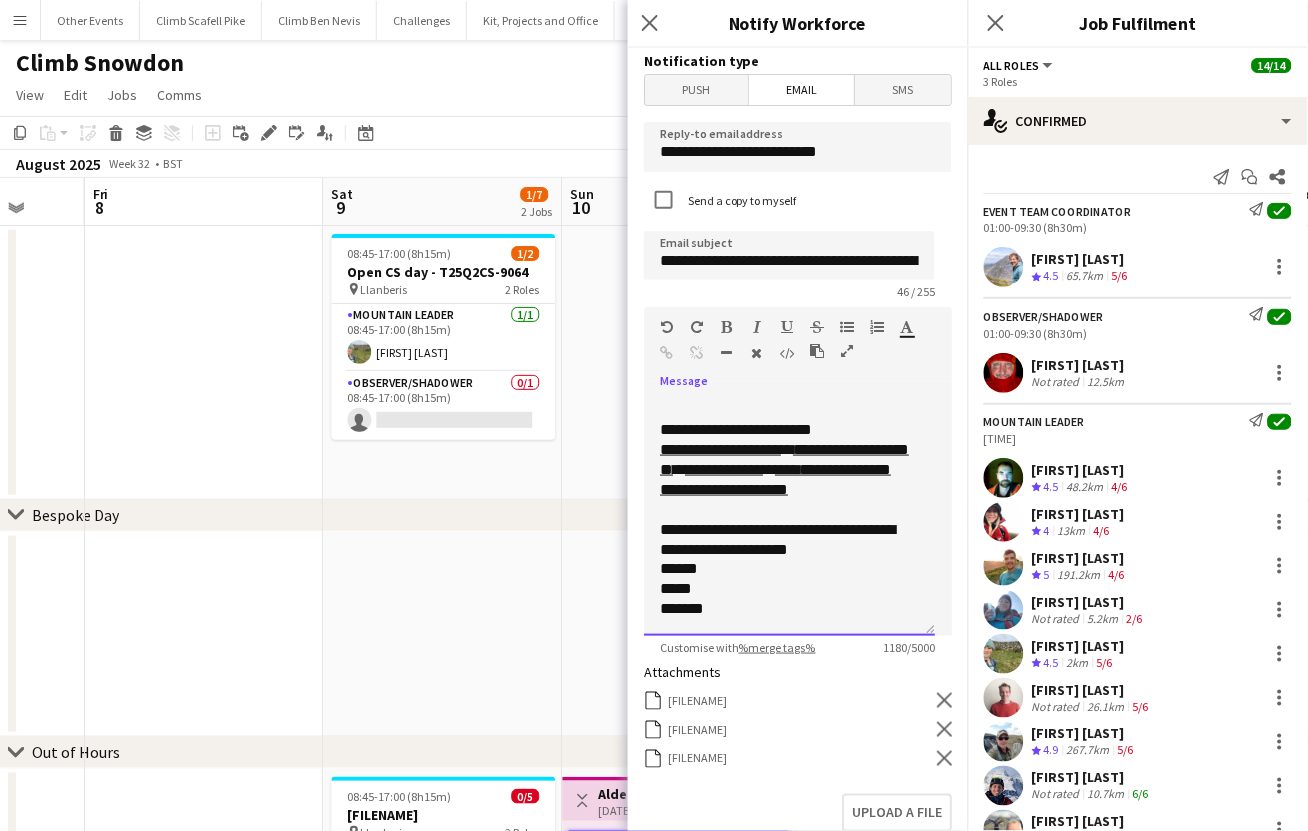click on "**********" 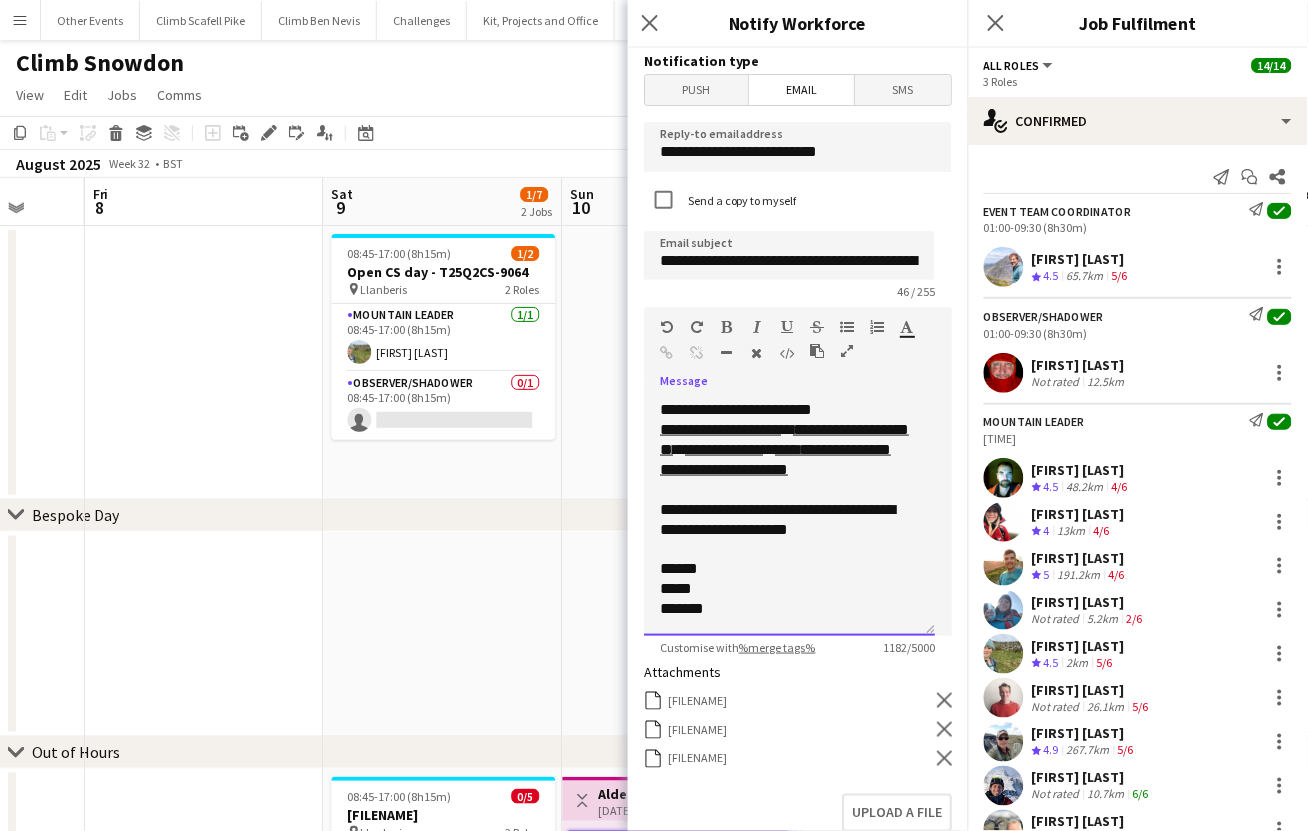 scroll, scrollTop: 0, scrollLeft: 0, axis: both 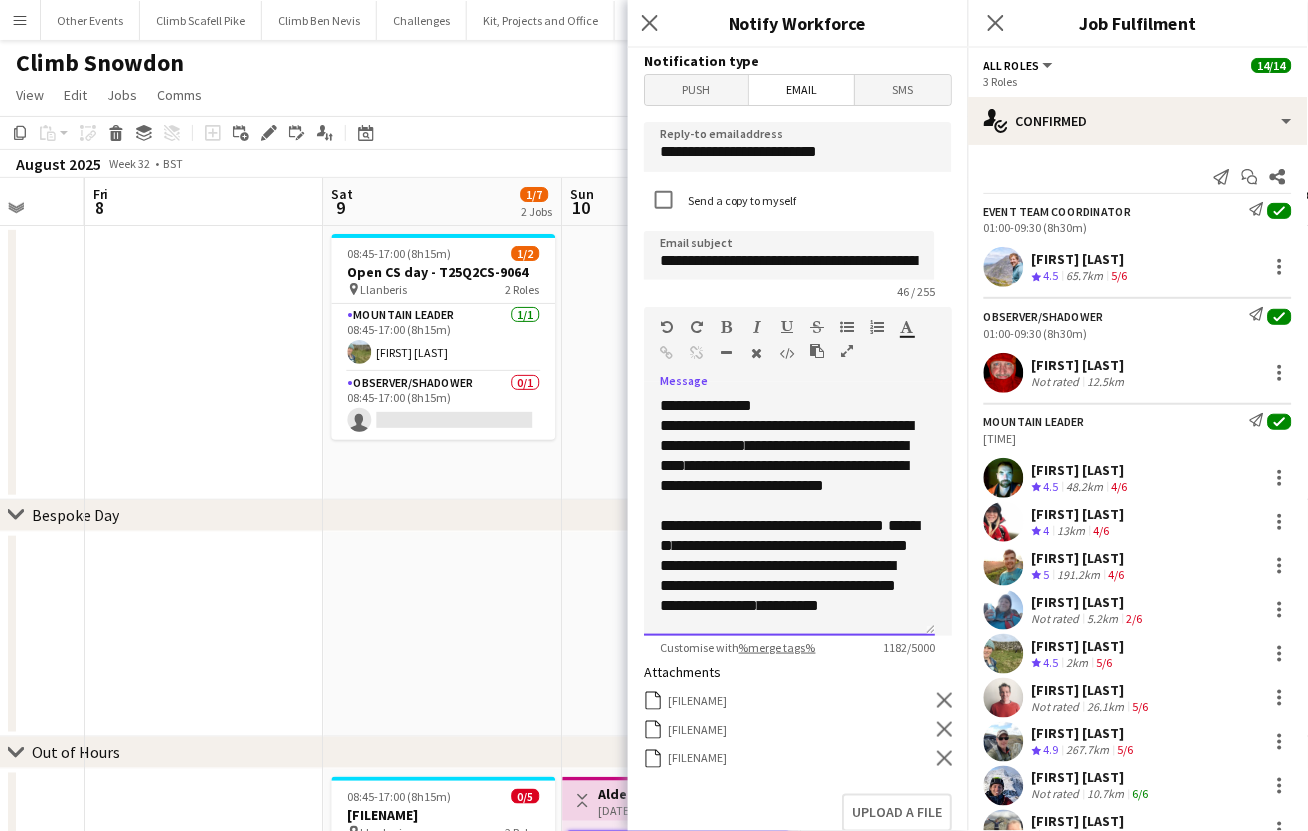 click on "**********" 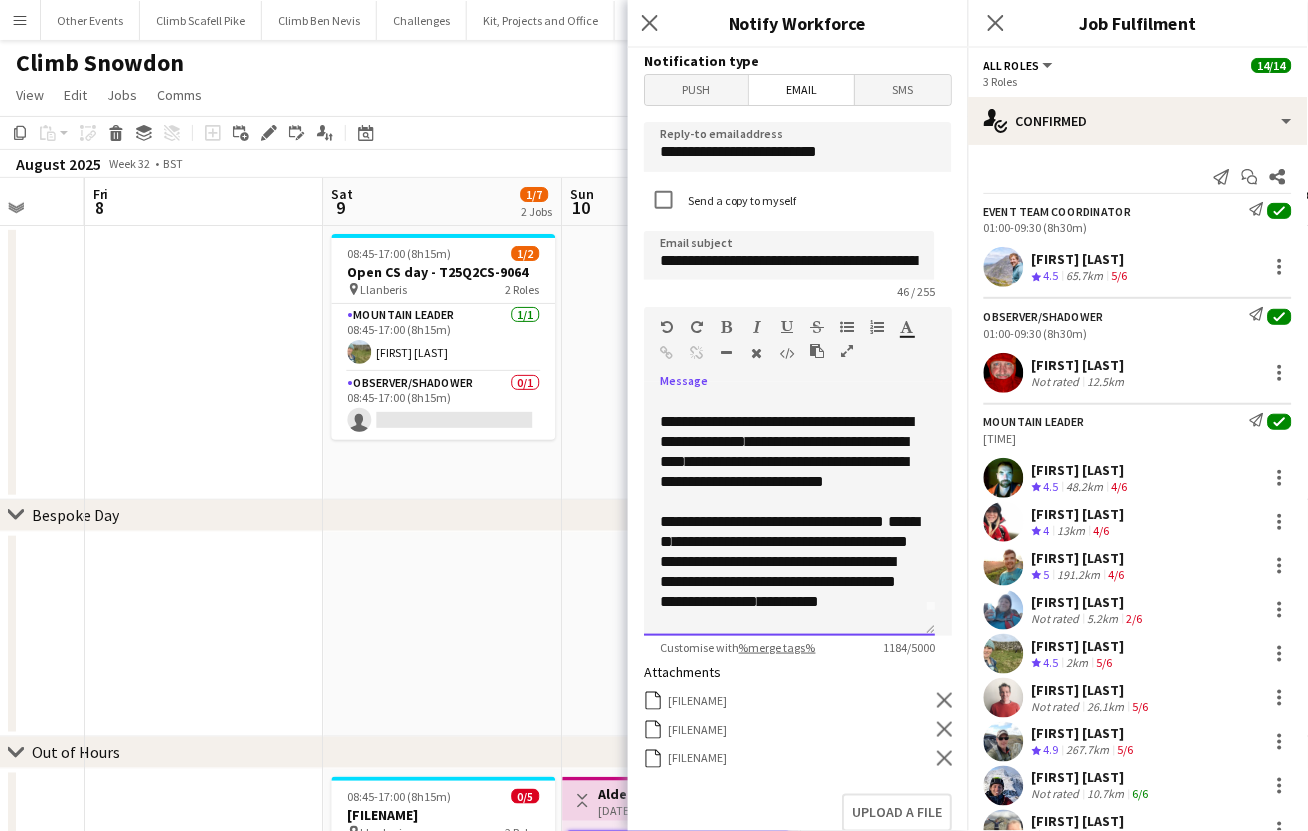 scroll, scrollTop: 28, scrollLeft: 0, axis: vertical 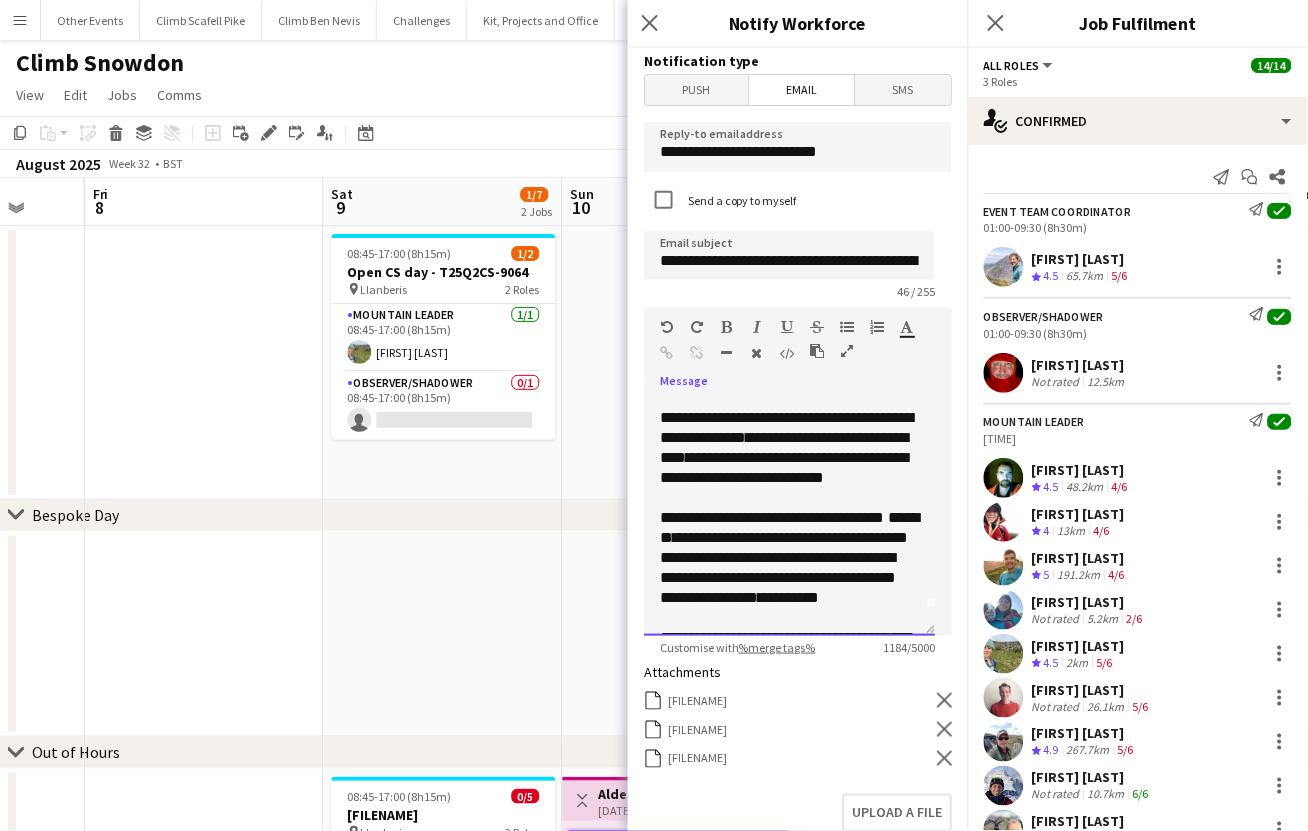 click on "**********" 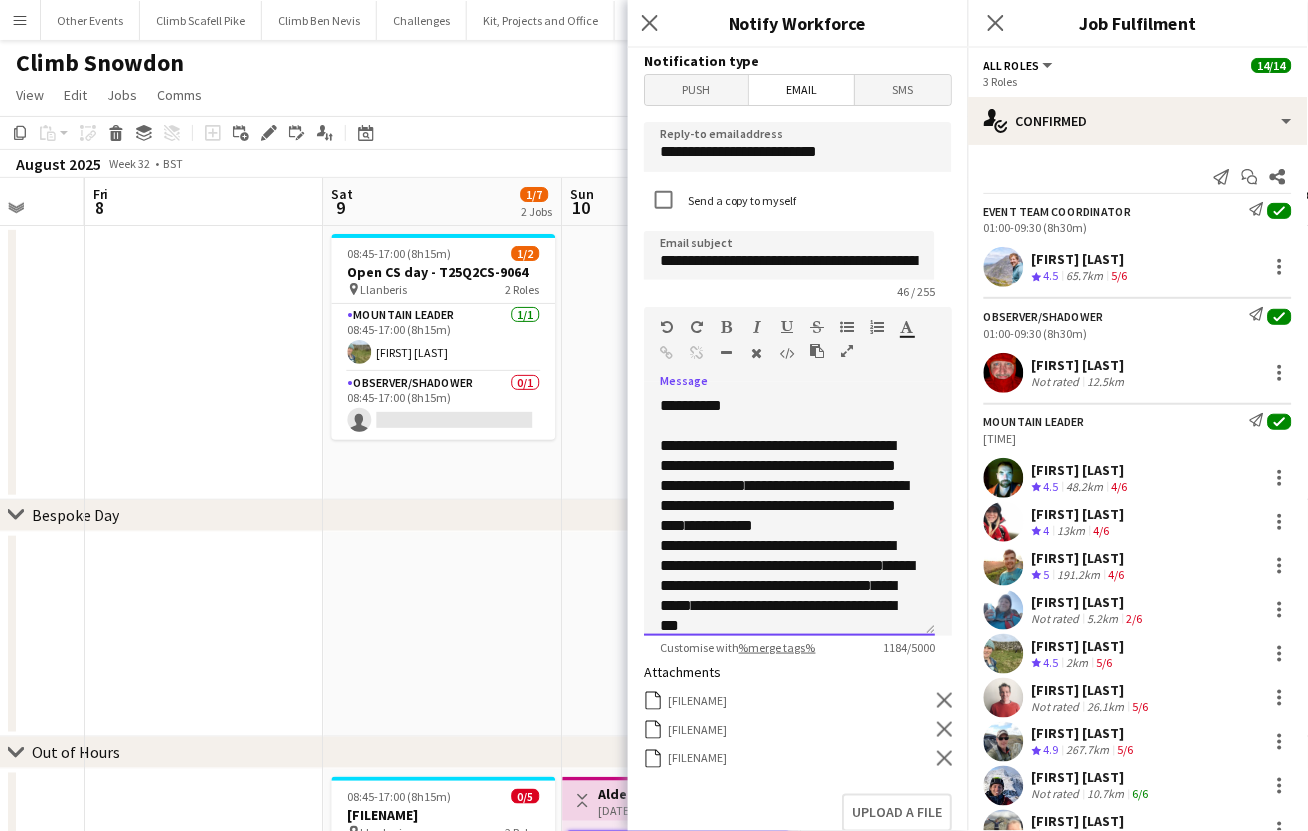 scroll, scrollTop: 387, scrollLeft: 0, axis: vertical 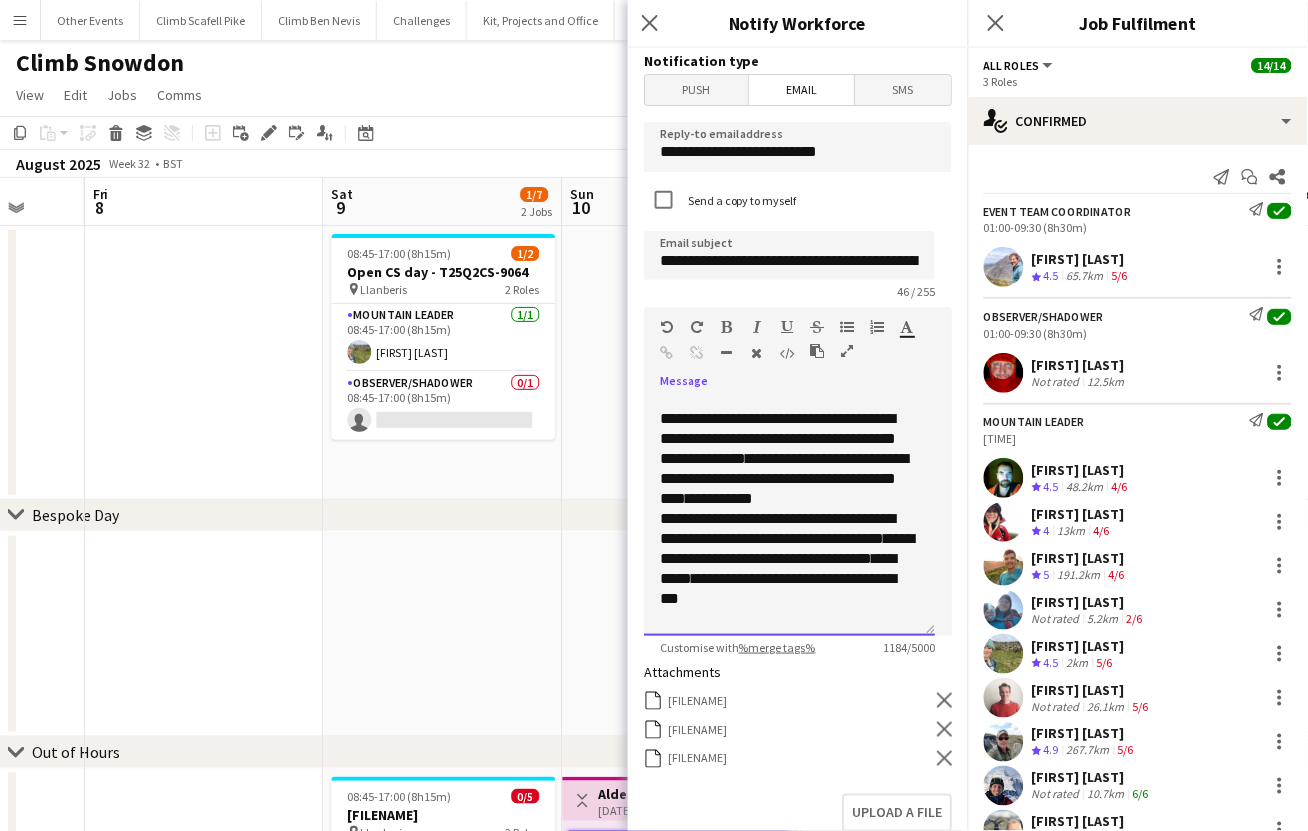 click on "**********" 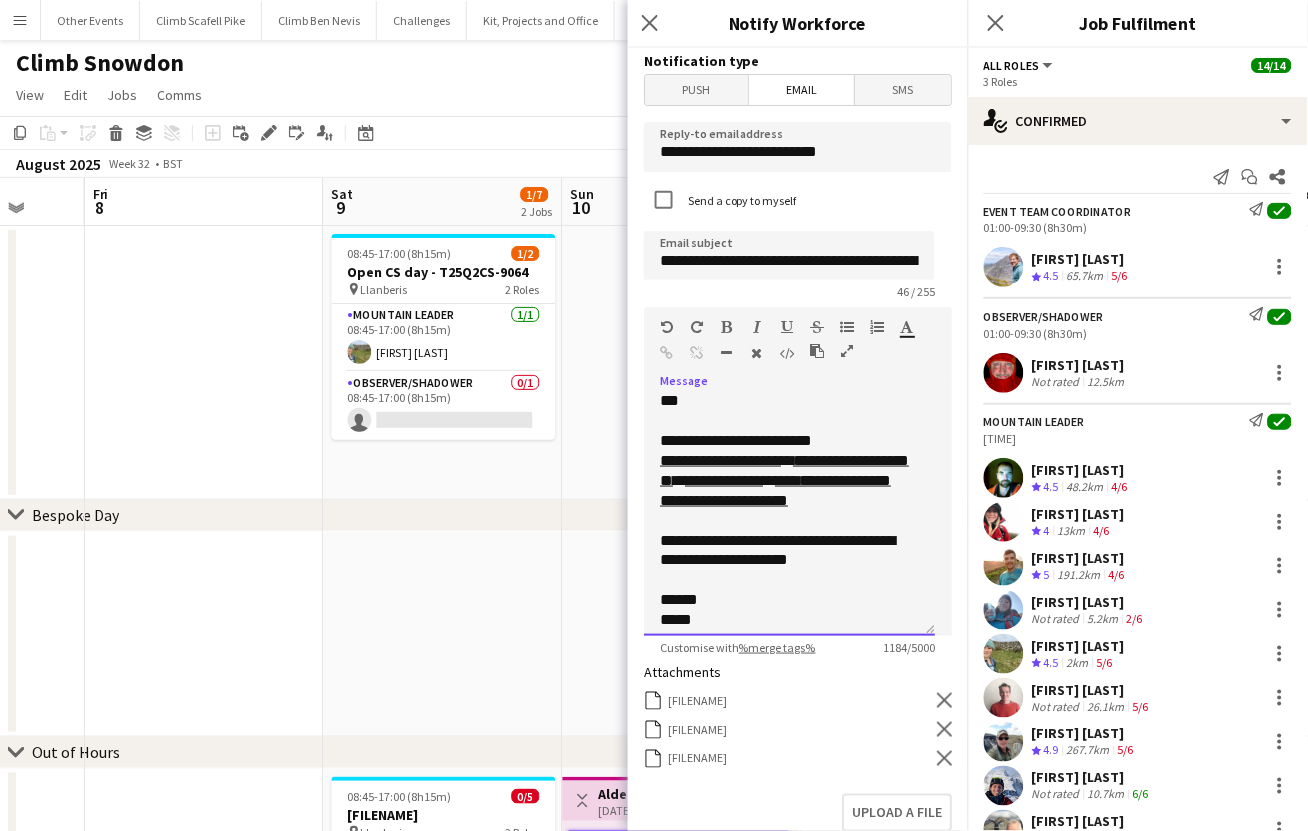 scroll, scrollTop: 735, scrollLeft: 0, axis: vertical 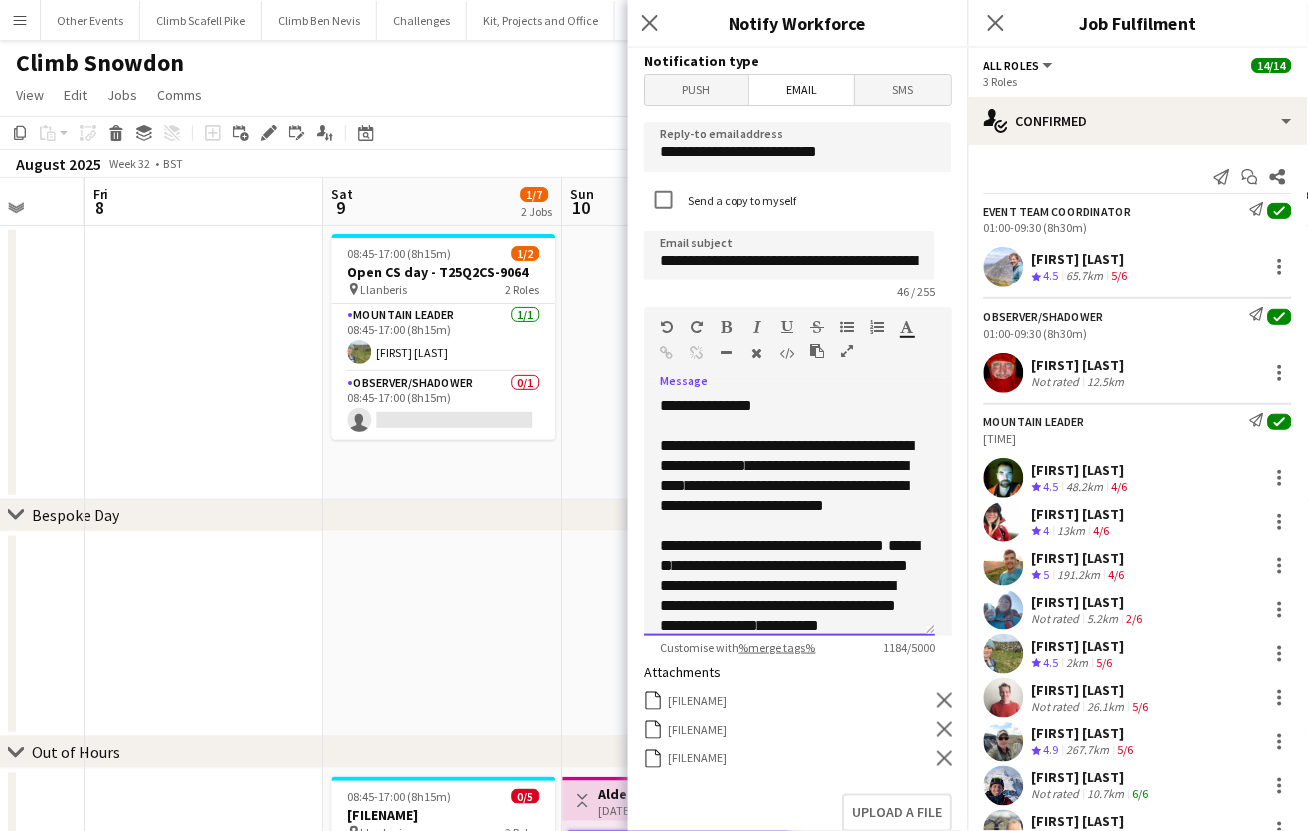 click on "**********" 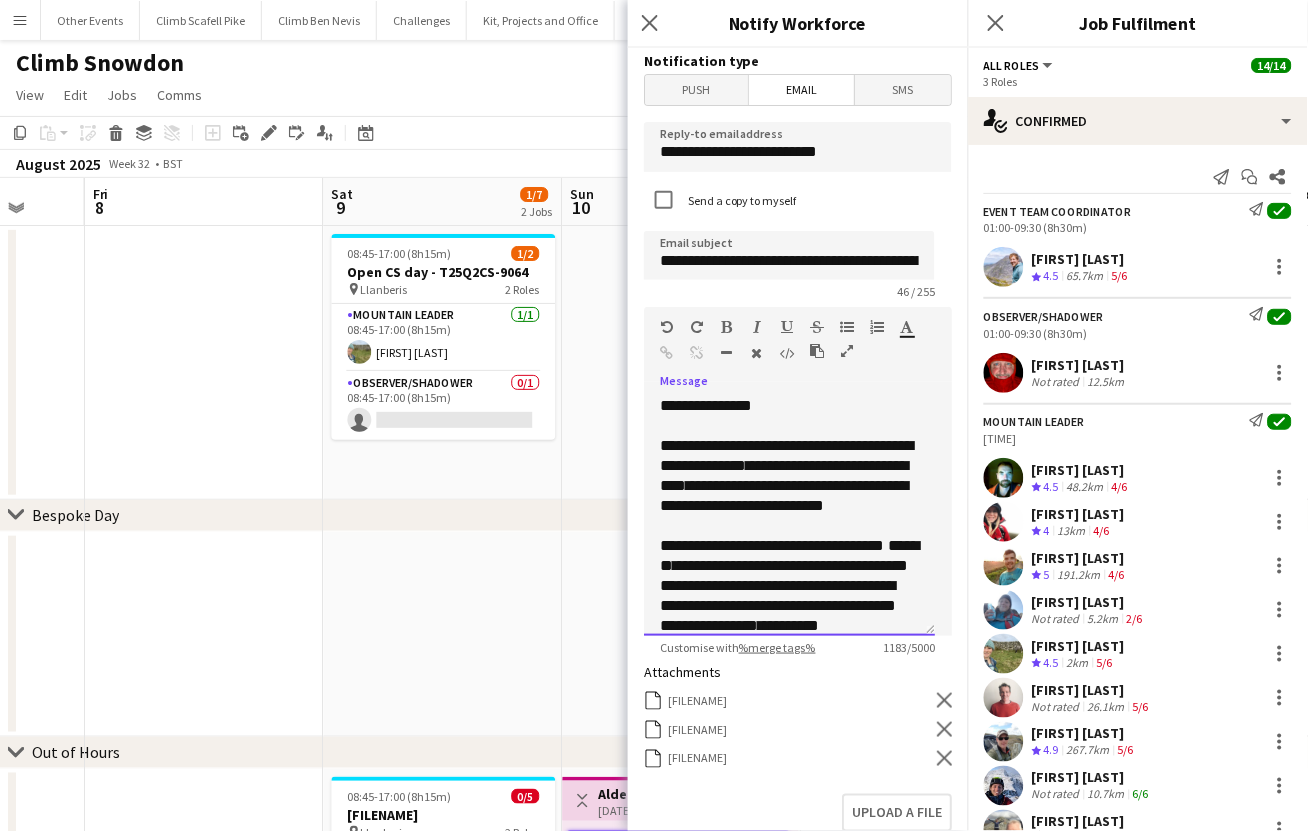 scroll, scrollTop: 395, scrollLeft: 0, axis: vertical 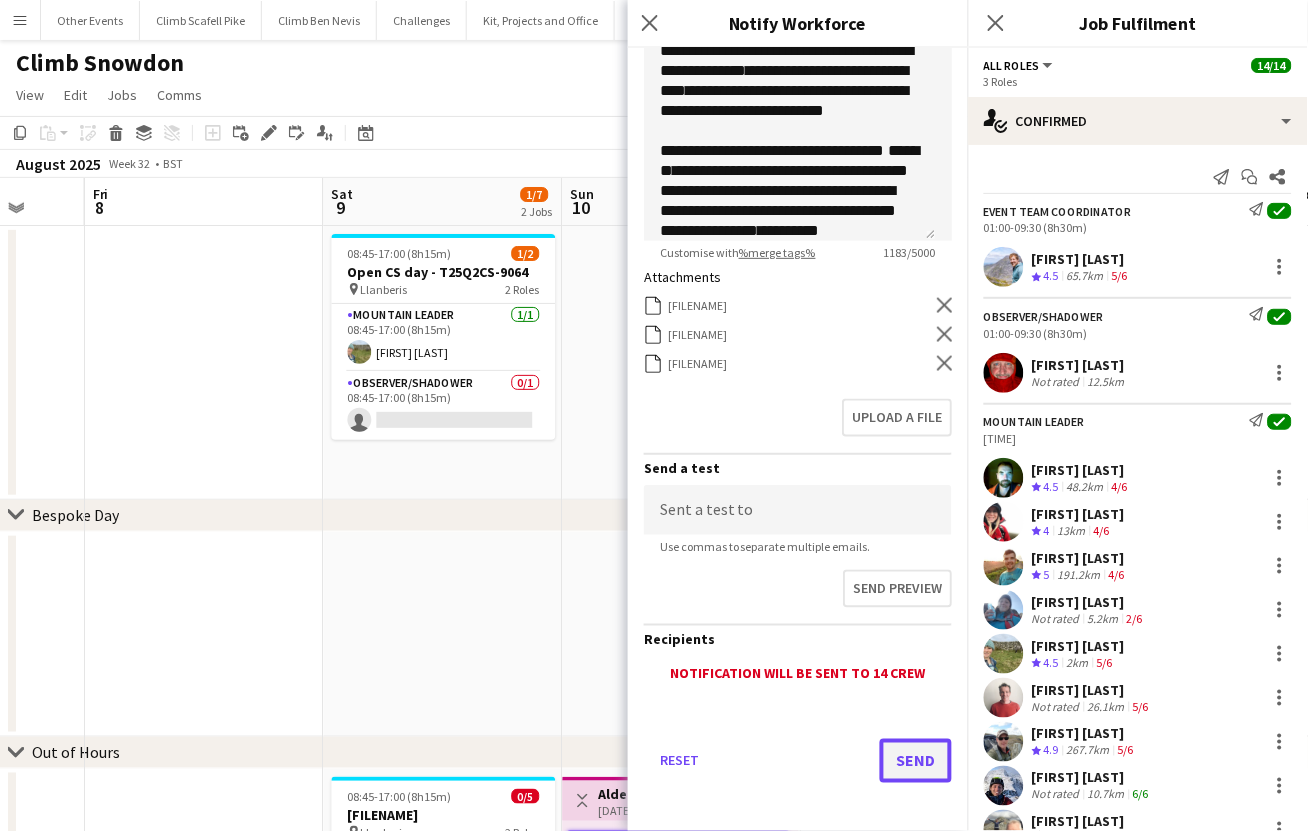 click on "Send" 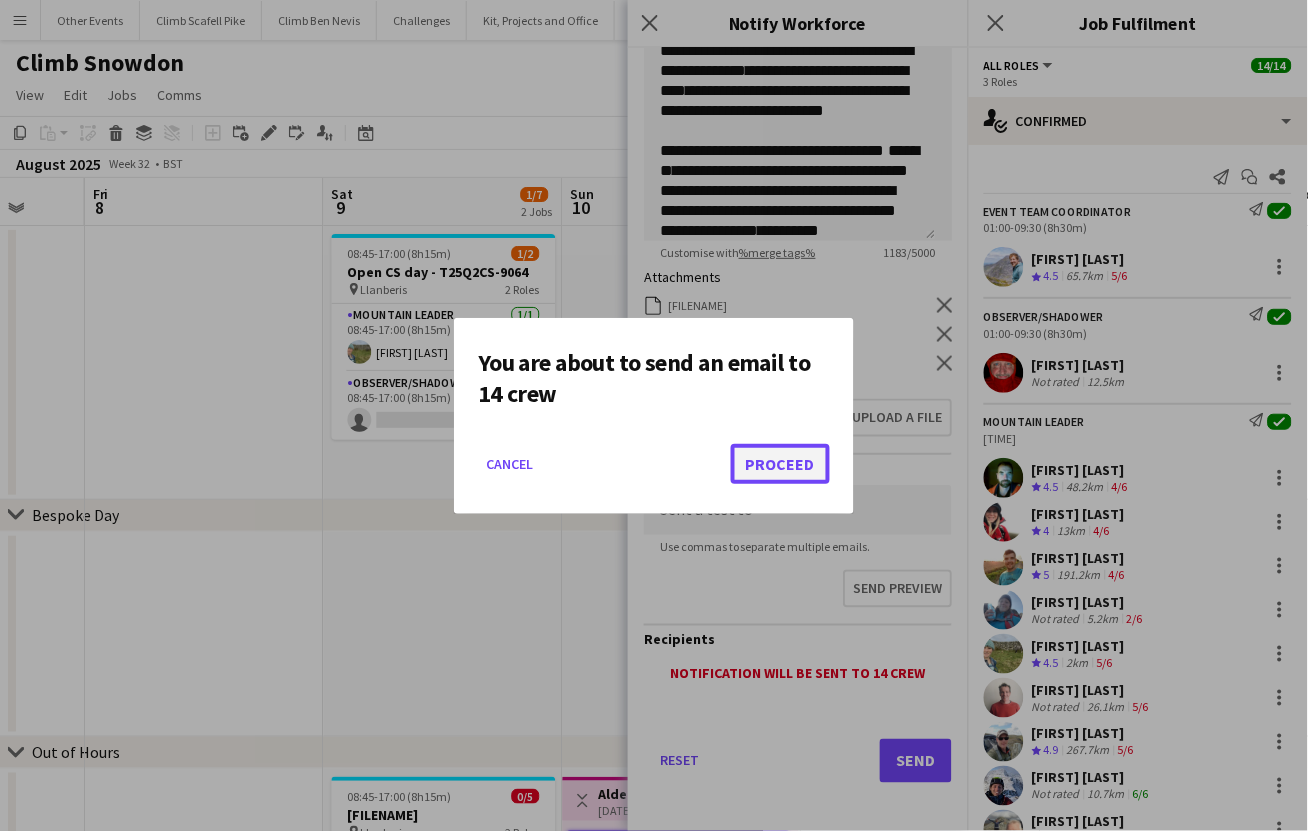 click on "Proceed" 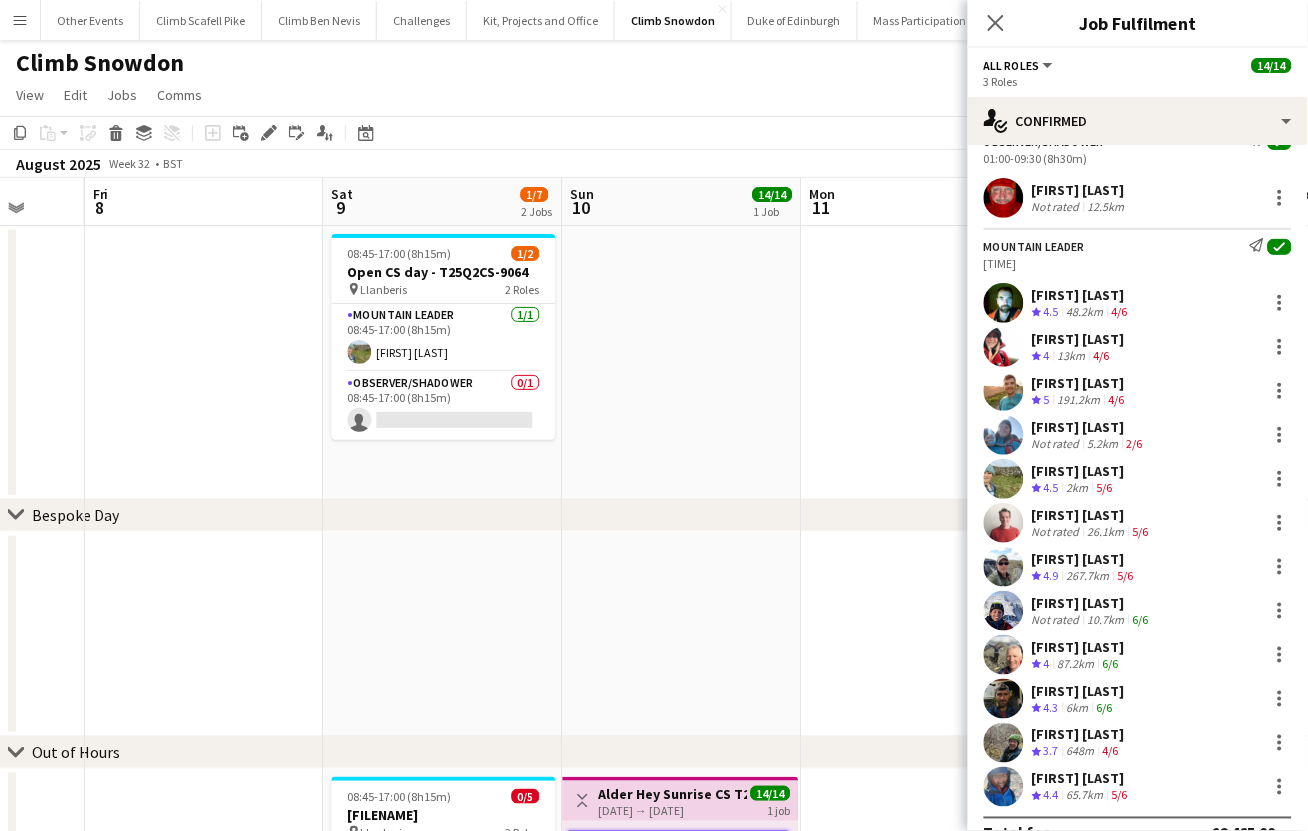 scroll, scrollTop: 200, scrollLeft: 0, axis: vertical 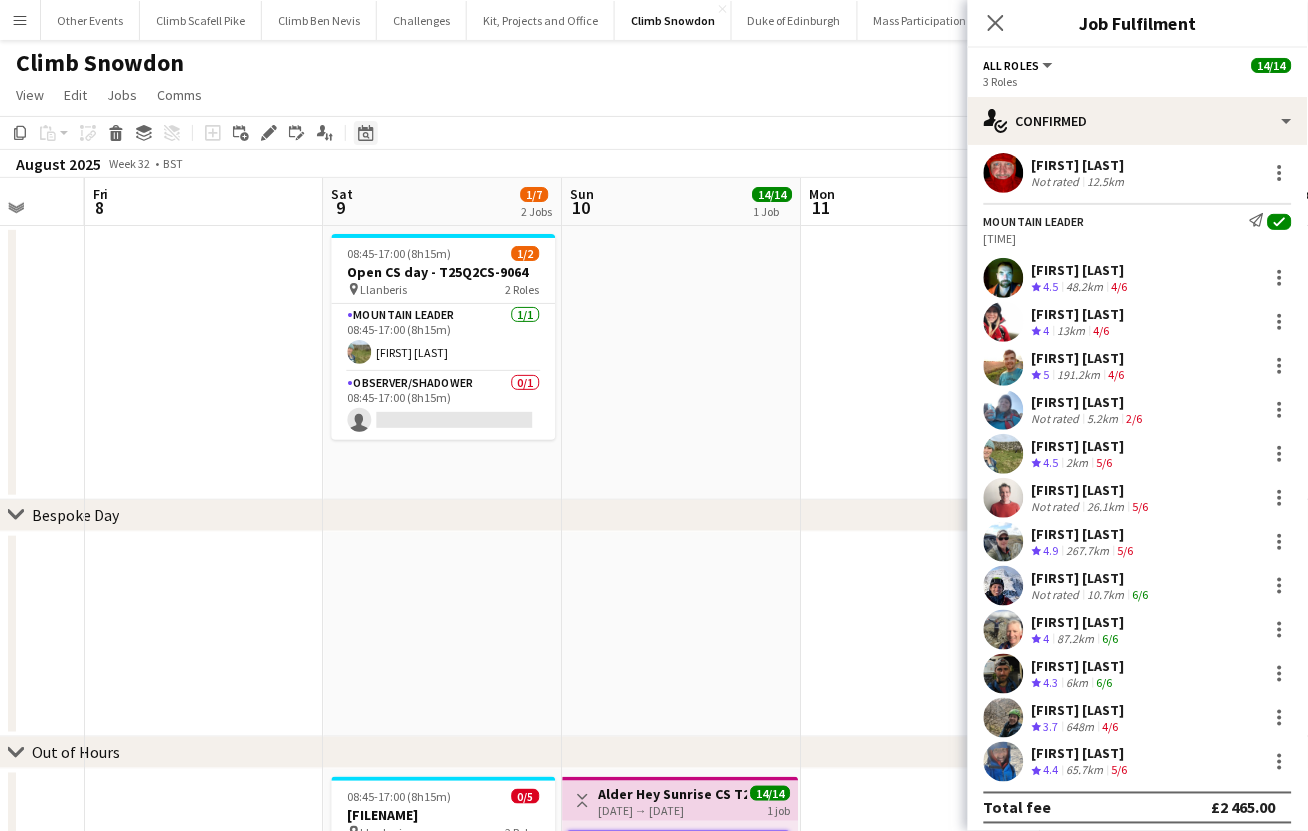 click on "Date picker" 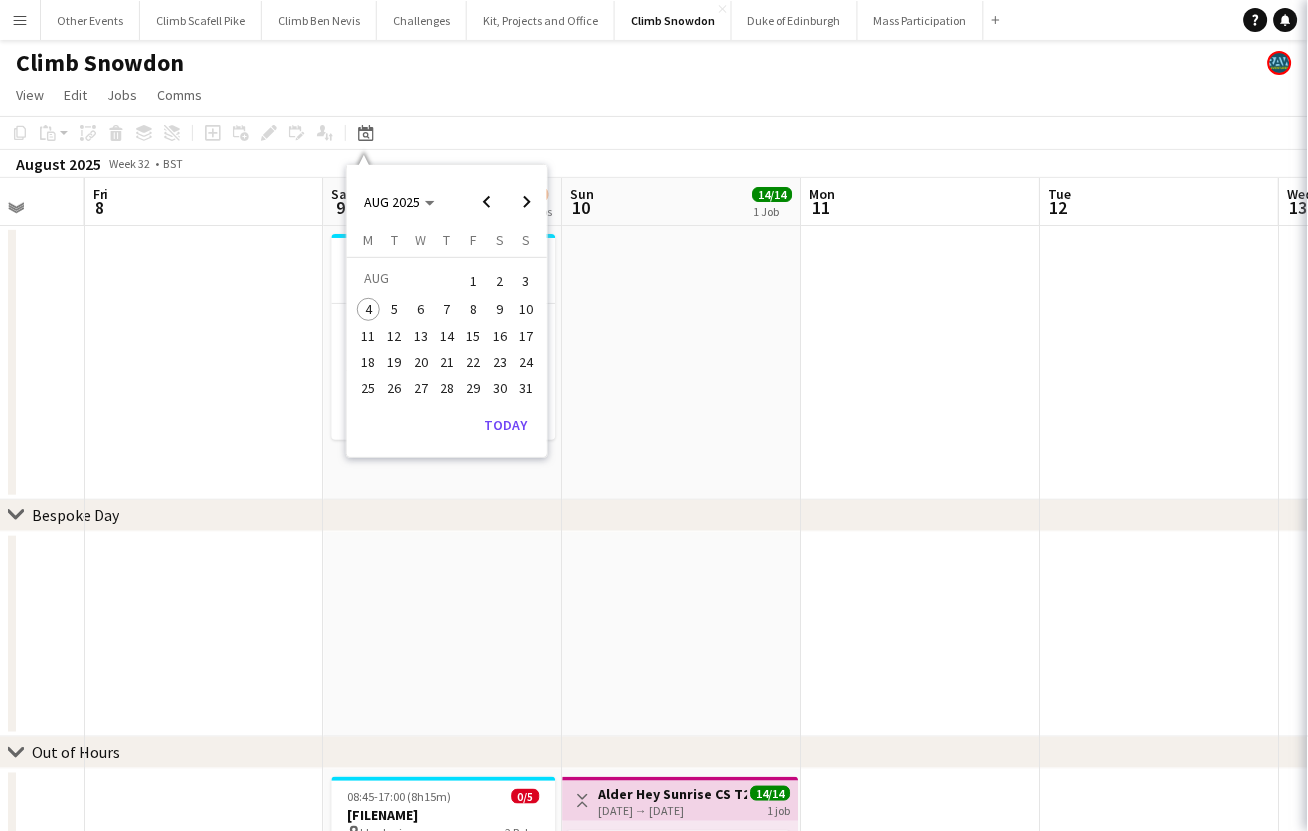 scroll, scrollTop: 275, scrollLeft: 0, axis: vertical 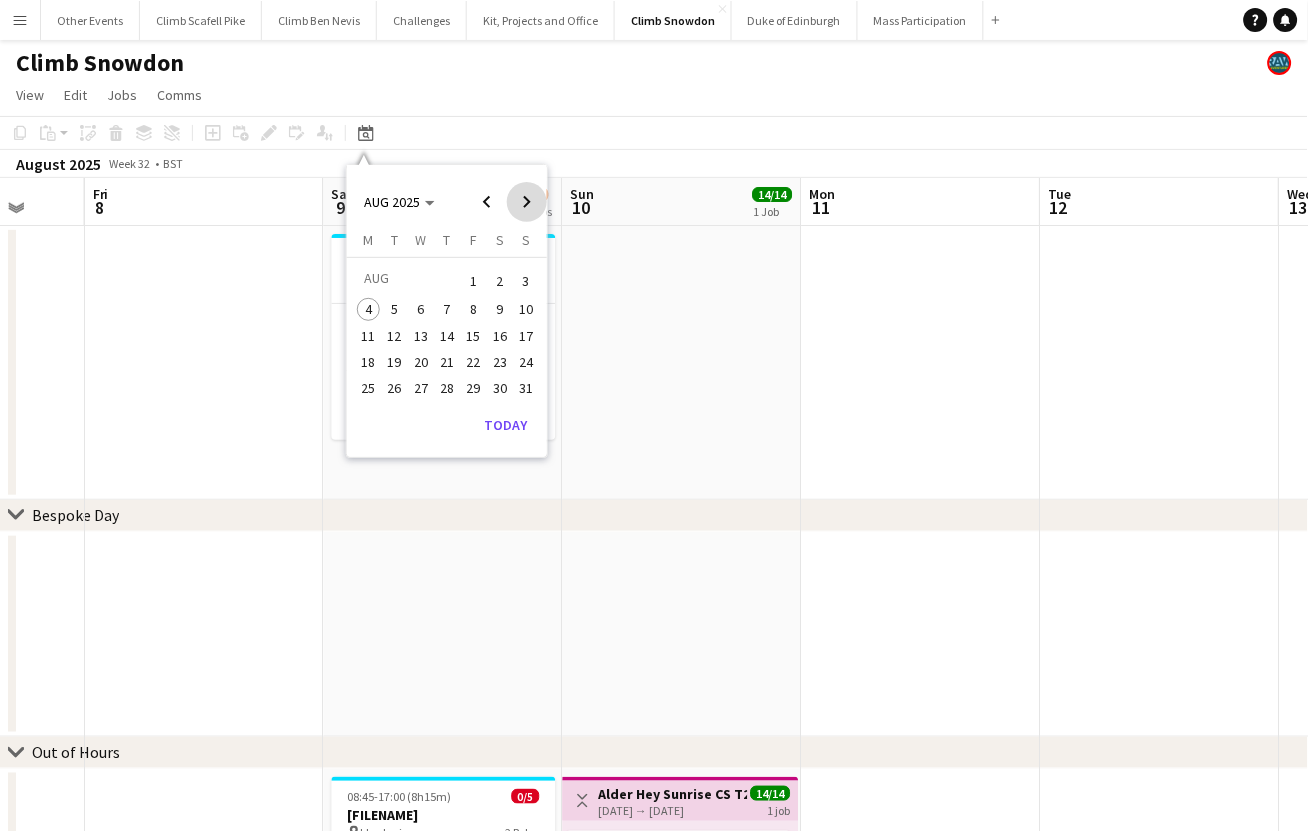 click at bounding box center (527, 202) 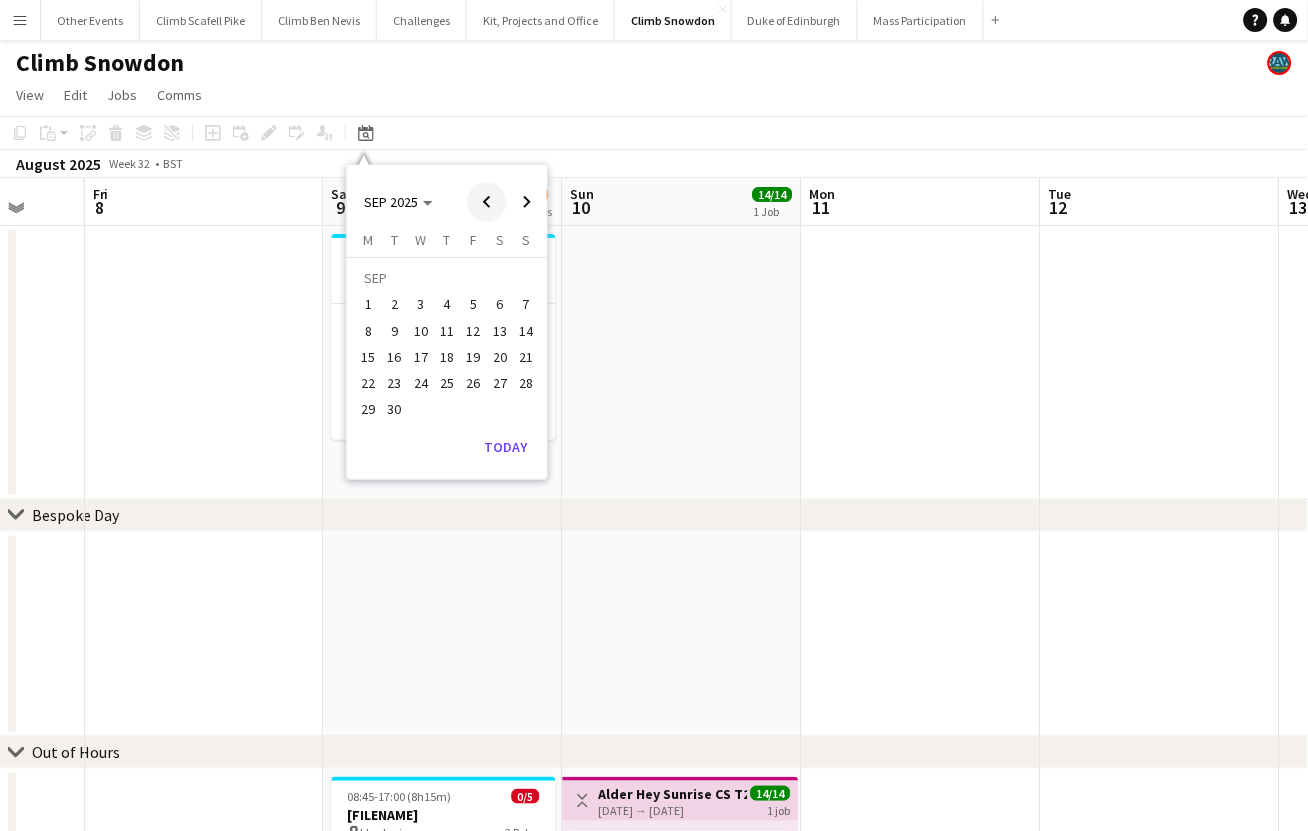click at bounding box center (487, 202) 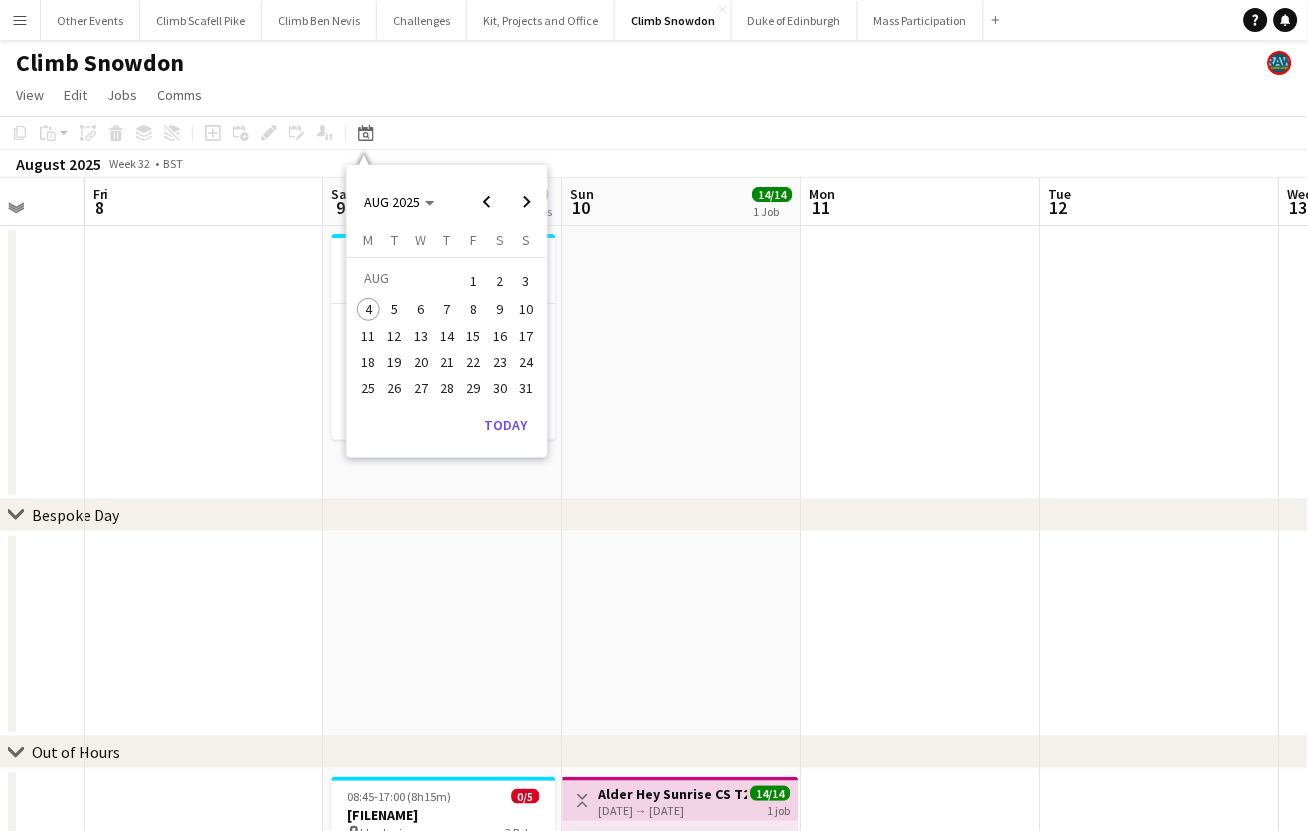 click on "30" at bounding box center [500, 388] 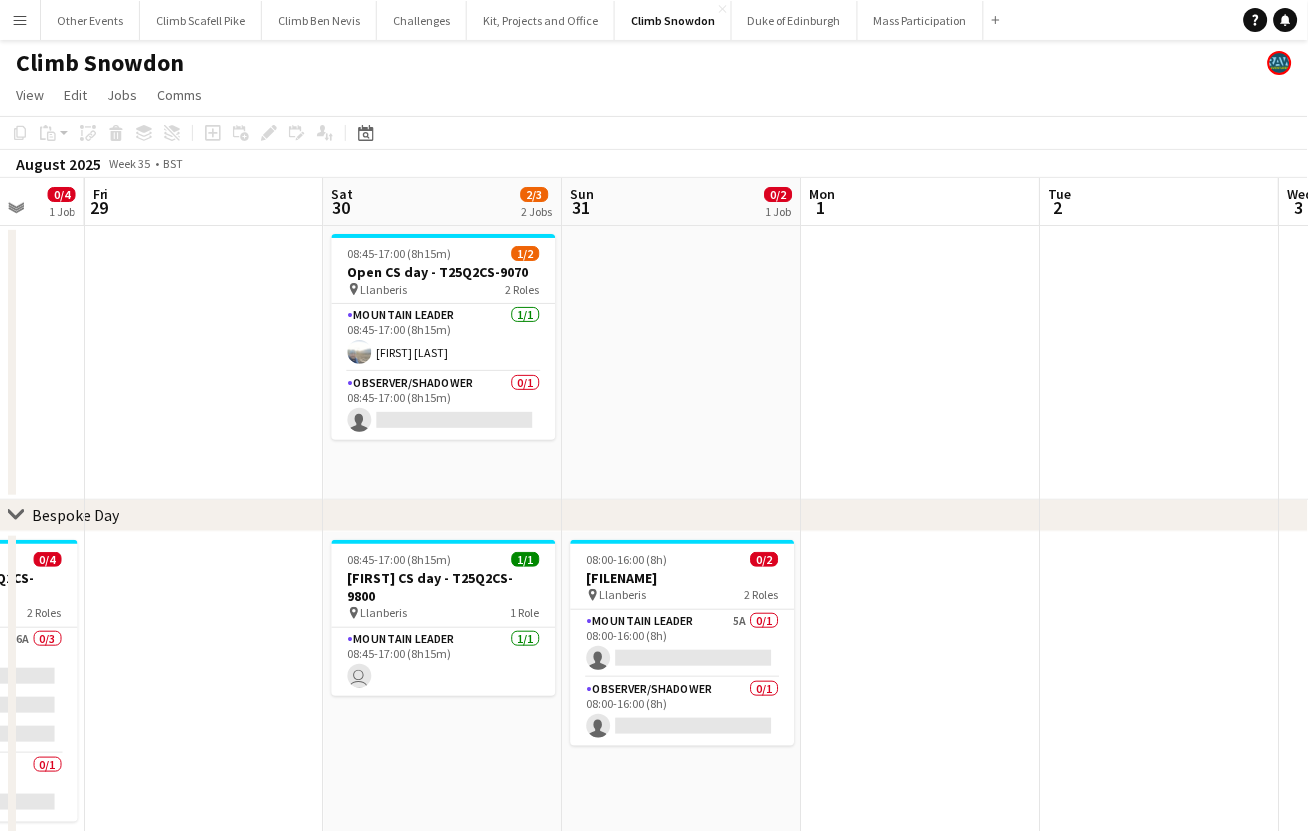scroll, scrollTop: 0, scrollLeft: 687, axis: horizontal 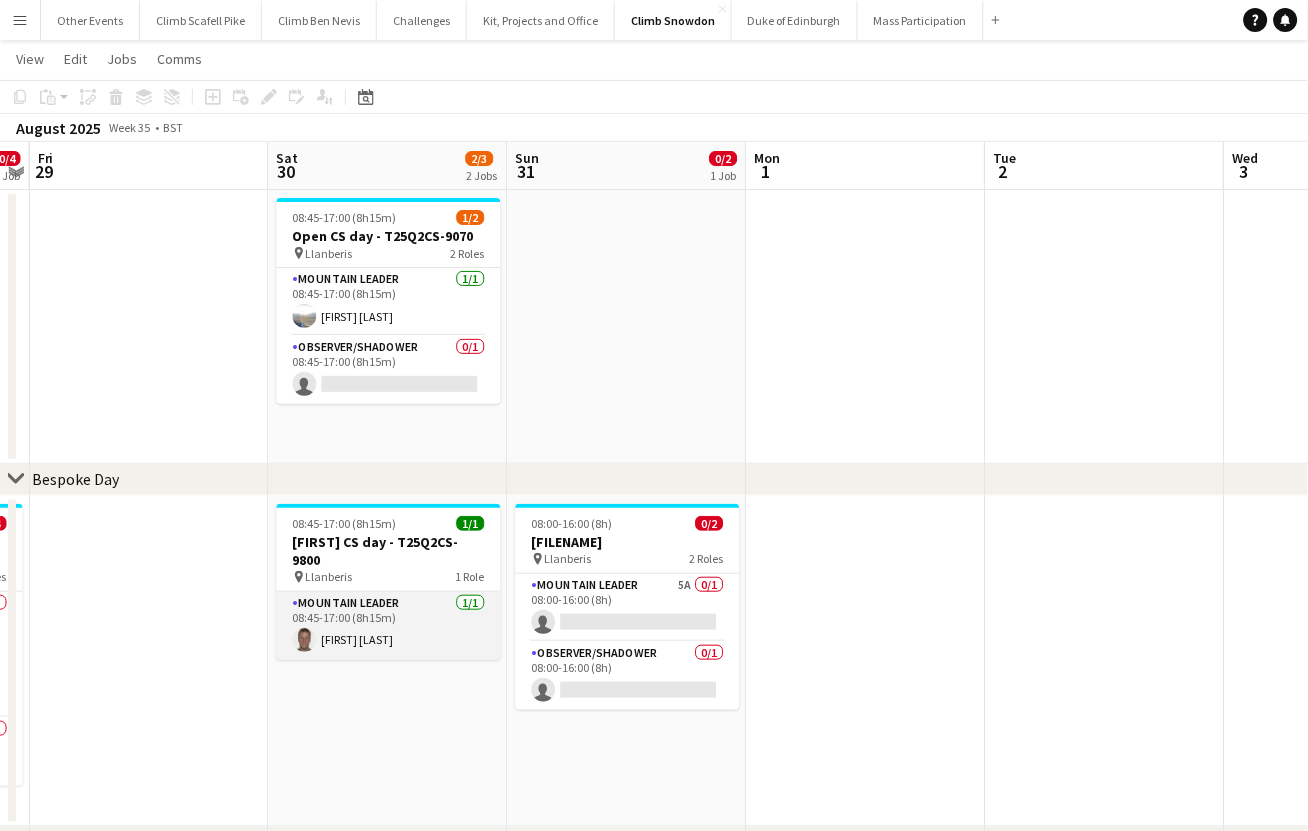 click on "Mountain Leader    1/1   08:45-17:00 (8h15m)
[FIRST] [LAST]" at bounding box center [389, 626] 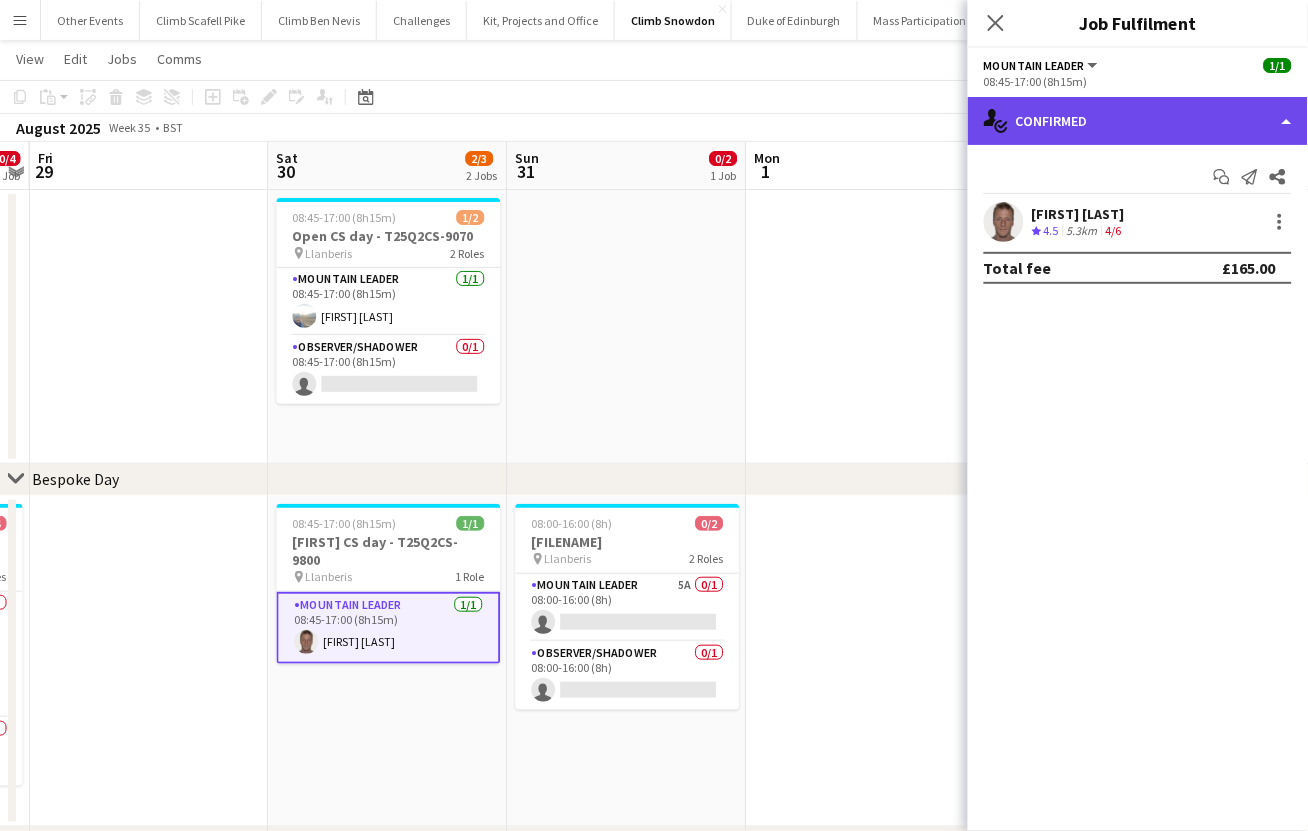 click on "single-neutral-actions-check-2
Confirmed" 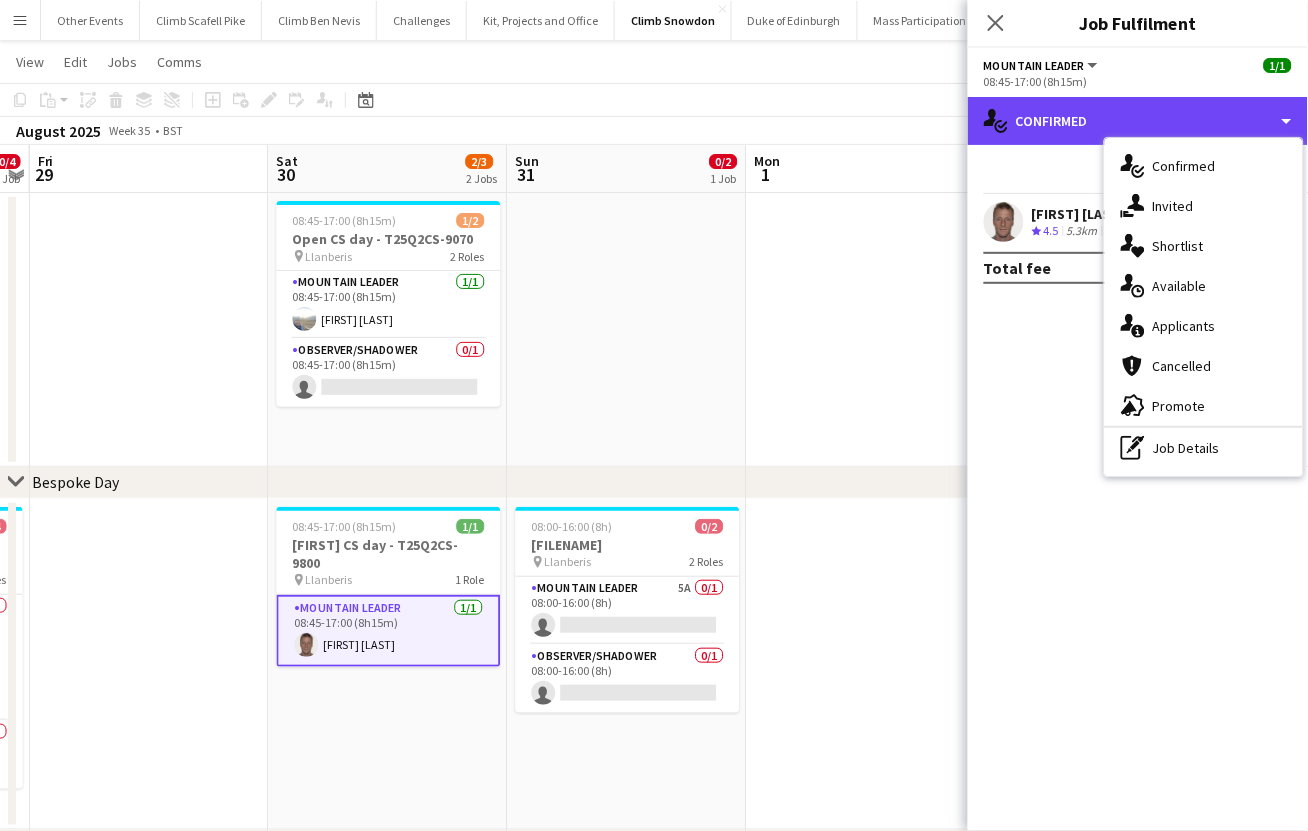 scroll, scrollTop: 32, scrollLeft: 0, axis: vertical 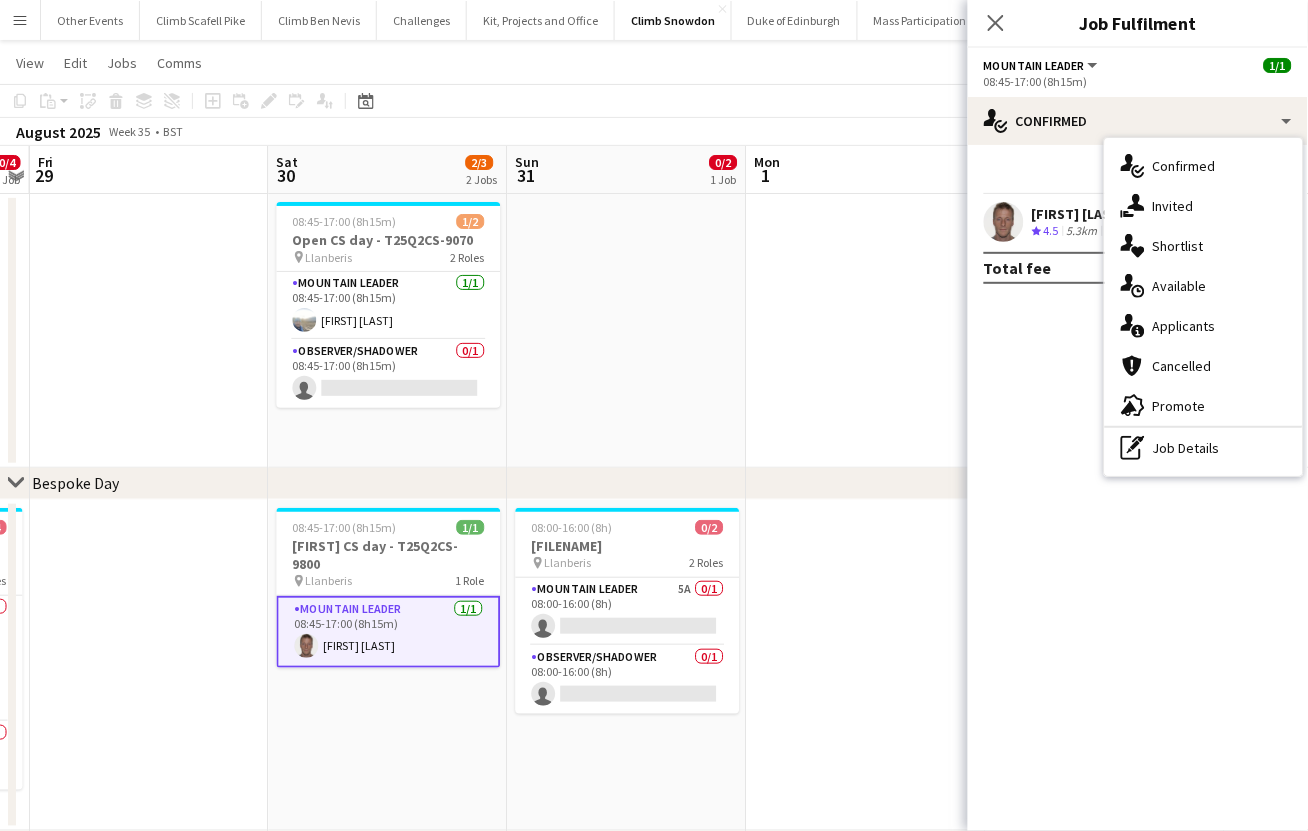 click at bounding box center [627, 331] 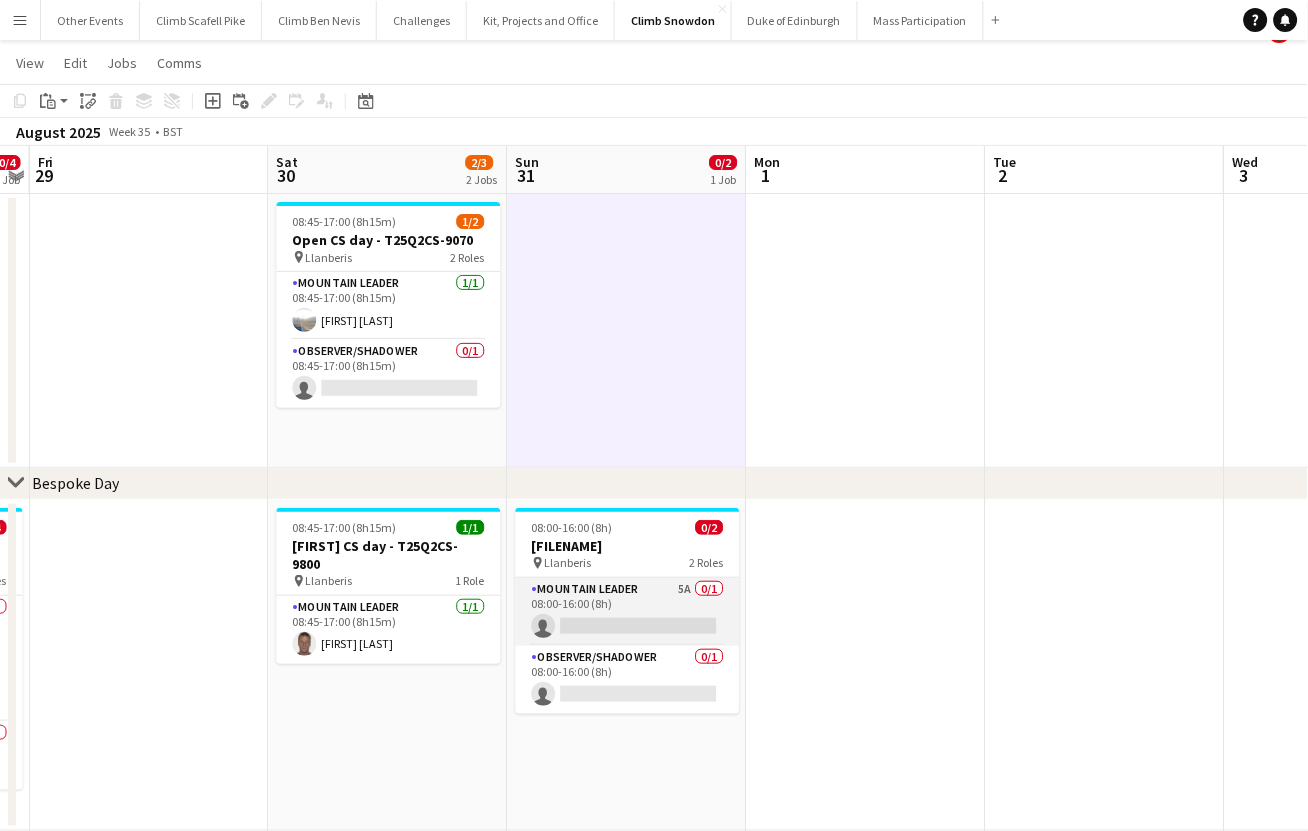 click on "Mountain Leader    5A   0/1   08:00-16:00 (8h)
single-neutral-actions" at bounding box center (628, 612) 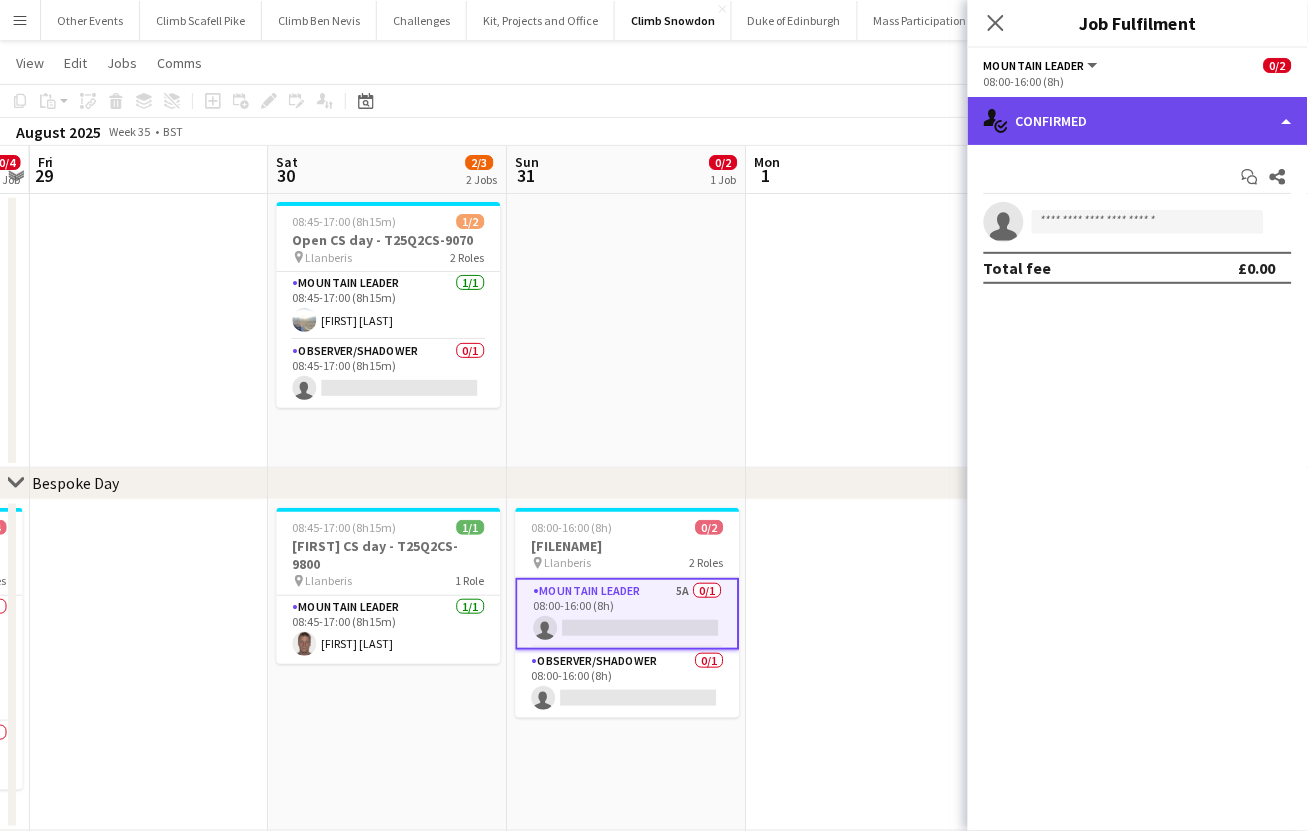 click on "single-neutral-actions-check-2
Confirmed" 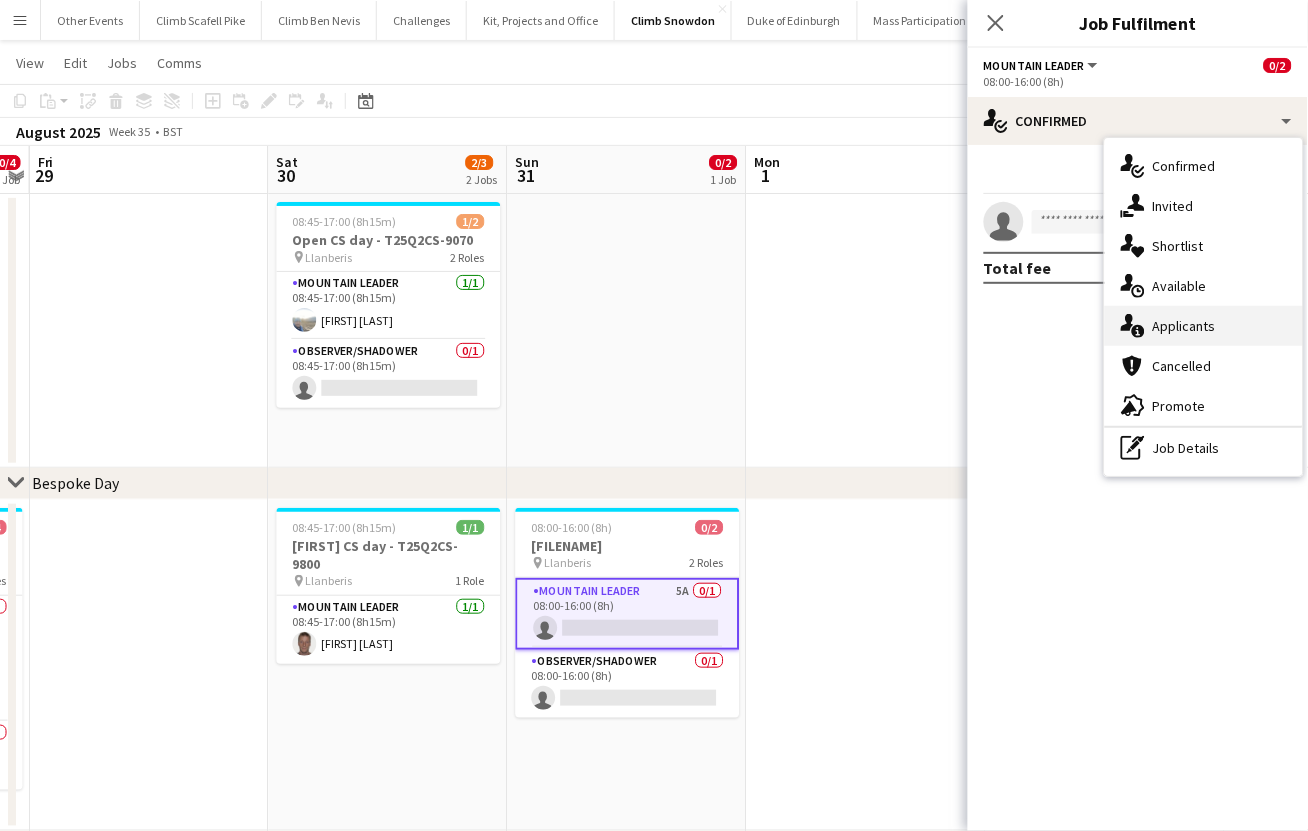 click on "single-neutral-actions-information
Applicants" at bounding box center (1204, 326) 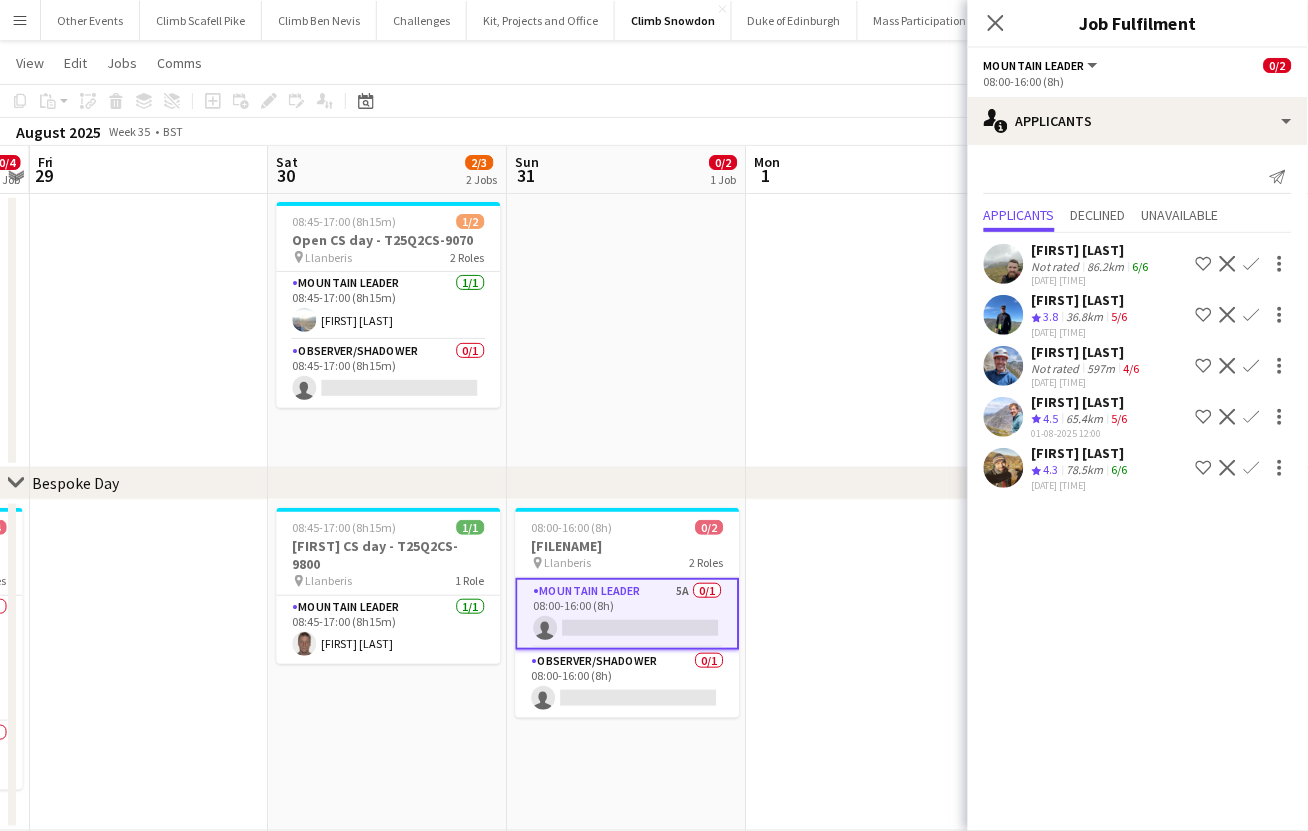 click at bounding box center [866, 666] 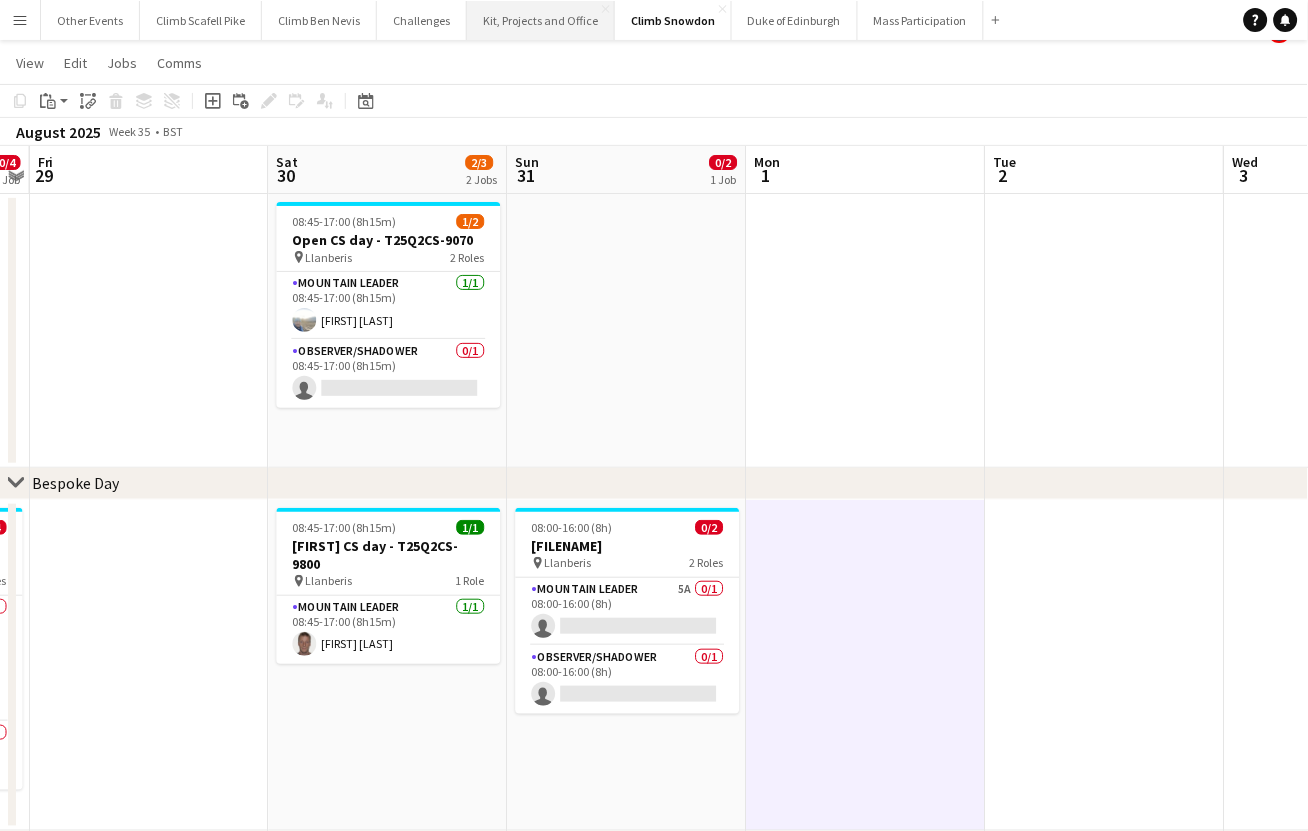 click on "Kit, Projects and Office
Close" at bounding box center [541, 20] 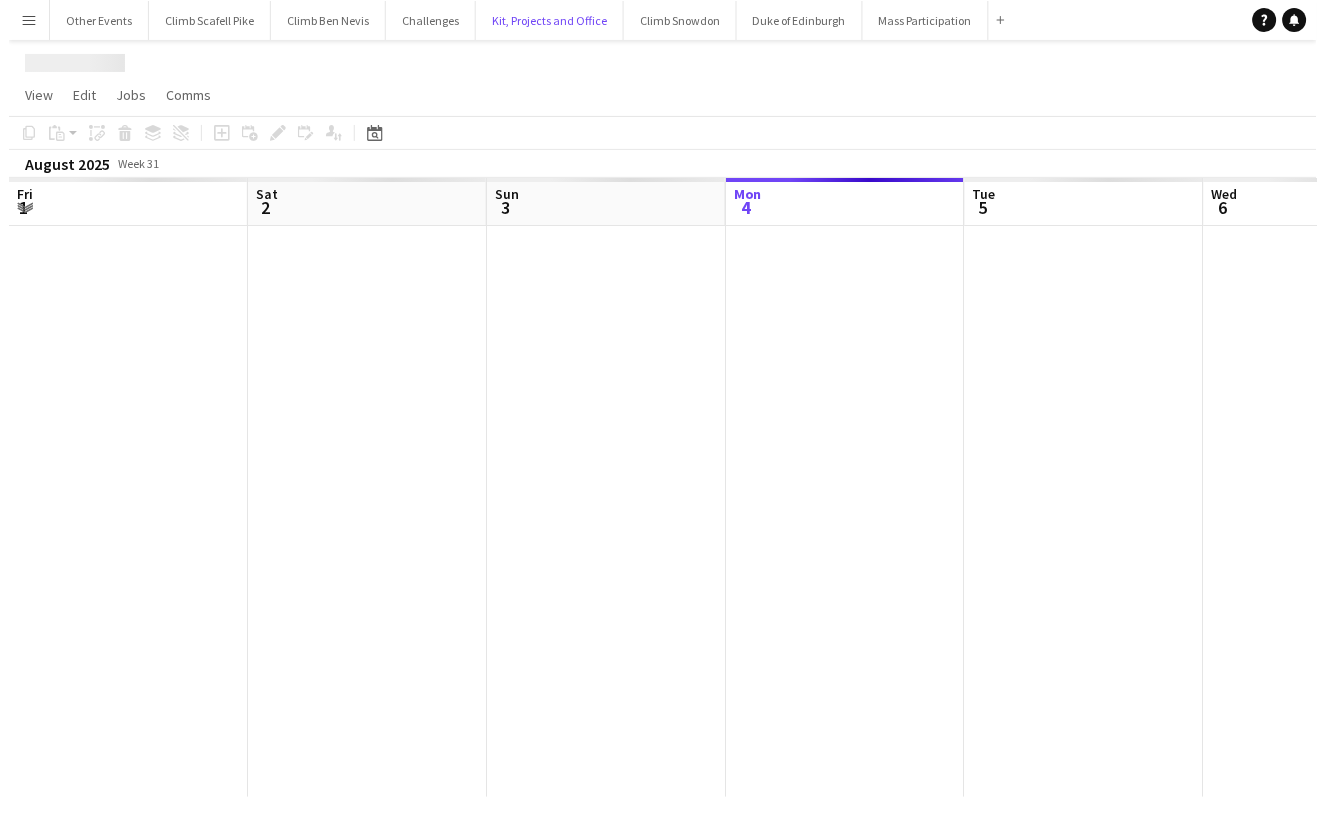 scroll, scrollTop: 0, scrollLeft: 0, axis: both 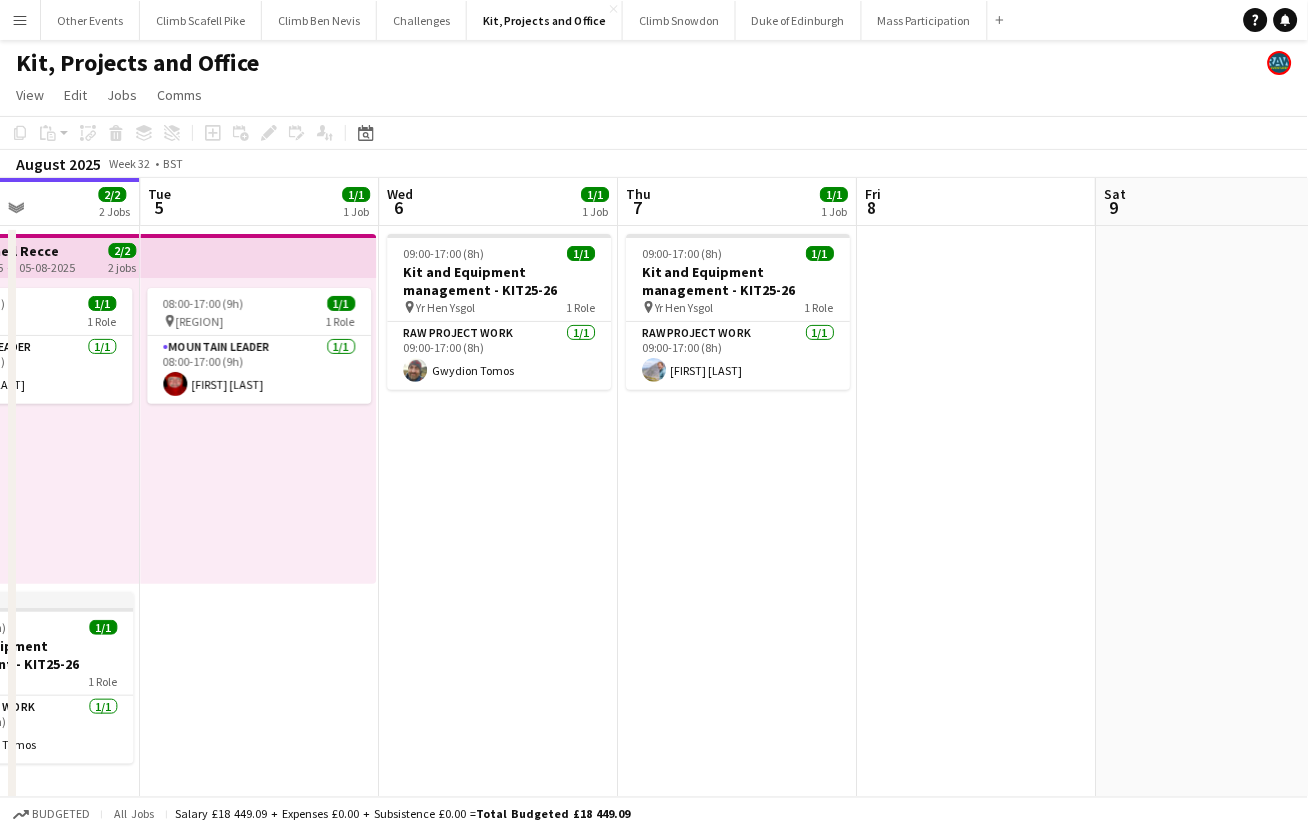 drag, startPoint x: 1079, startPoint y: 574, endPoint x: 740, endPoint y: 609, distance: 340.802 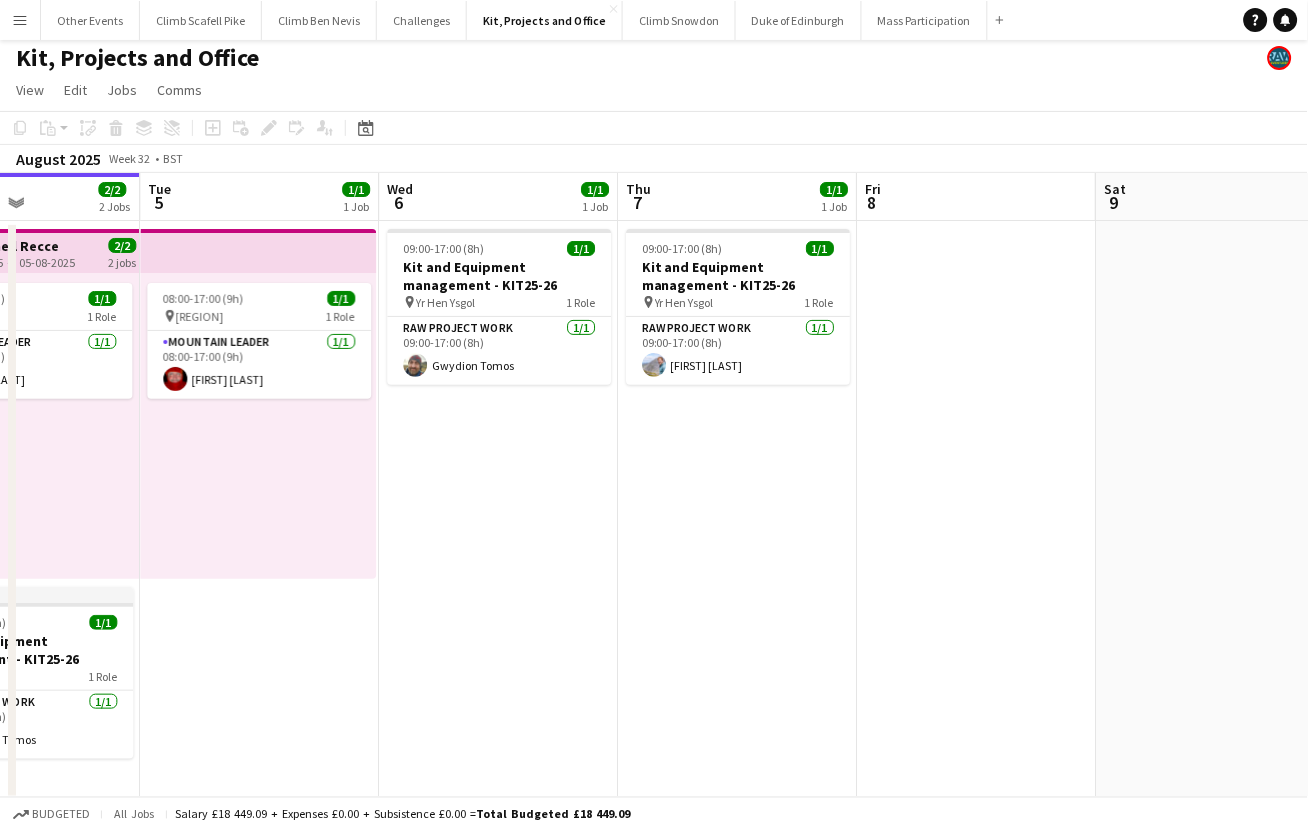 scroll, scrollTop: 8, scrollLeft: 0, axis: vertical 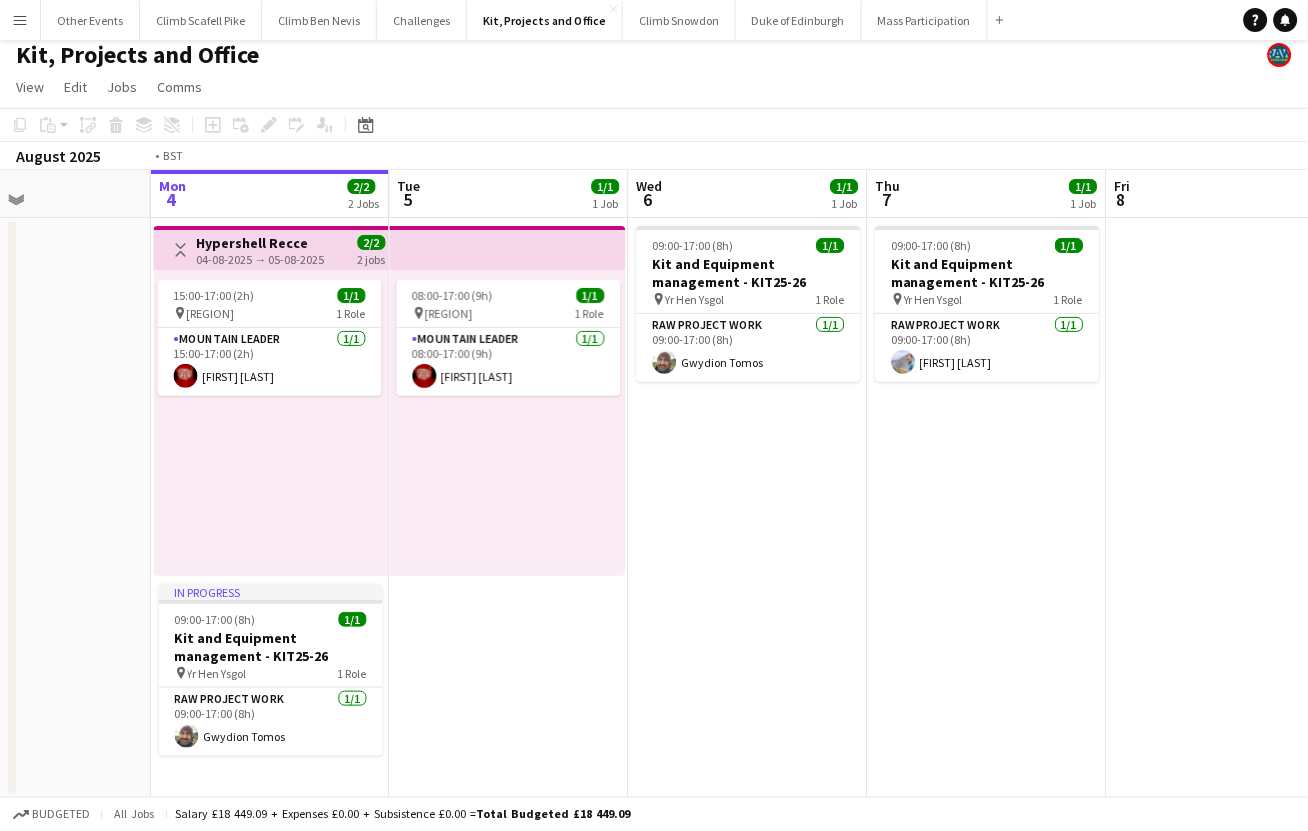 drag, startPoint x: 611, startPoint y: 597, endPoint x: 861, endPoint y: 571, distance: 251.34836 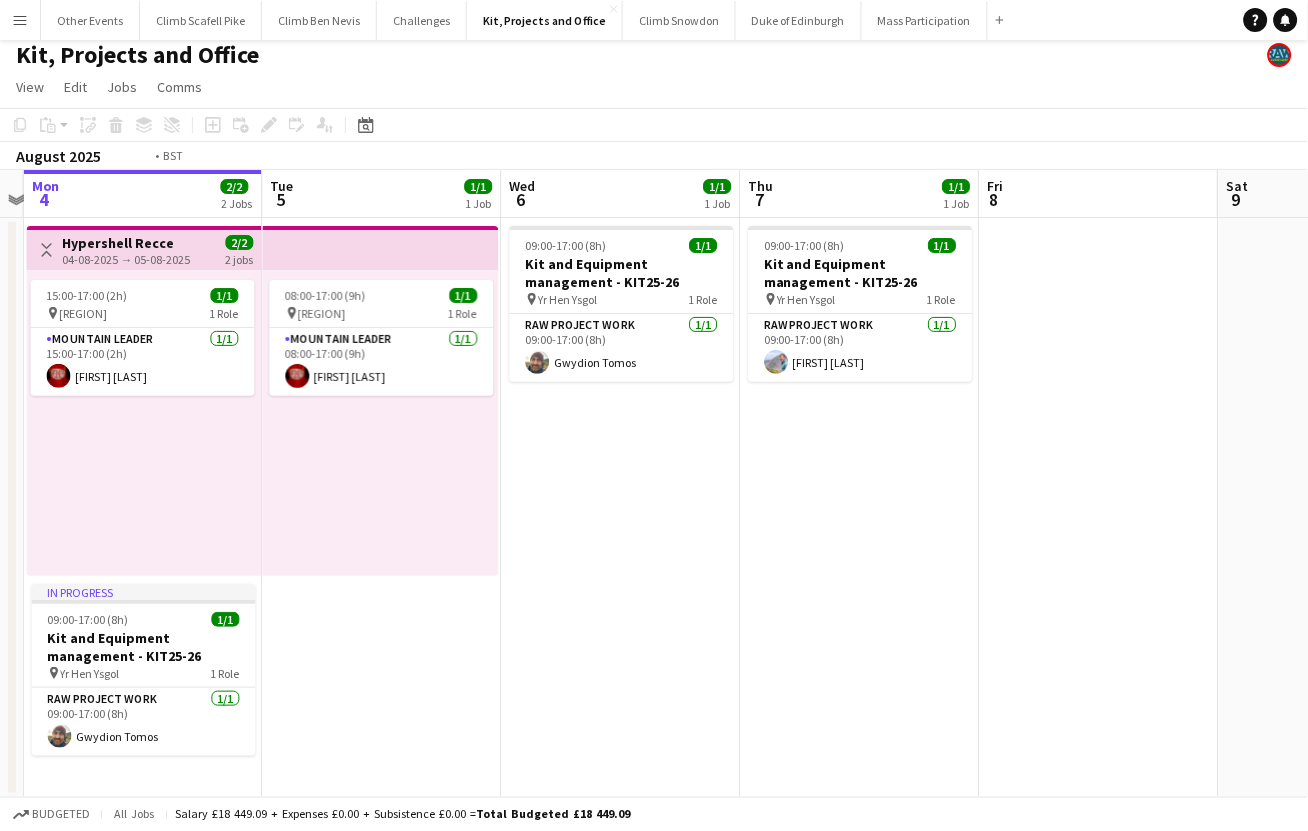 drag, startPoint x: 1088, startPoint y: 575, endPoint x: 480, endPoint y: 630, distance: 610.4826 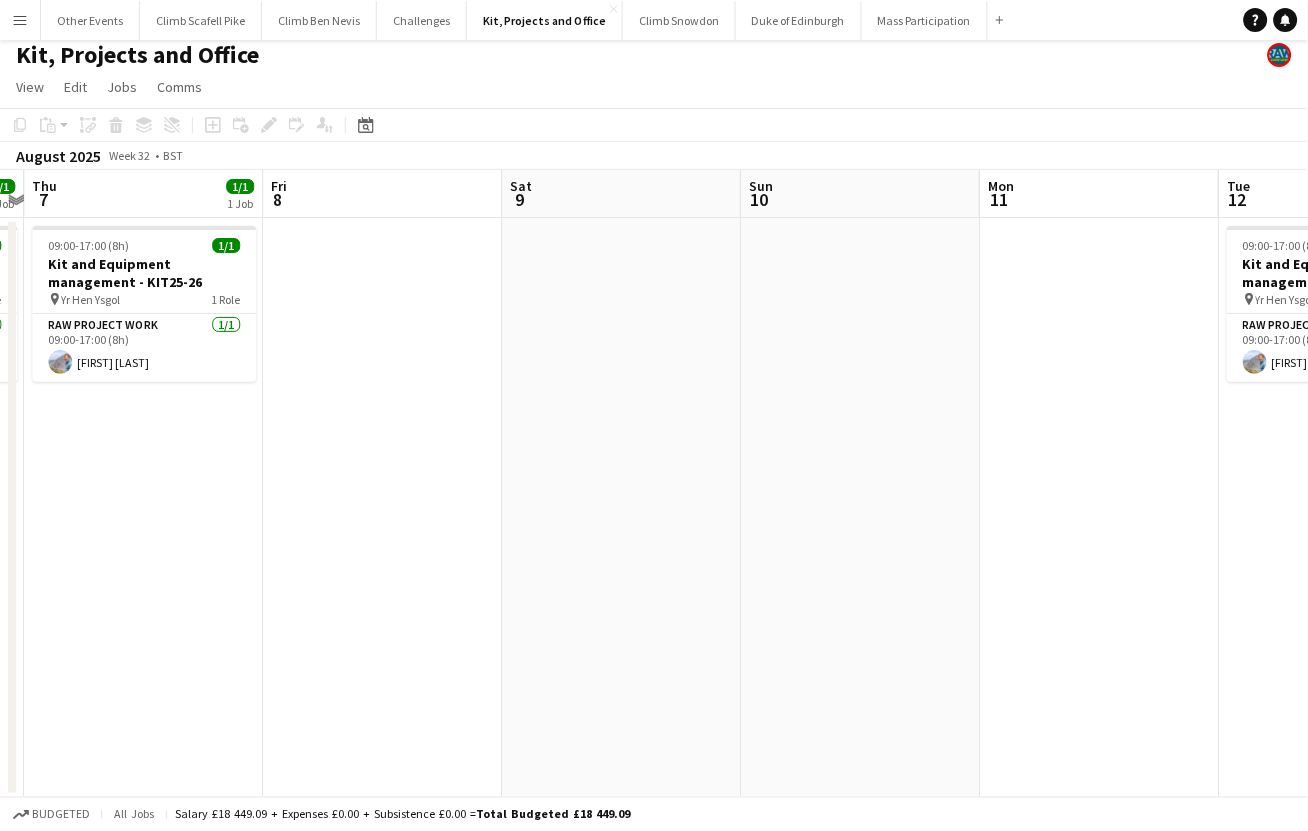 drag, startPoint x: 951, startPoint y: 592, endPoint x: 266, endPoint y: 635, distance: 686.3483 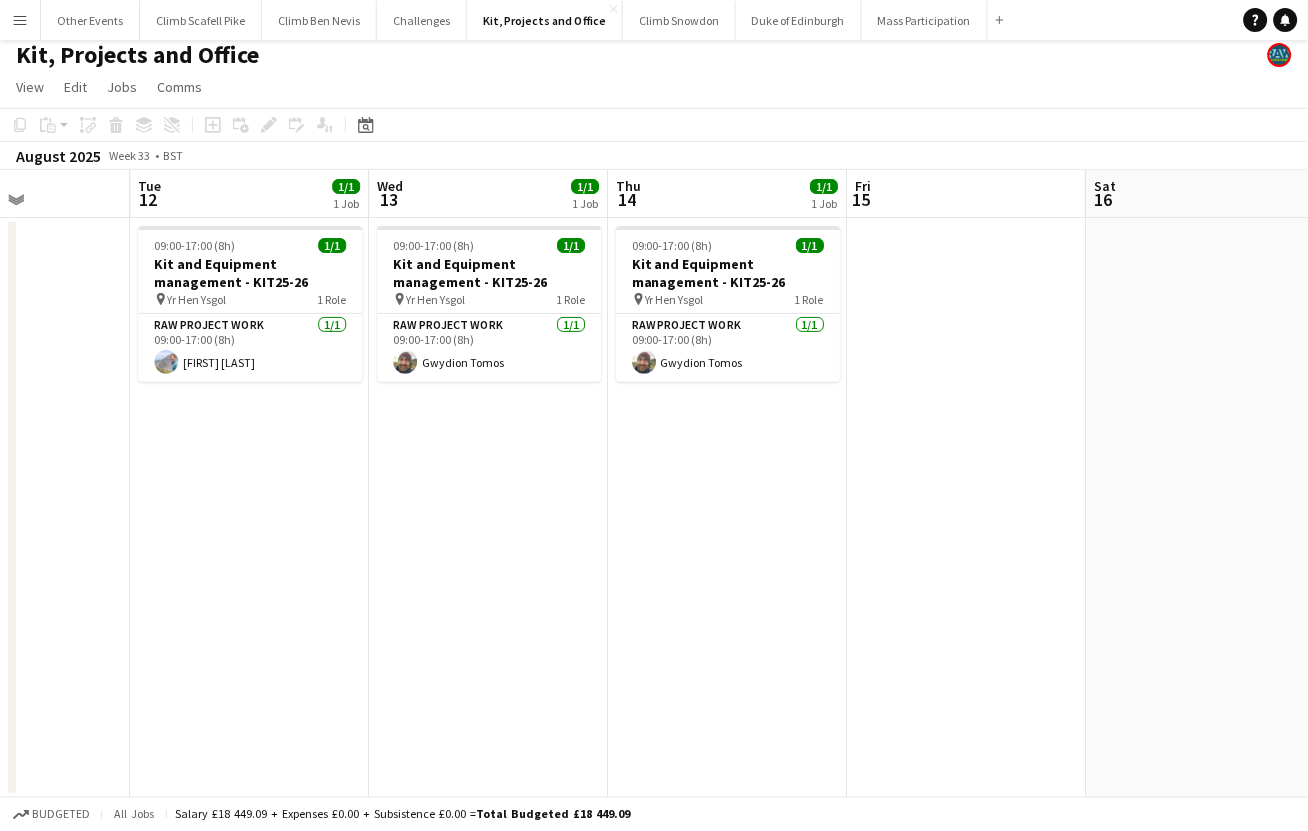 drag, startPoint x: 897, startPoint y: 604, endPoint x: 281, endPoint y: 671, distance: 619.63293 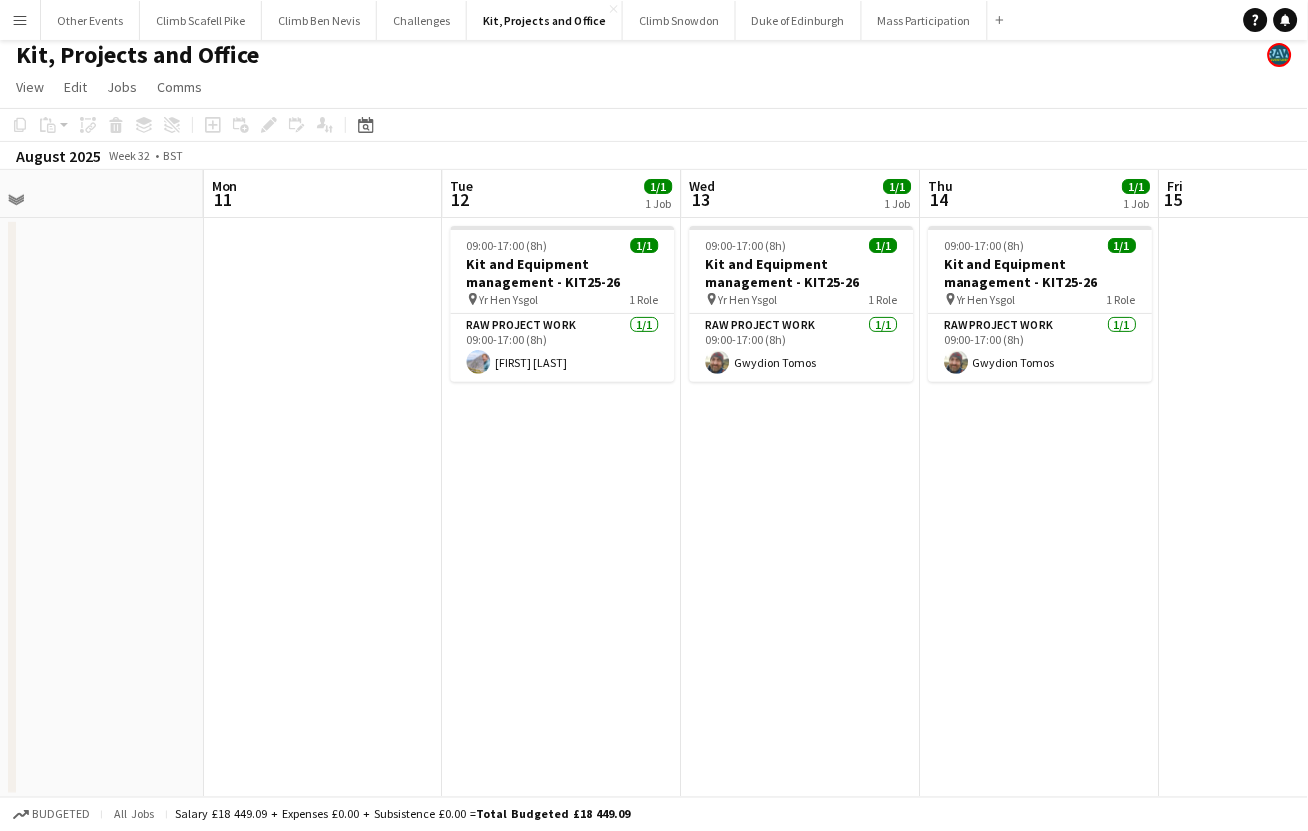 scroll, scrollTop: 0, scrollLeft: 512, axis: horizontal 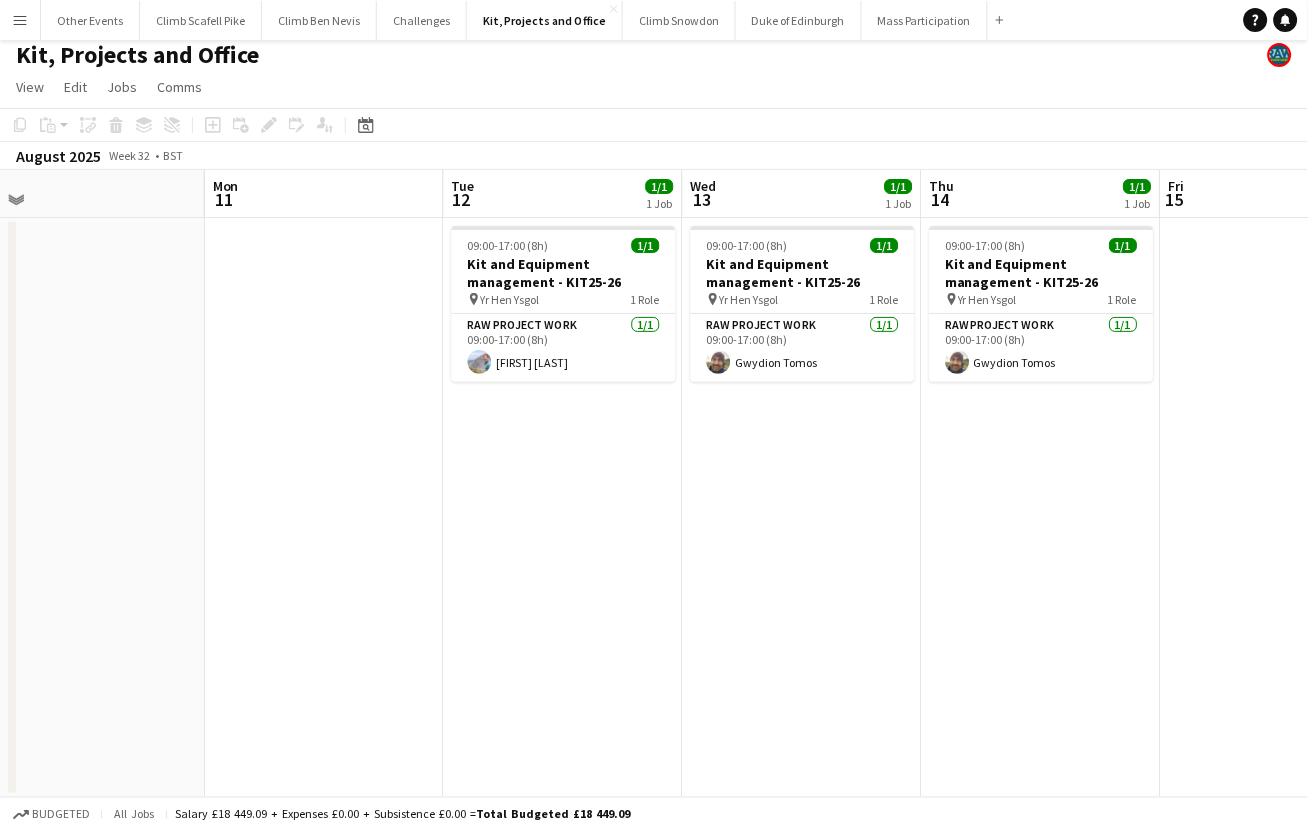 drag, startPoint x: 281, startPoint y: 668, endPoint x: 595, endPoint y: 646, distance: 314.76974 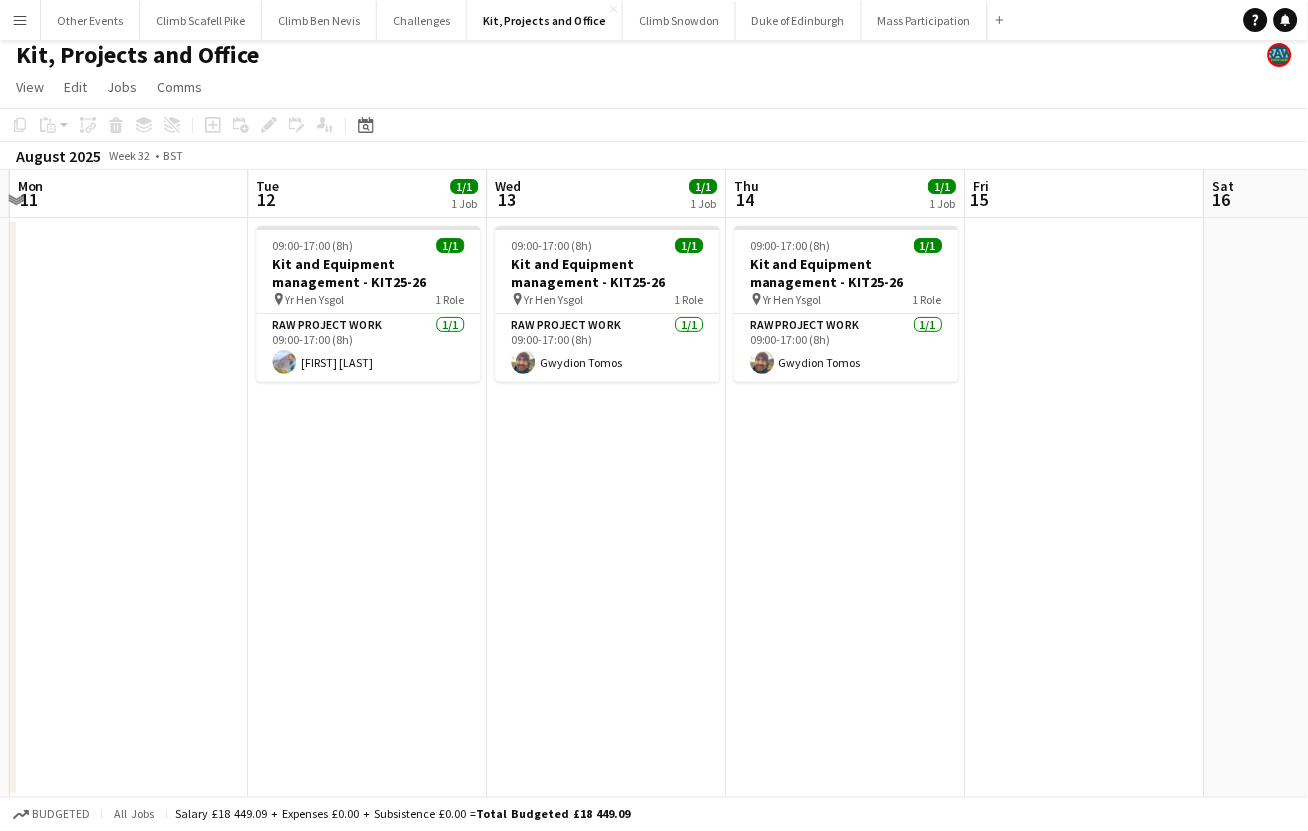 scroll, scrollTop: 0, scrollLeft: 708, axis: horizontal 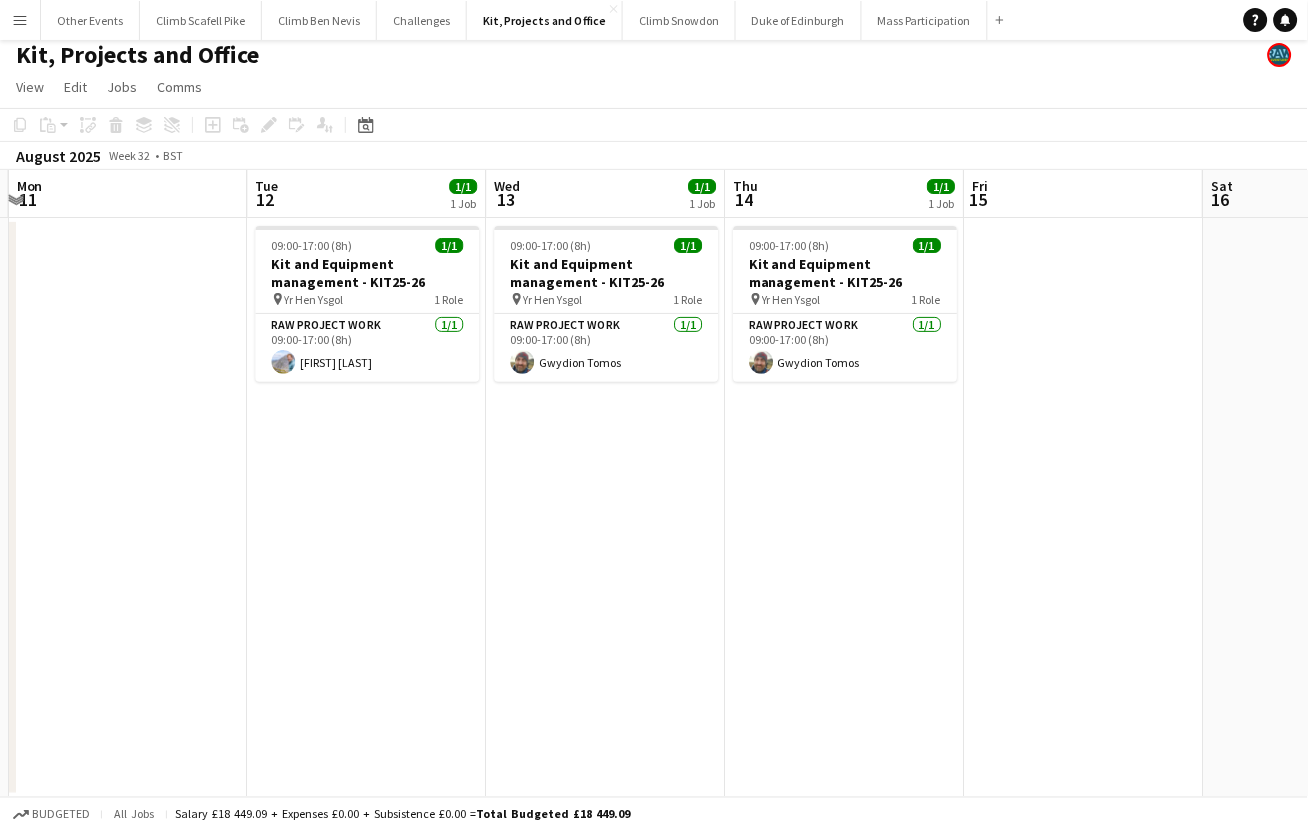 drag, startPoint x: 1054, startPoint y: 615, endPoint x: 904, endPoint y: 636, distance: 151.46286 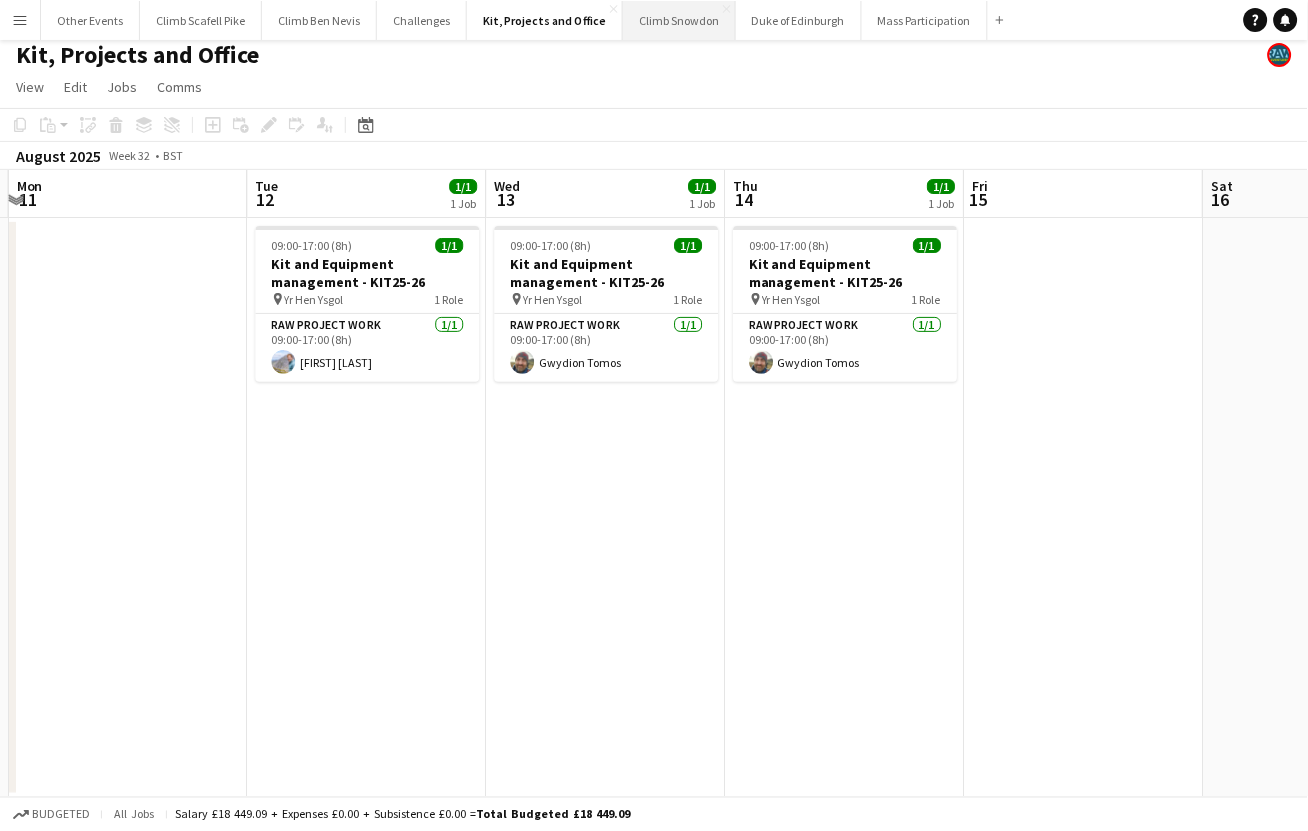 click on "Climb Snowdon
Close" at bounding box center [679, 20] 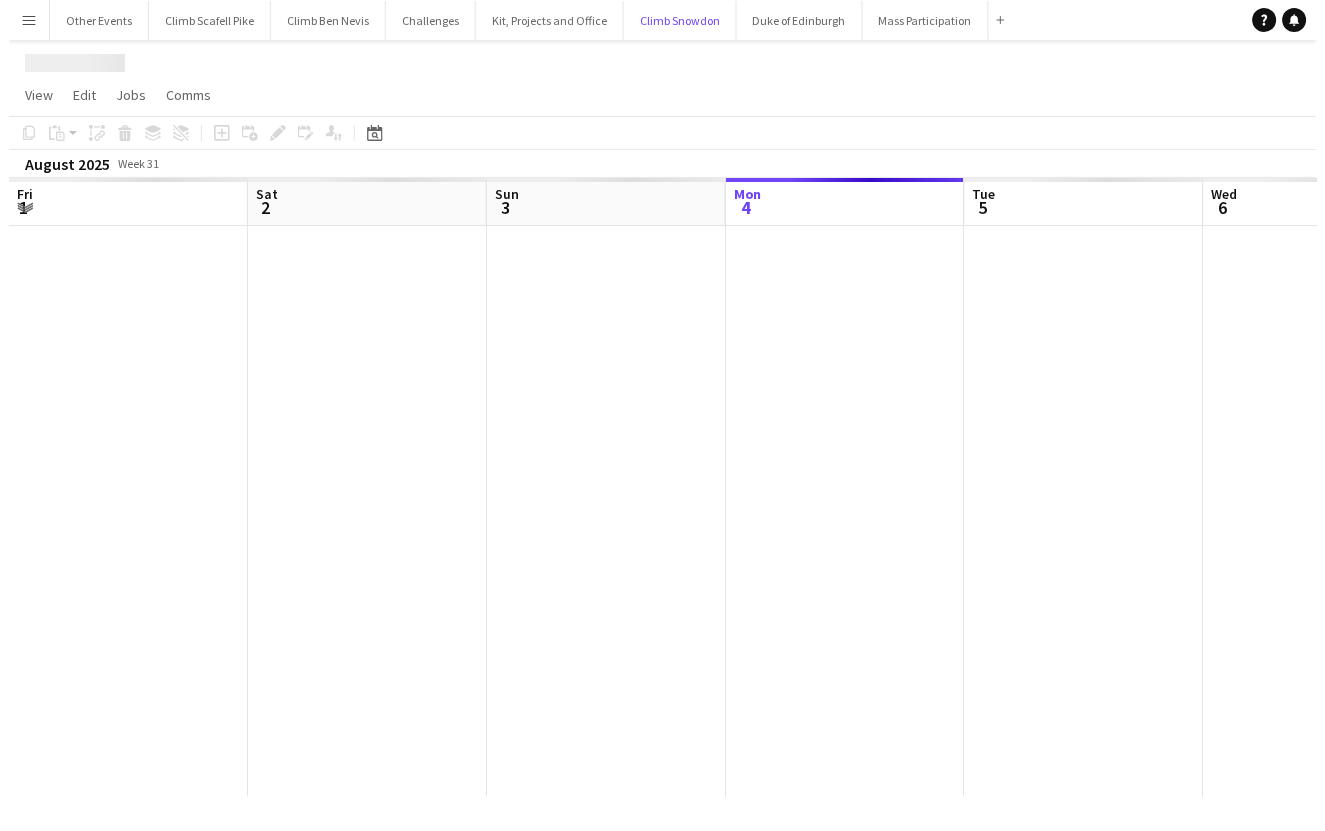 scroll, scrollTop: 0, scrollLeft: 0, axis: both 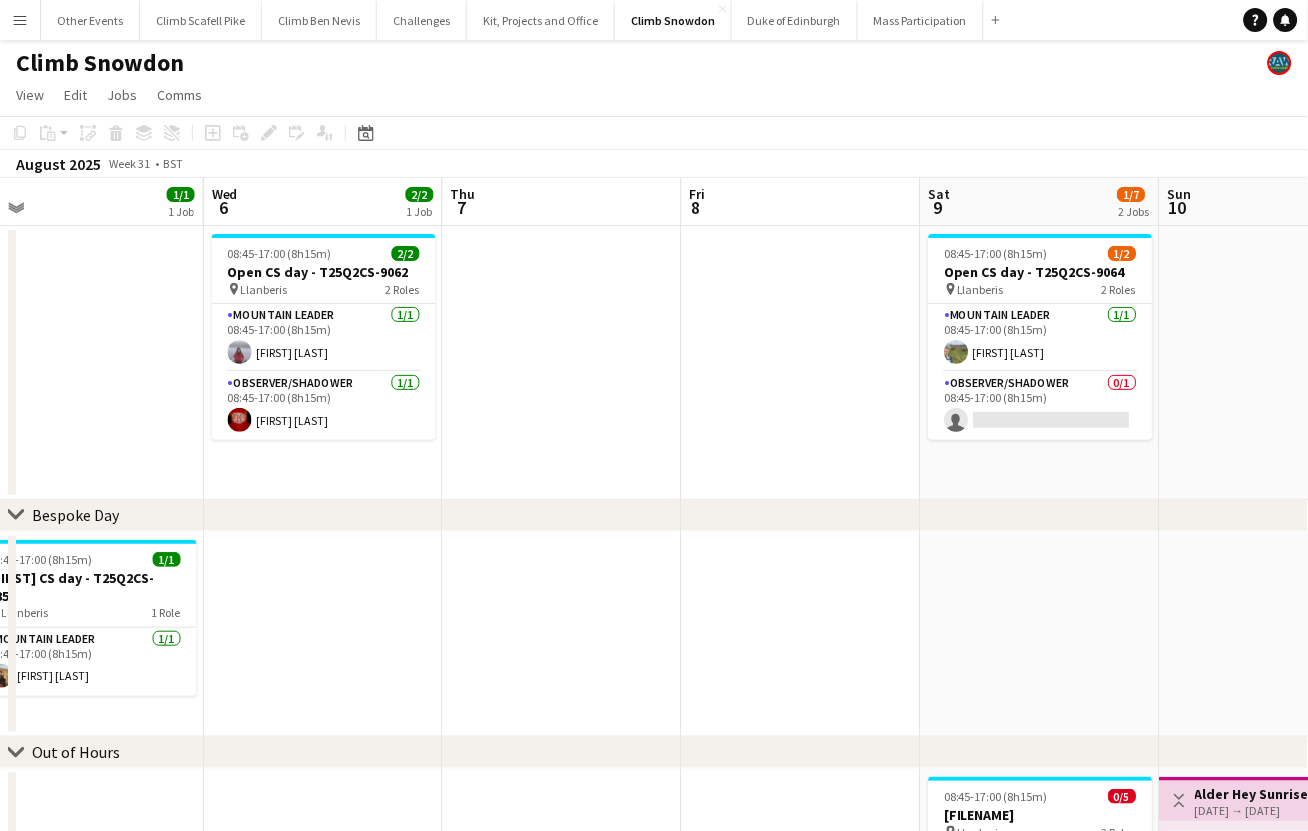 drag, startPoint x: 620, startPoint y: 624, endPoint x: 581, endPoint y: 625, distance: 39.012817 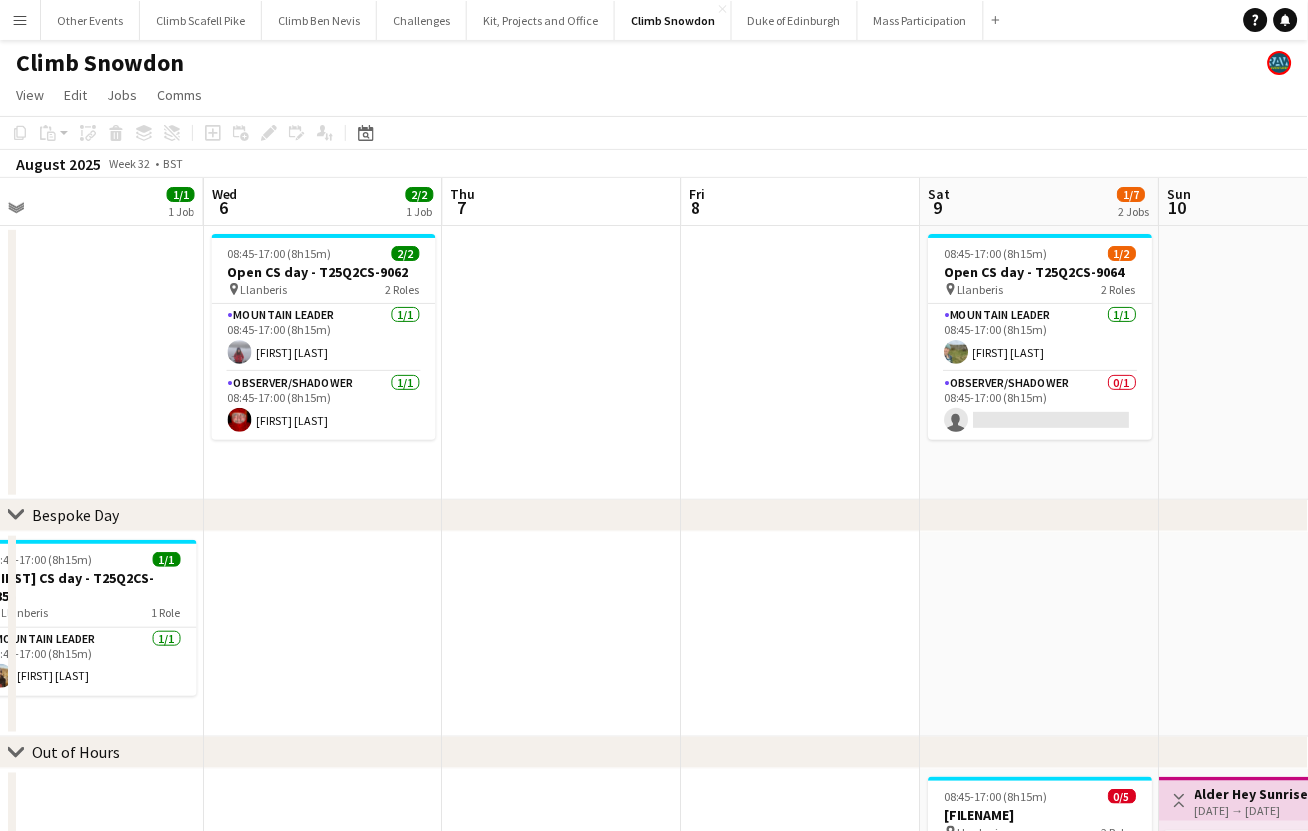 click on "Sun   3   Mon   4   1/2   1 Job   Tue   5   1/1   1 Job   Wed   6   2/2   1 Job   Thu   7   Fri   8   Sat   9   1/7   2 Jobs   Sun   10   14/14   1 Job   Mon   11   Tue   12   Wed   13      08:45-17:00 (8h15m)    2/2   Open CS day - T25Q2CS-9062
pin
[CITY]   2 Roles   Mountain Leader    1/1   08:45-17:00 (8h15m)
[FIRST] [LAST]  Observer/Shadower   1/1   08:45-17:00 (8h15m)
[FIRST] [LAST]     08:45-17:00 (8h15m)    1/2   Open CS day - T25Q2CS-9064
pin
[CITY]   2 Roles   Mountain Leader    1/1   08:45-17:00 (8h15m)
[FIRST] [LAST]  Observer/Shadower   0/1   08:45-17:00 (8h15m)
single-neutral-actions
08:45-17:00 (8h15m)    1/1   [FIRST] H CS day - T25Q2CS-9855
pin
[CITY]   1 Role   Mountain Leader    1/1   08:45-17:00 (8h15m)
[FIRST] [LAST]     17:00-01:00 (8h) (Tue)   1/2   [FIRST] CS Sunset - T25Q2CS-9514
pin
[CITY]   1/1" at bounding box center (654, 656) 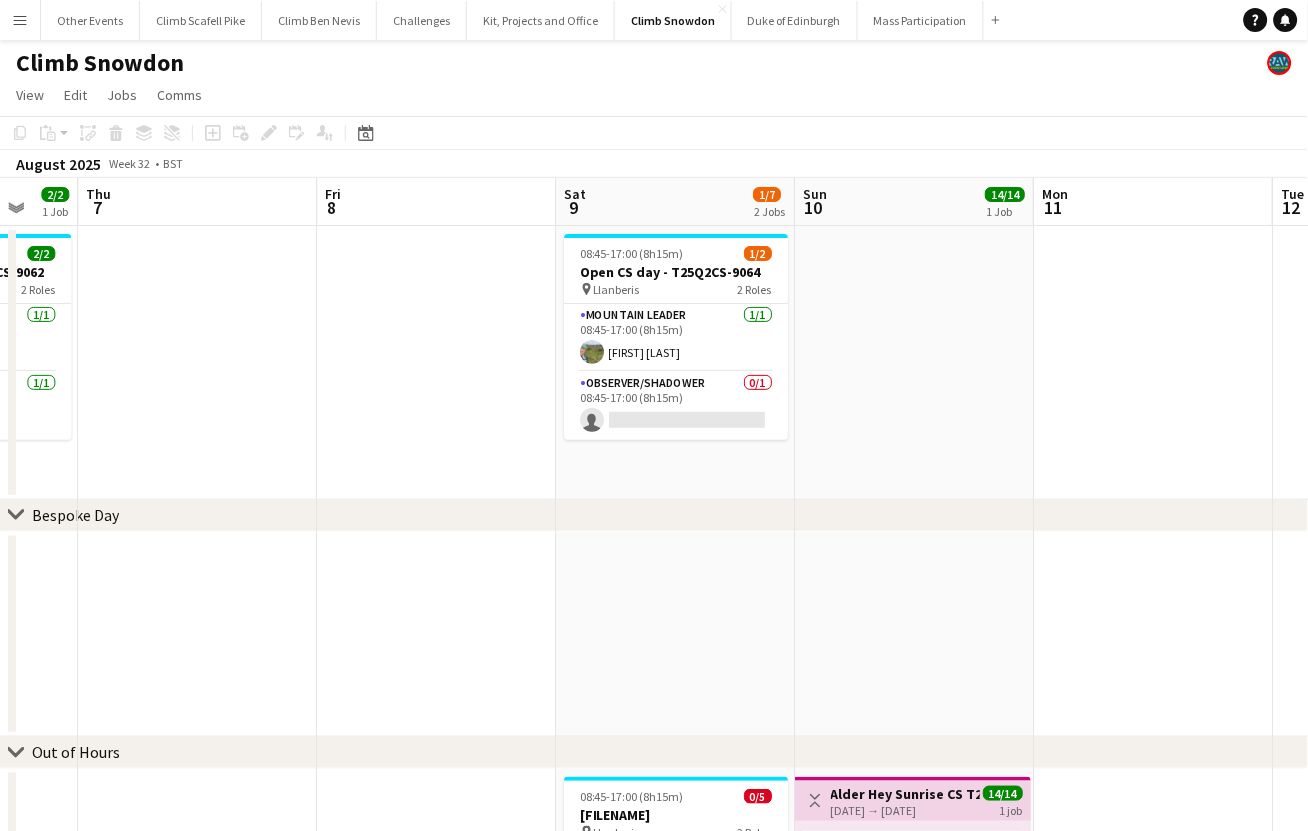 scroll, scrollTop: 0, scrollLeft: 882, axis: horizontal 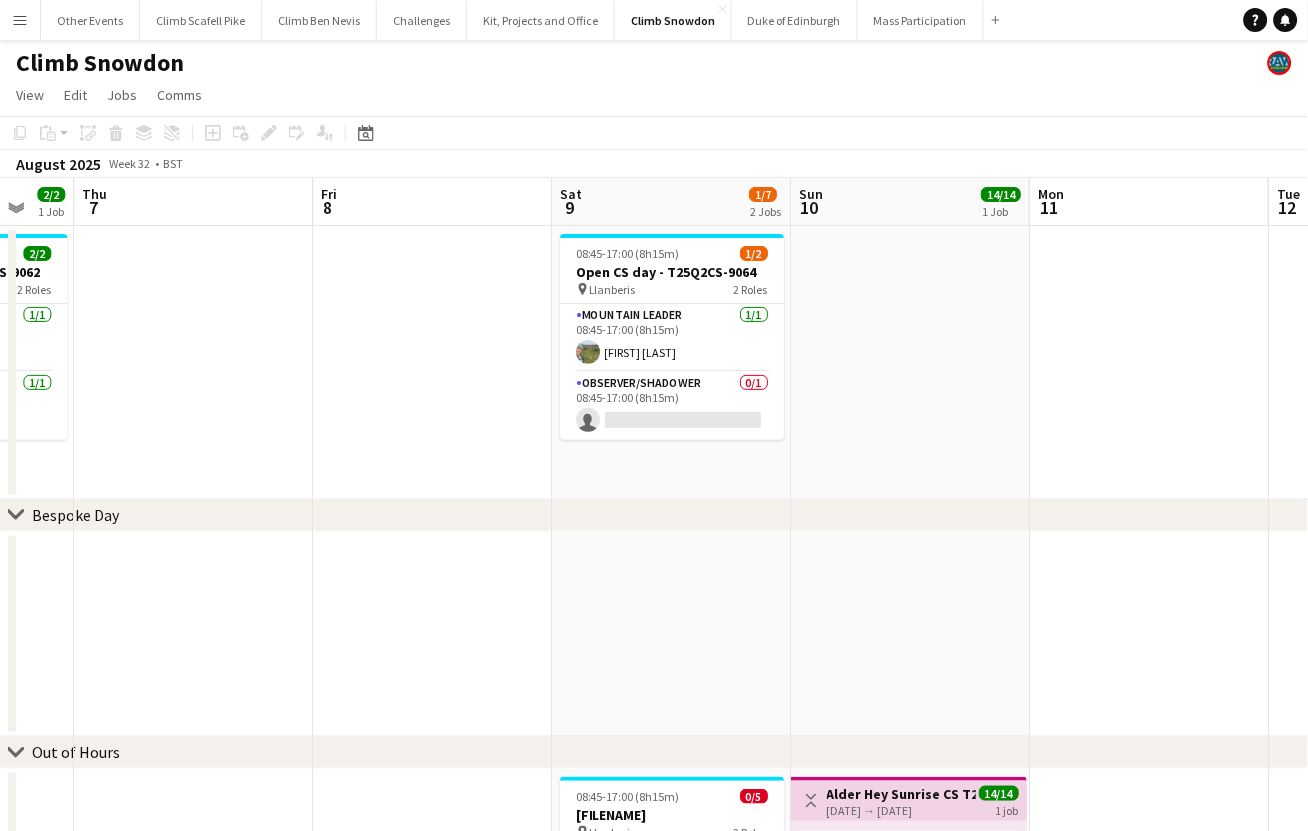 drag, startPoint x: 1053, startPoint y: 619, endPoint x: 684, endPoint y: 652, distance: 370.47266 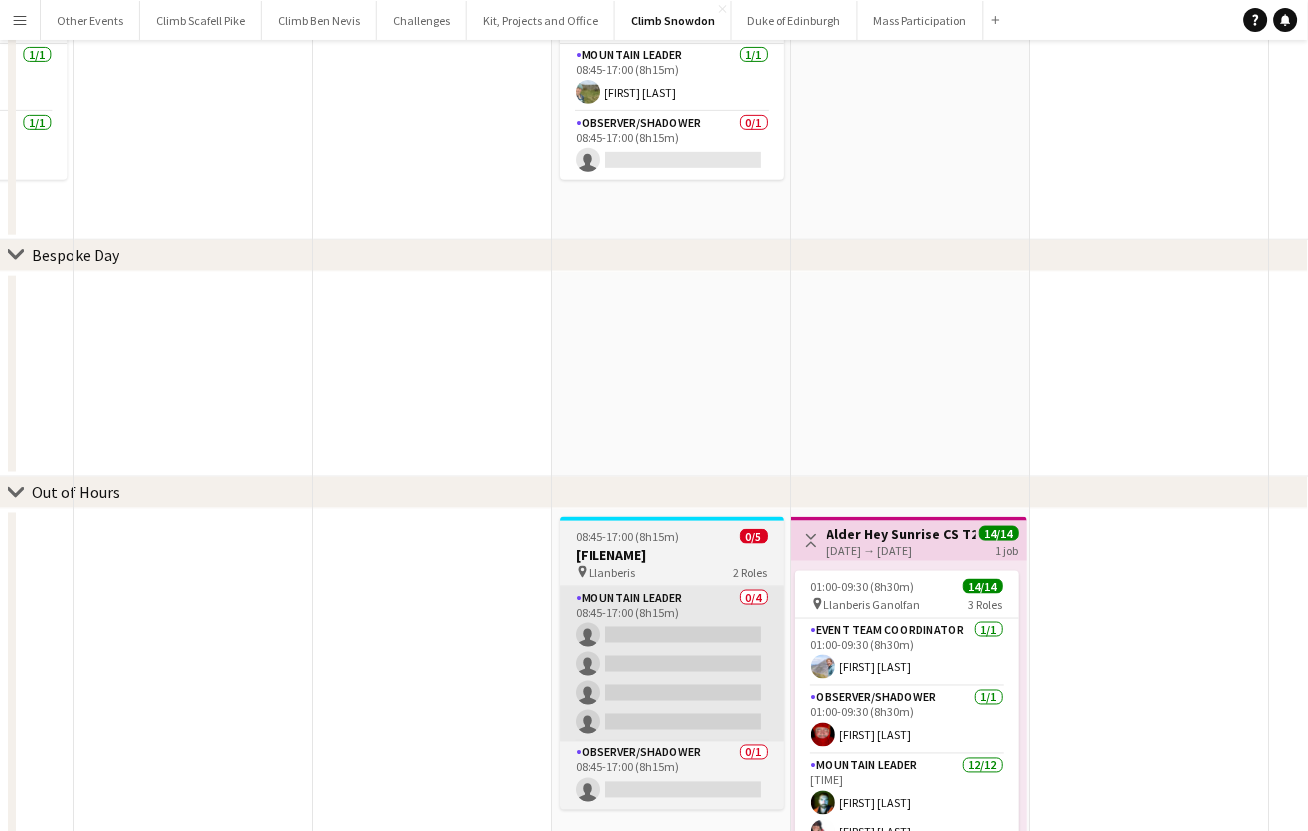 scroll, scrollTop: 265, scrollLeft: 0, axis: vertical 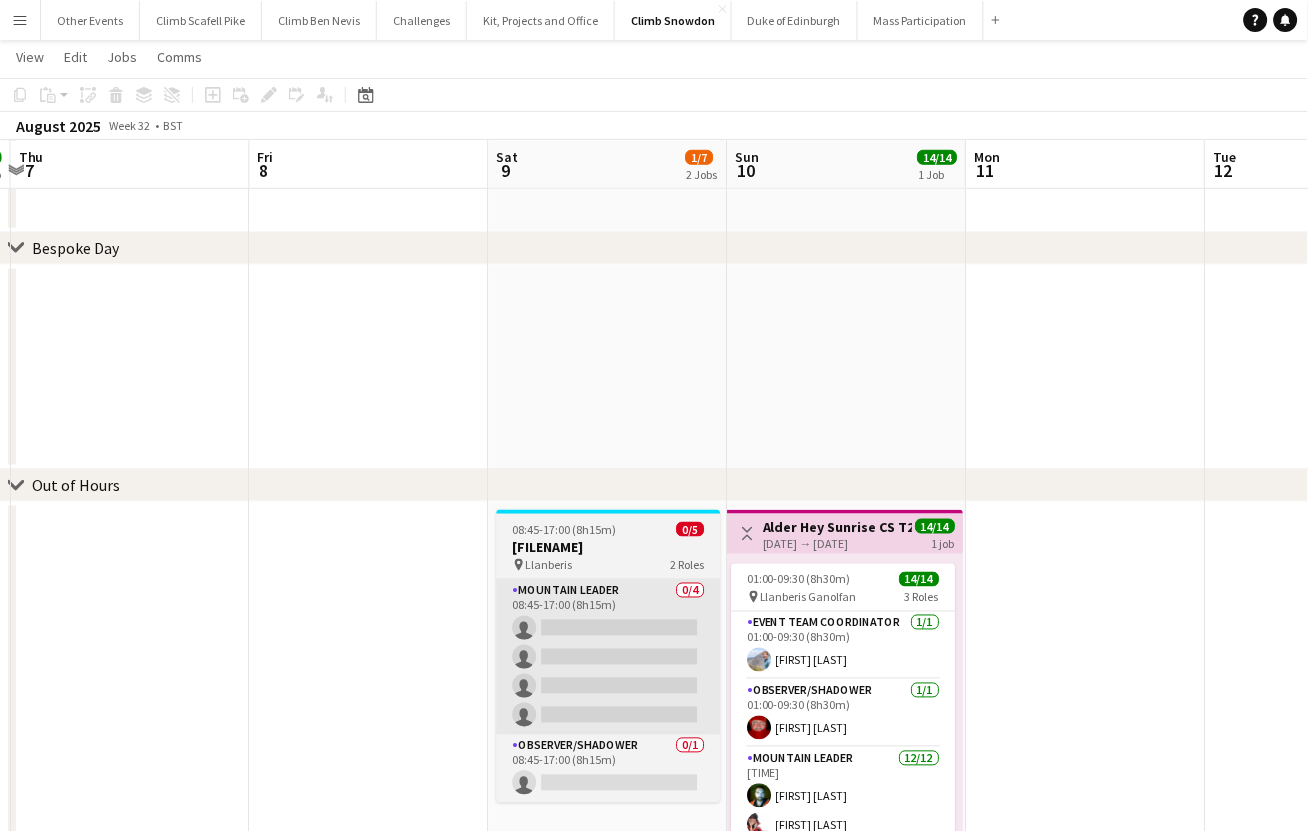 drag, startPoint x: 819, startPoint y: 448, endPoint x: 431, endPoint y: 646, distance: 435.60074 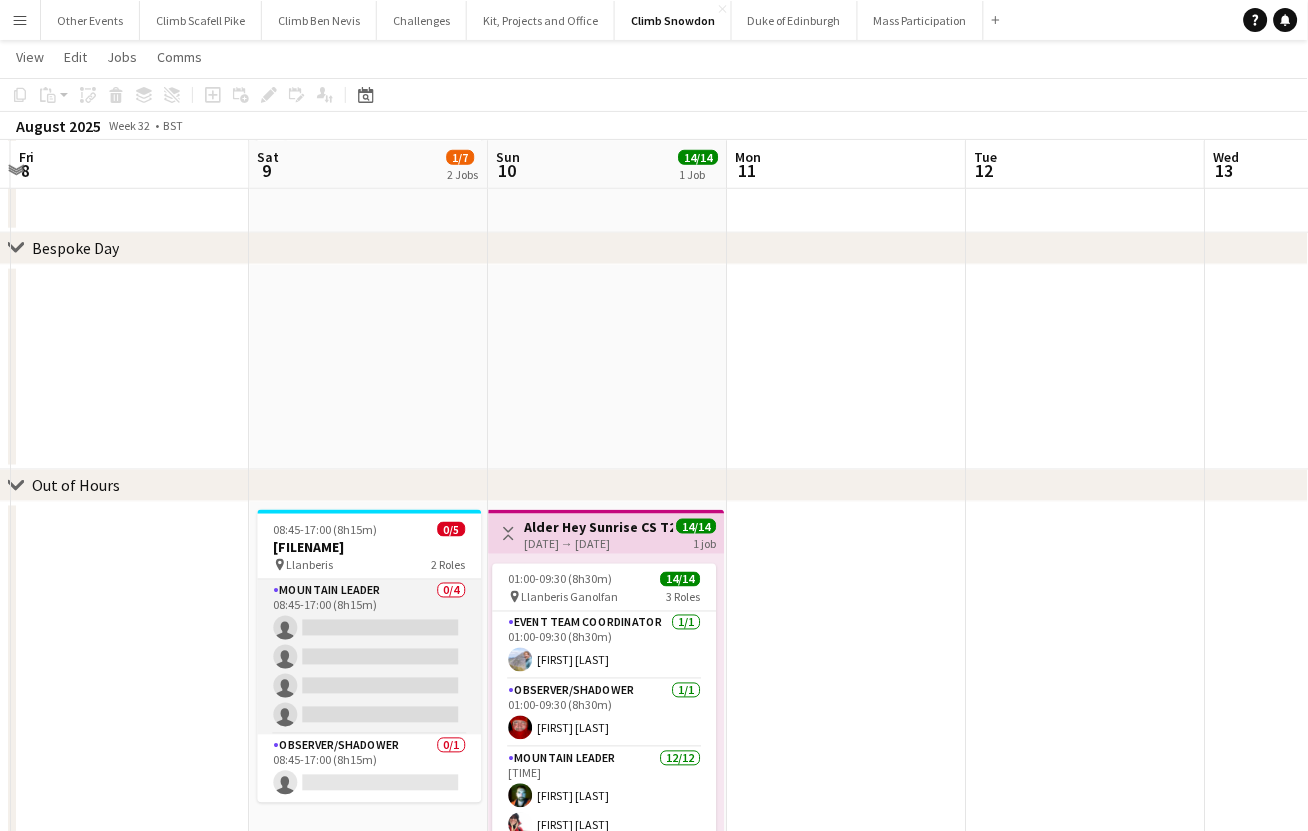 click on "Mountain Leader    0/4   08:45-17:00 (8h15m)
single-neutral-actions
single-neutral-actions
single-neutral-actions
single-neutral-actions" at bounding box center [370, 657] 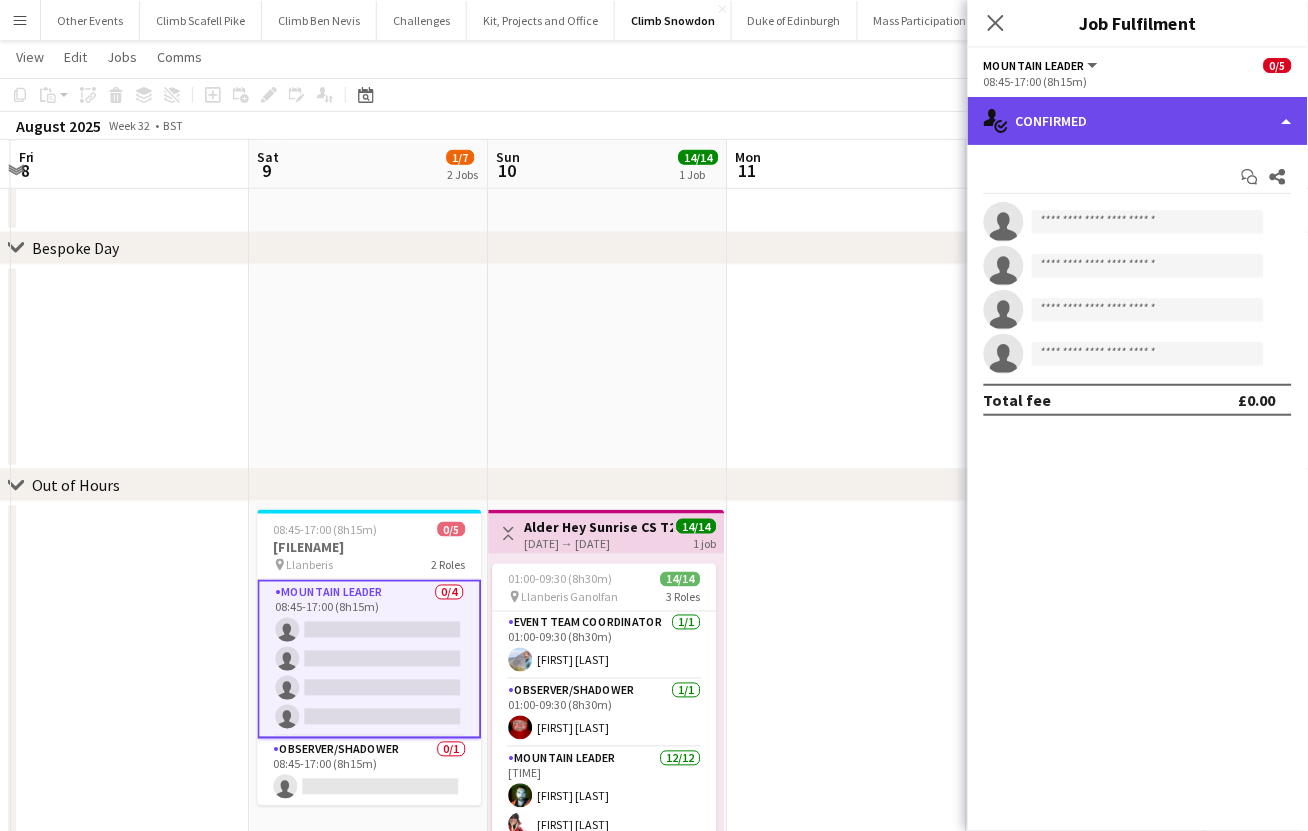 click on "single-neutral-actions-check-2
Confirmed" 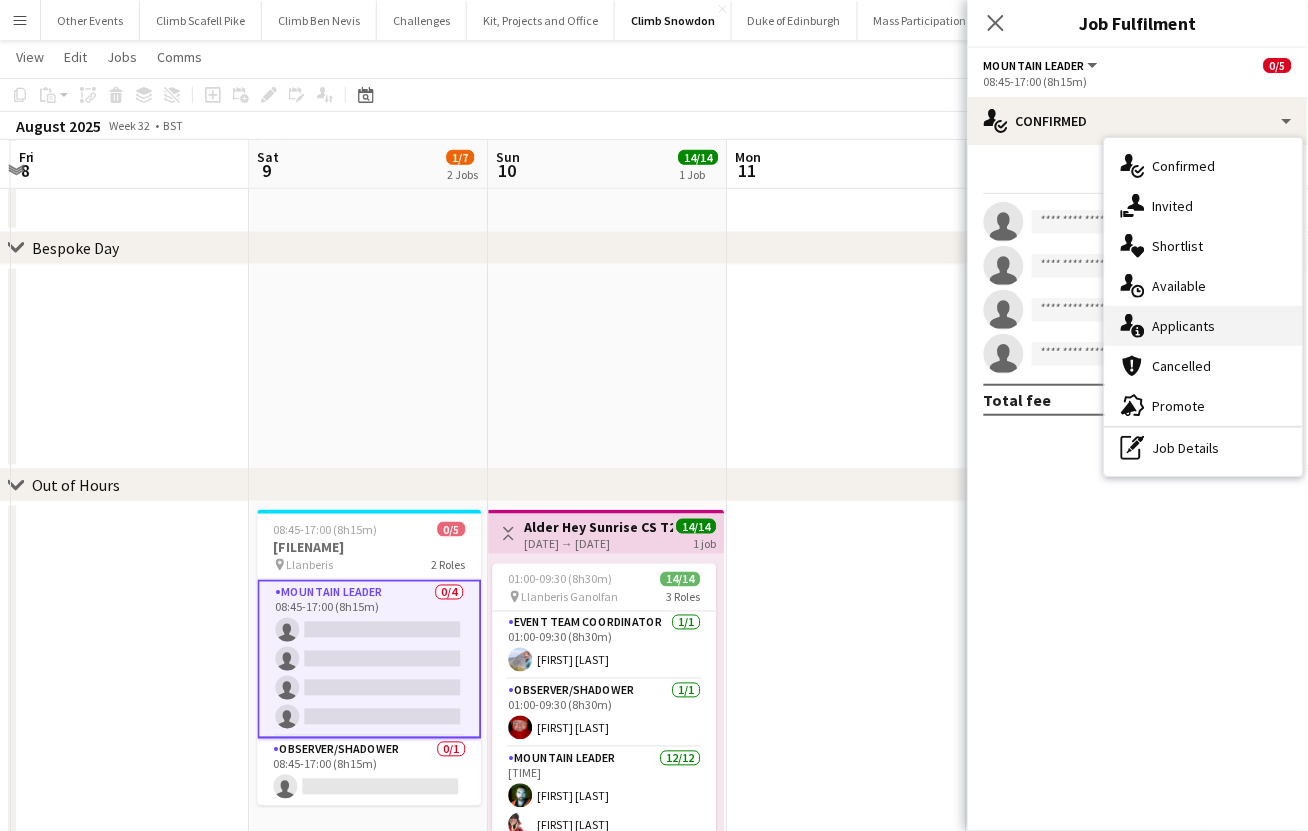 click on "single-neutral-actions-information
Applicants" at bounding box center [1204, 326] 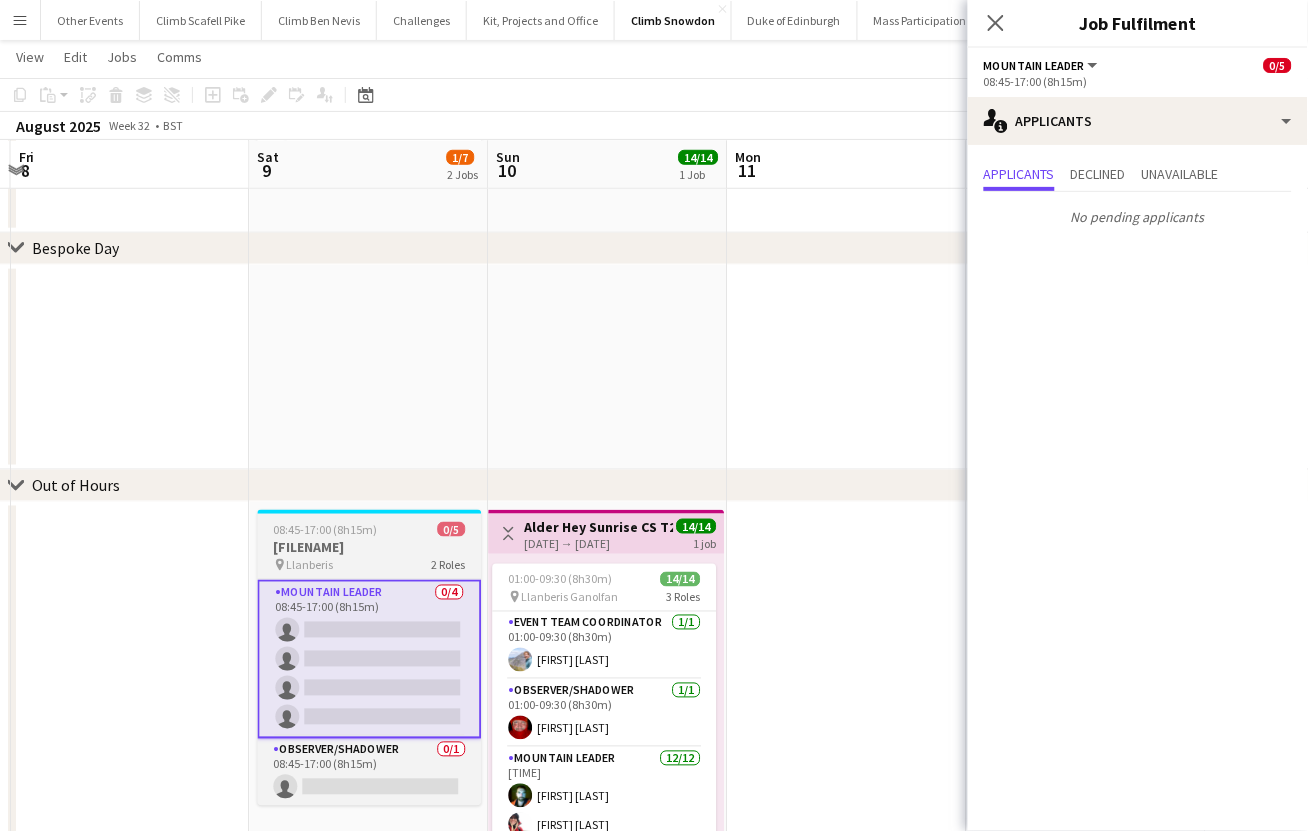 click on "[FILENAME]" at bounding box center [370, 548] 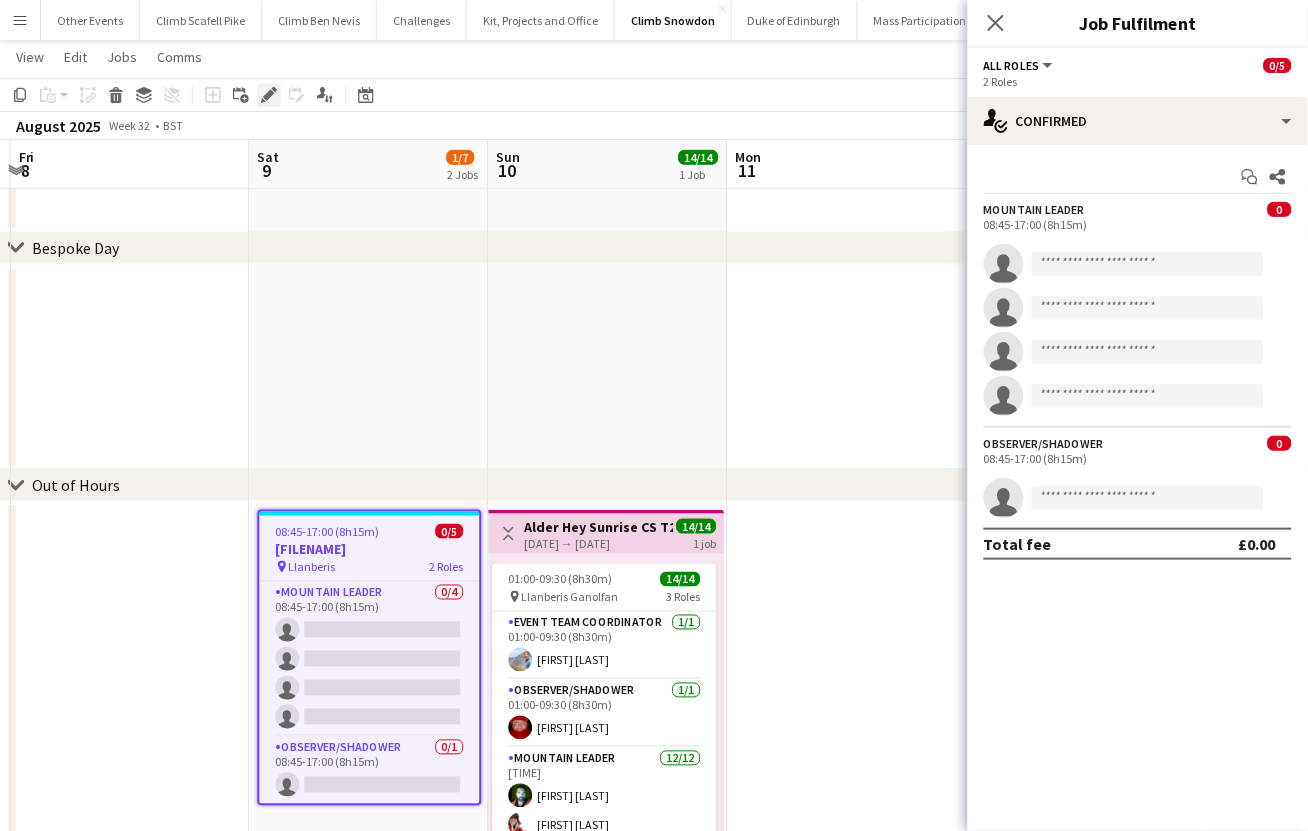 click on "Edit" 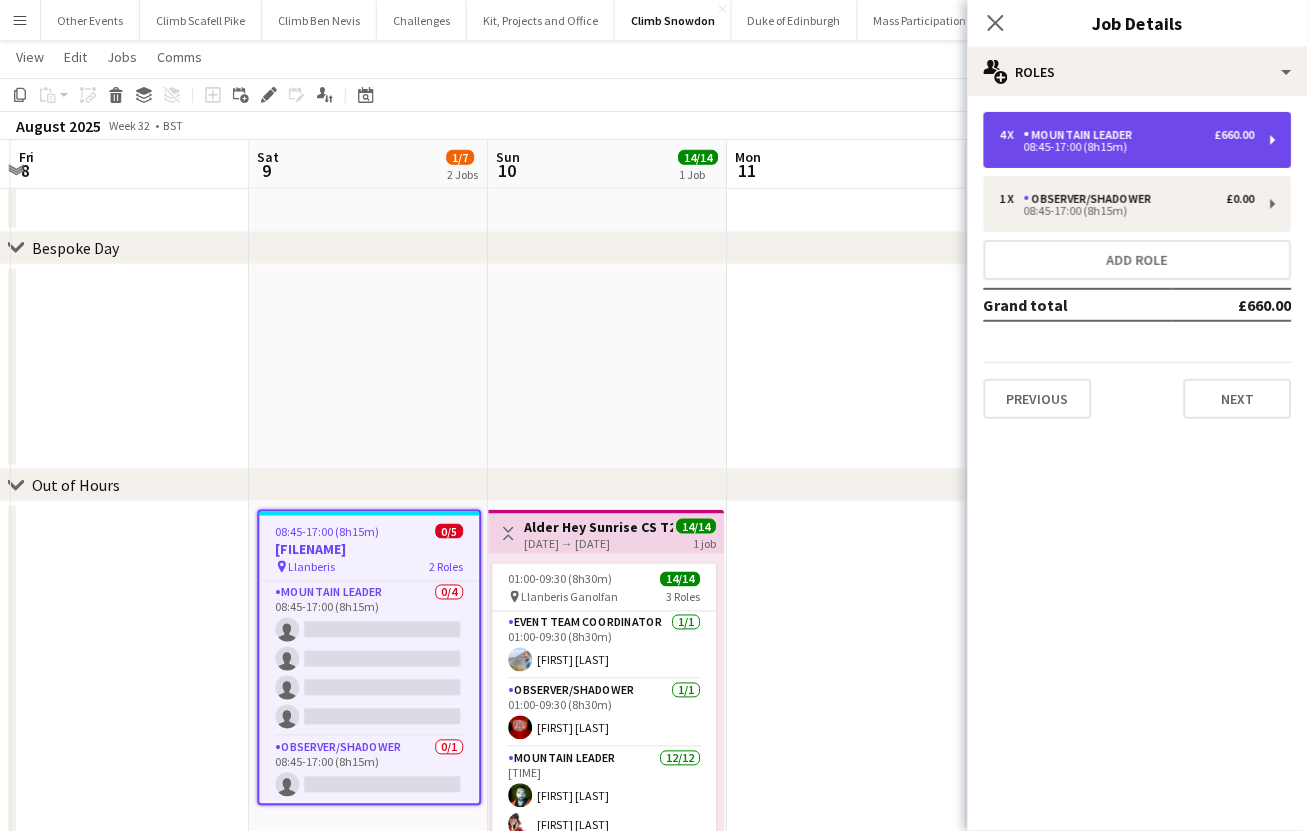 click on "Mountain Leader" at bounding box center [1082, 135] 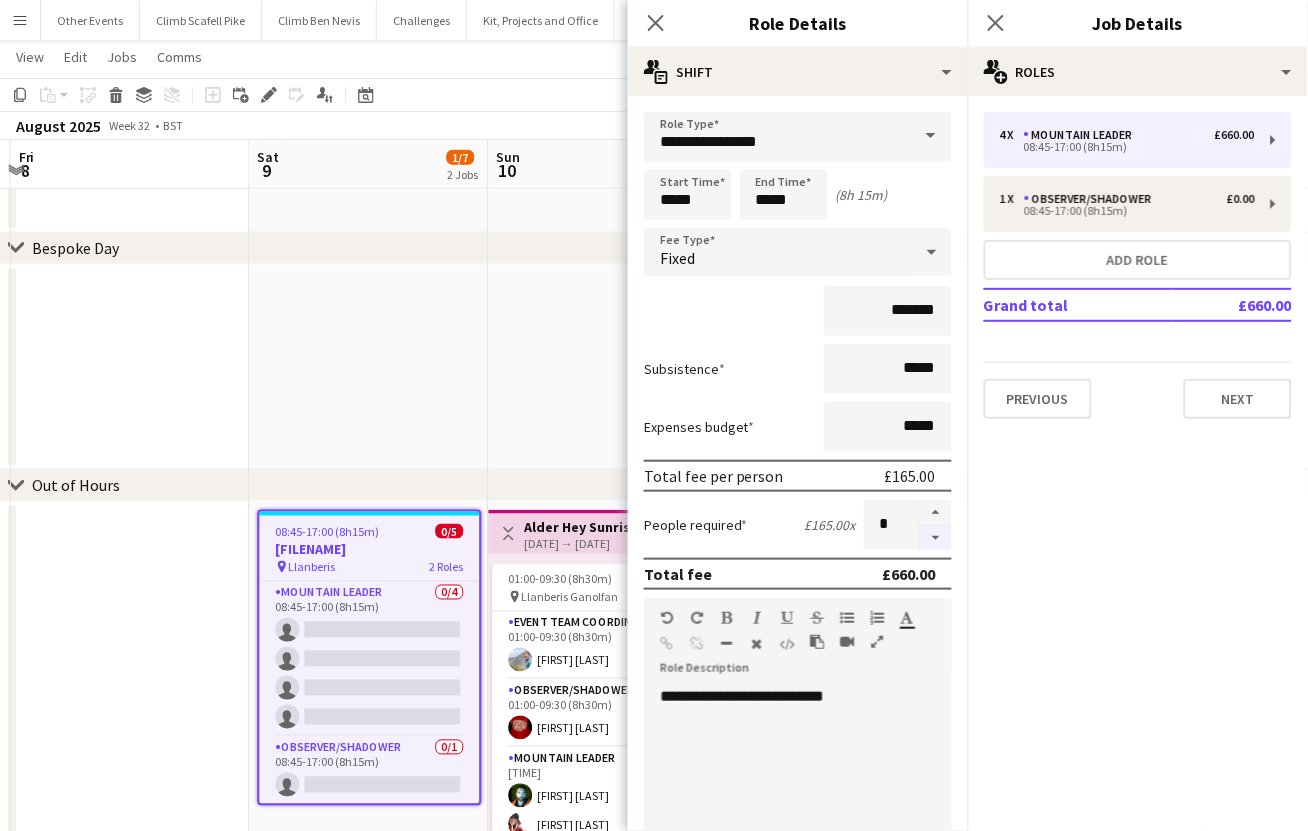 click at bounding box center (936, 538) 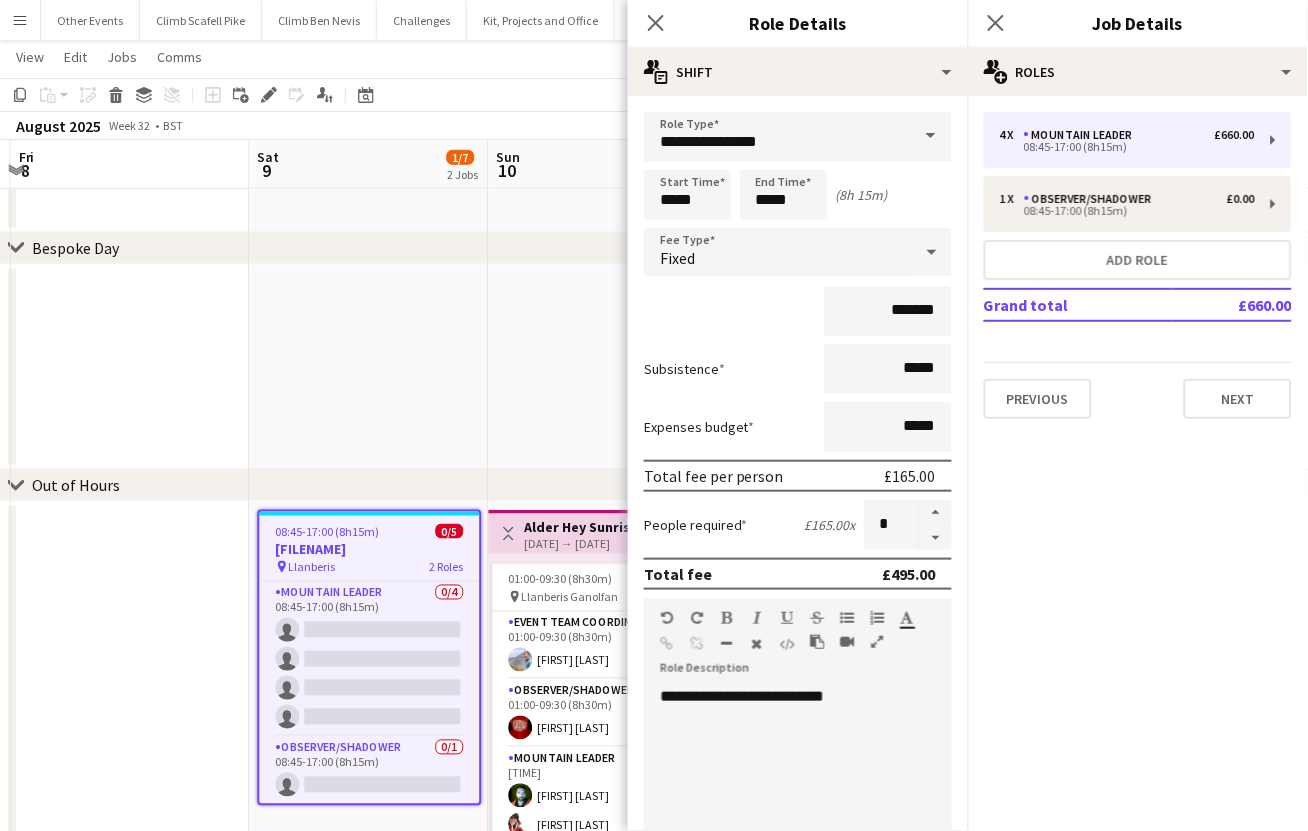 click at bounding box center [369, 368] 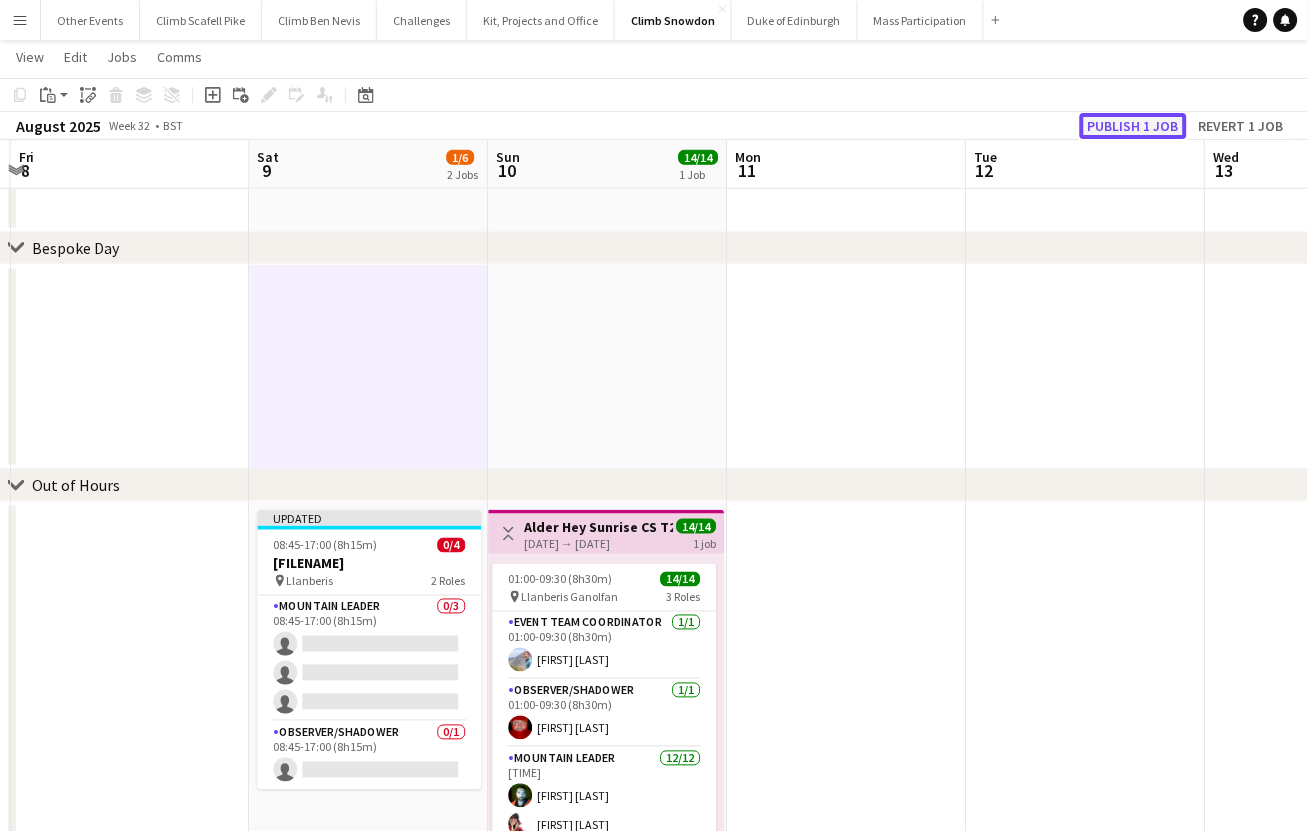 click on "Publish 1 job" 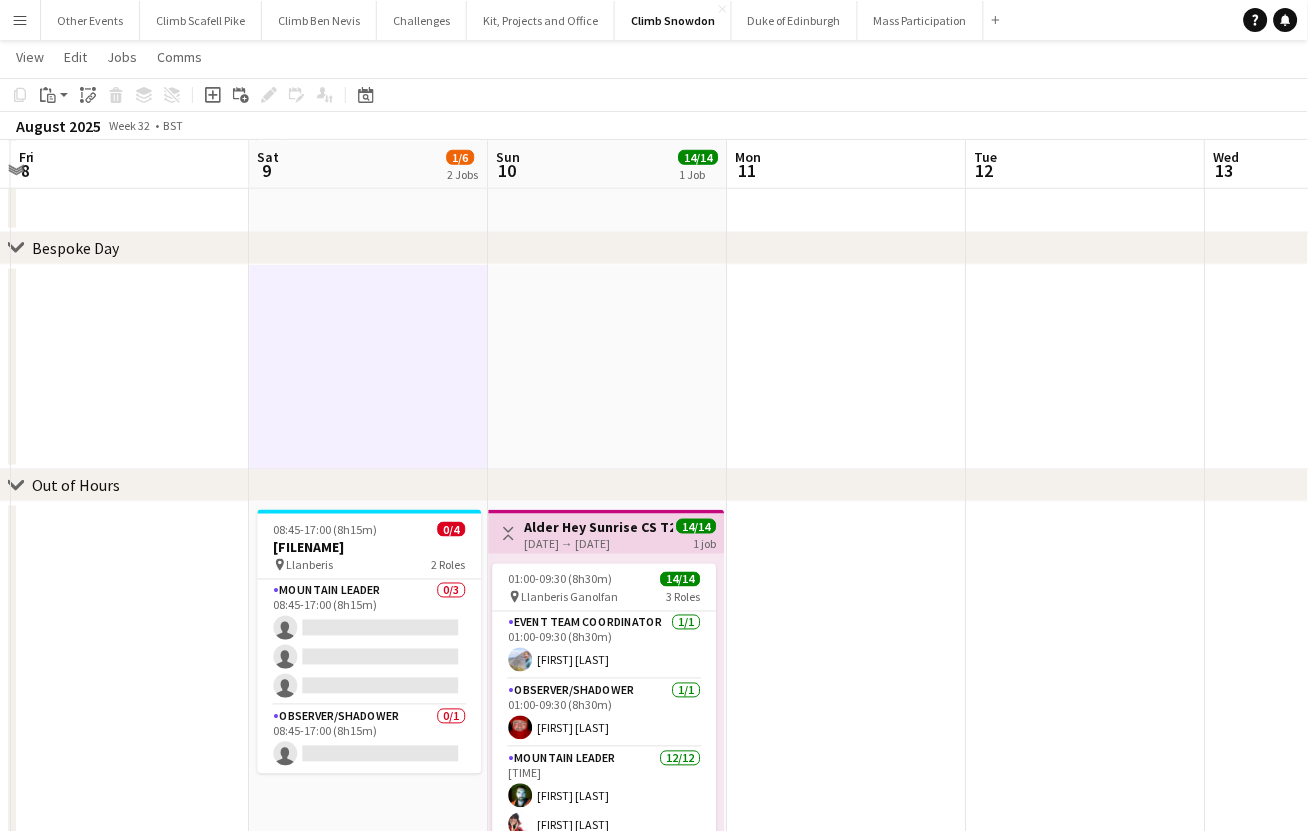 click at bounding box center (847, 685) 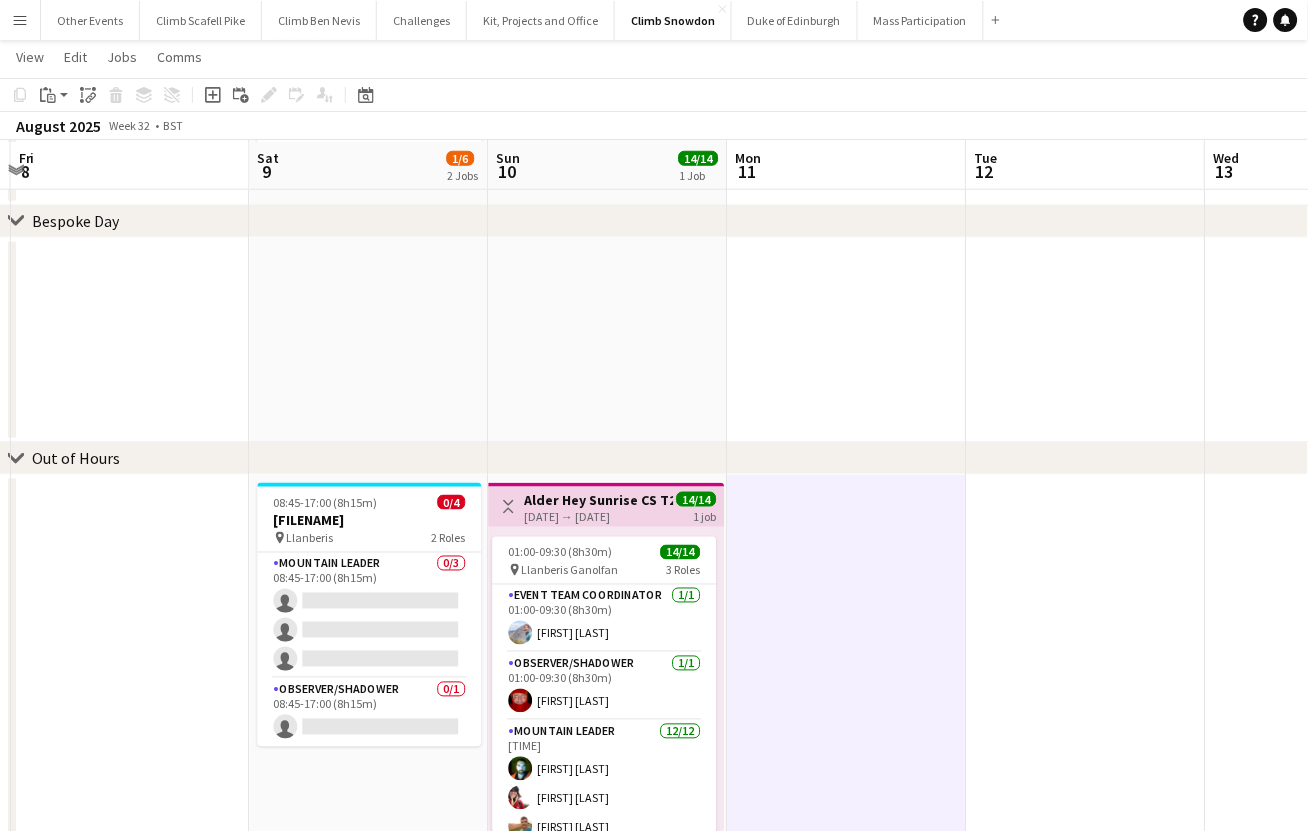scroll, scrollTop: 302, scrollLeft: 0, axis: vertical 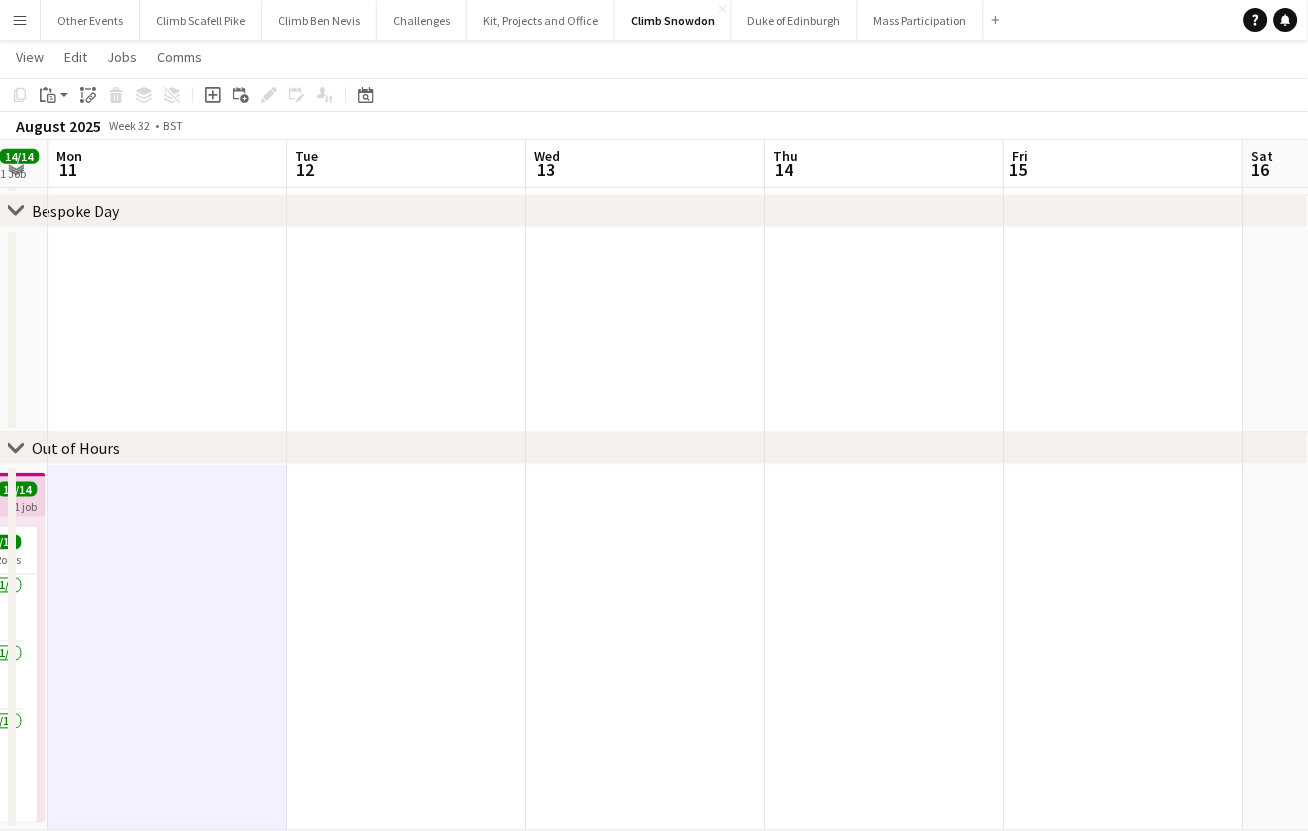 drag, startPoint x: 1090, startPoint y: 588, endPoint x: 803, endPoint y: 548, distance: 289.77405 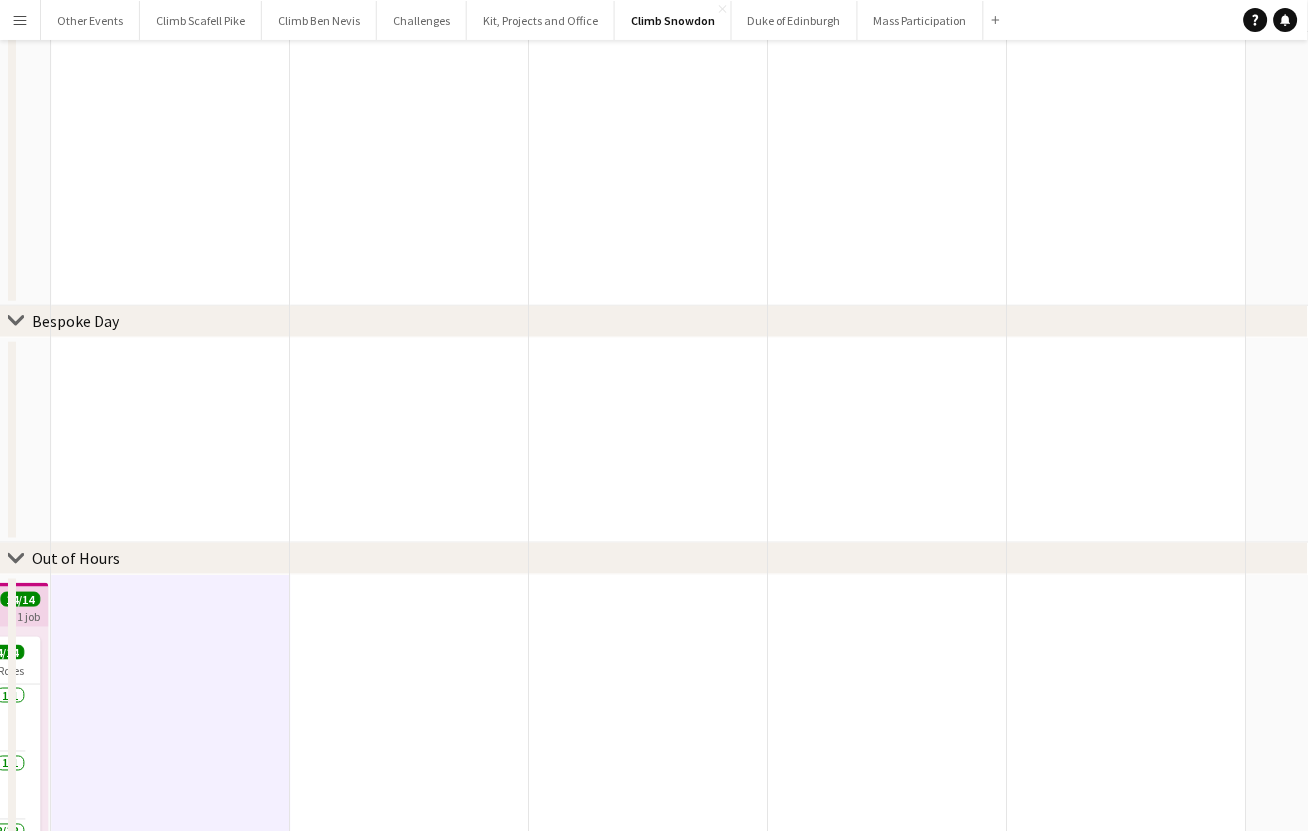 scroll, scrollTop: 0, scrollLeft: 0, axis: both 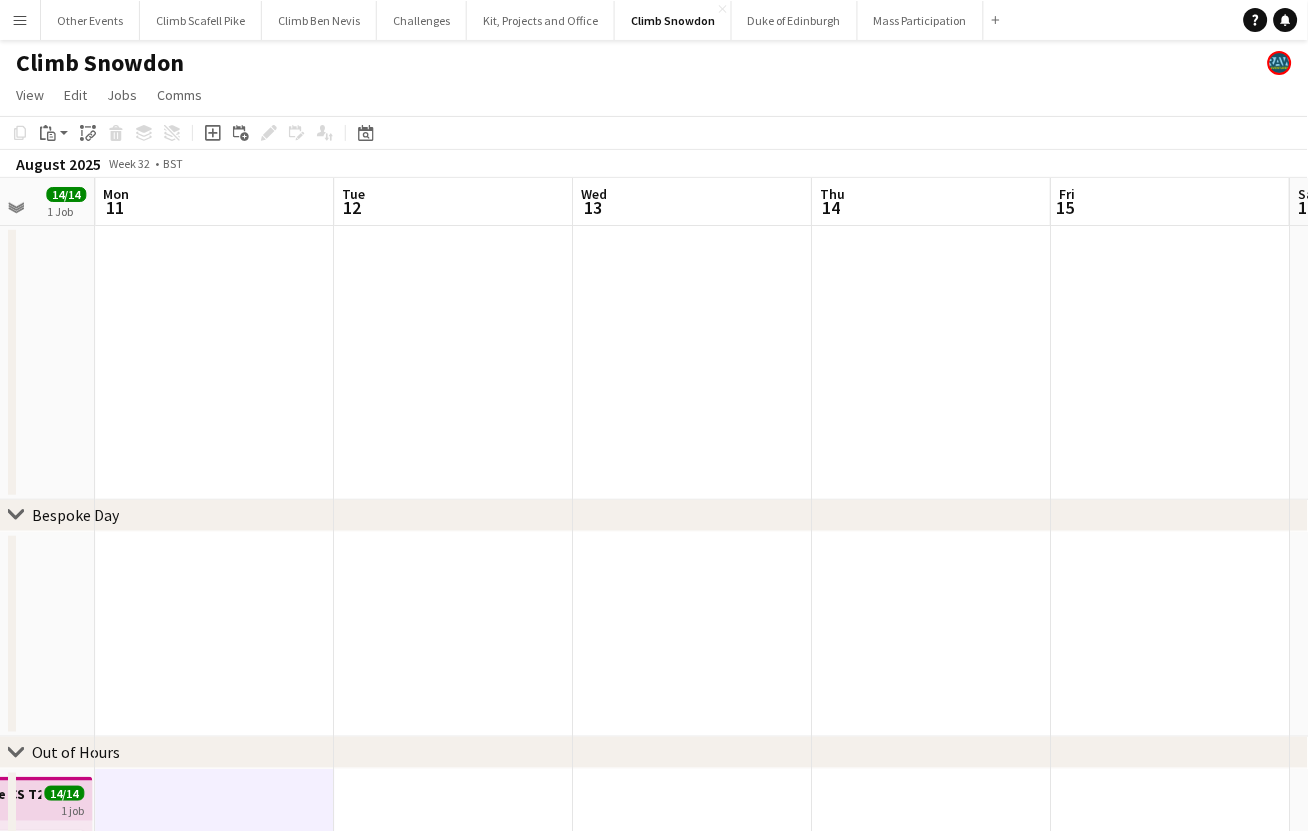 drag, startPoint x: 1049, startPoint y: 499, endPoint x: 492, endPoint y: 550, distance: 559.32996 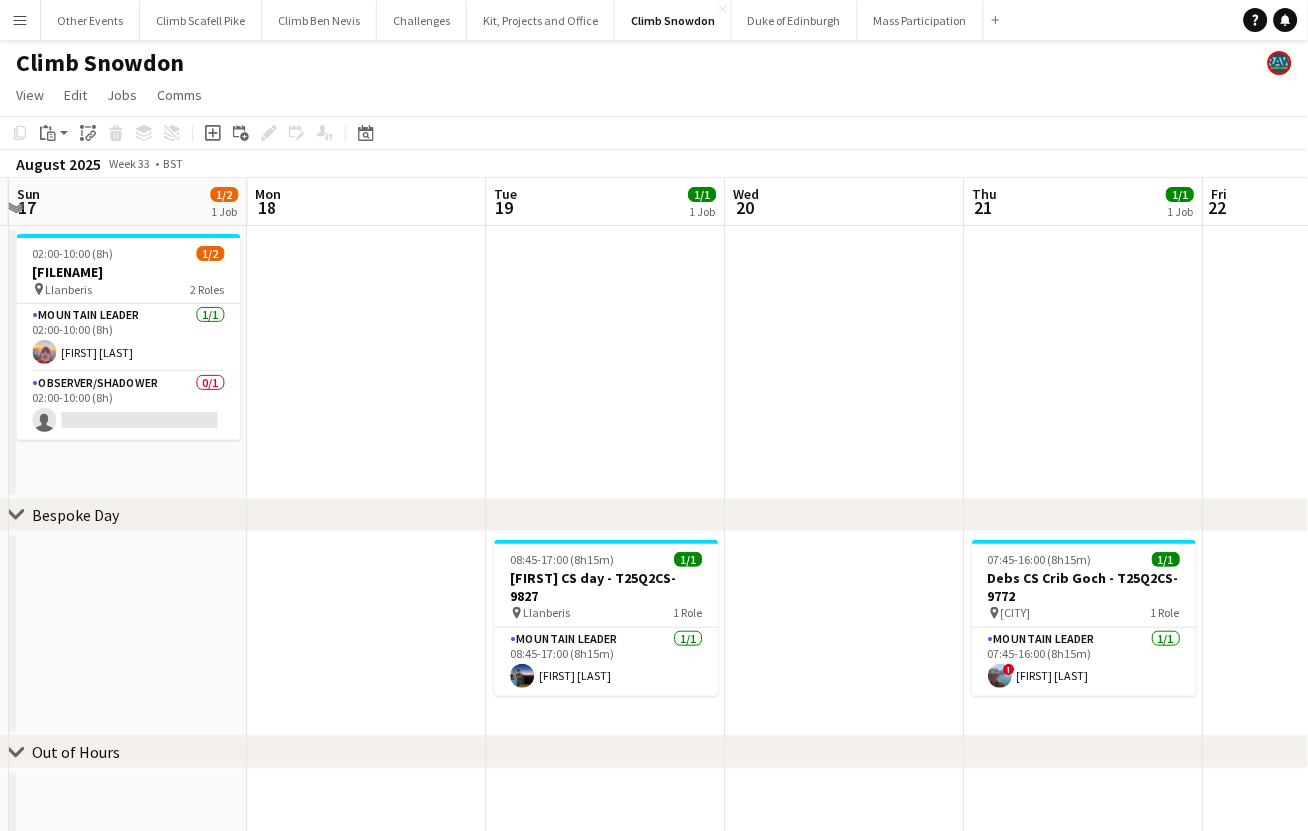 drag, startPoint x: 1061, startPoint y: 446, endPoint x: 307, endPoint y: 566, distance: 763.4894 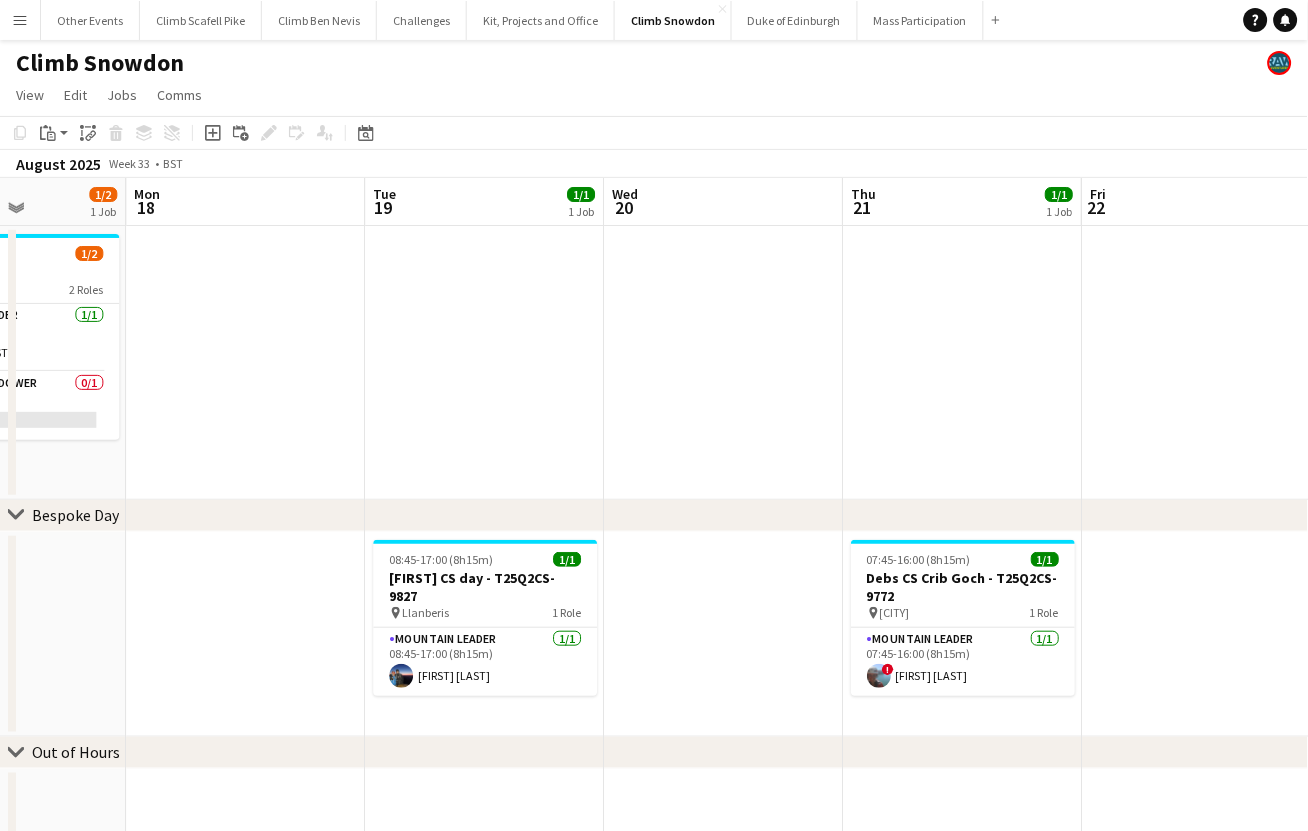 drag, startPoint x: 969, startPoint y: 481, endPoint x: 377, endPoint y: 559, distance: 597.1164 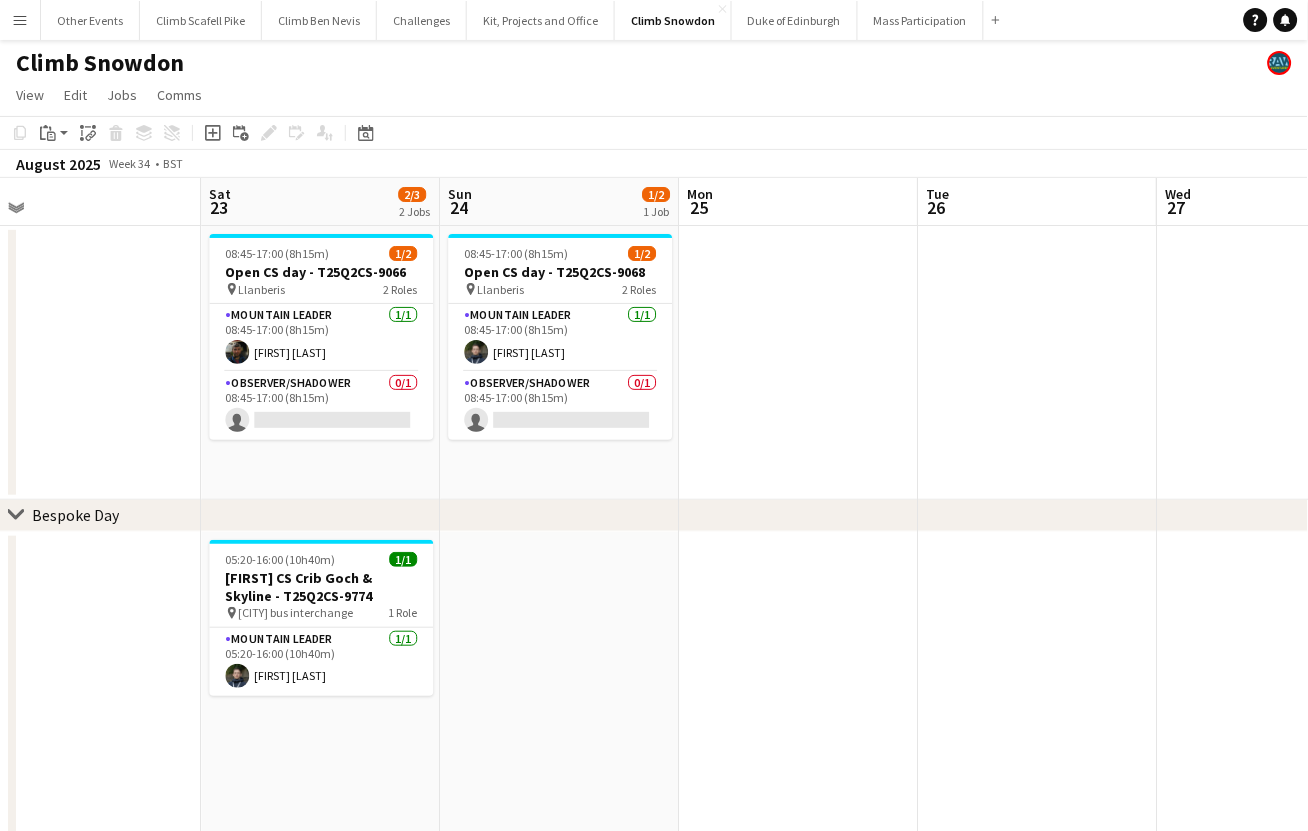 drag, startPoint x: 744, startPoint y: 620, endPoint x: 1026, endPoint y: 588, distance: 283.80978 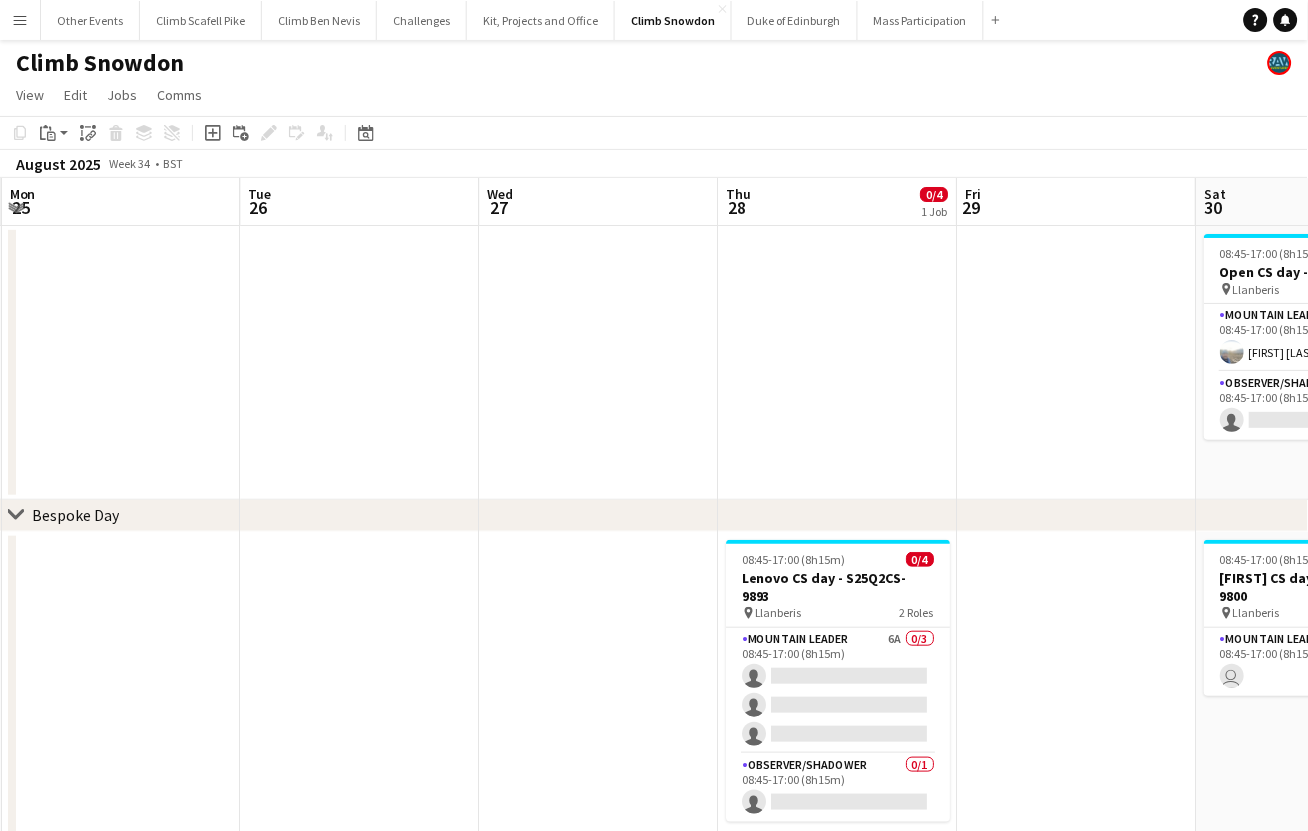 drag, startPoint x: 772, startPoint y: 600, endPoint x: 468, endPoint y: 627, distance: 305.19666 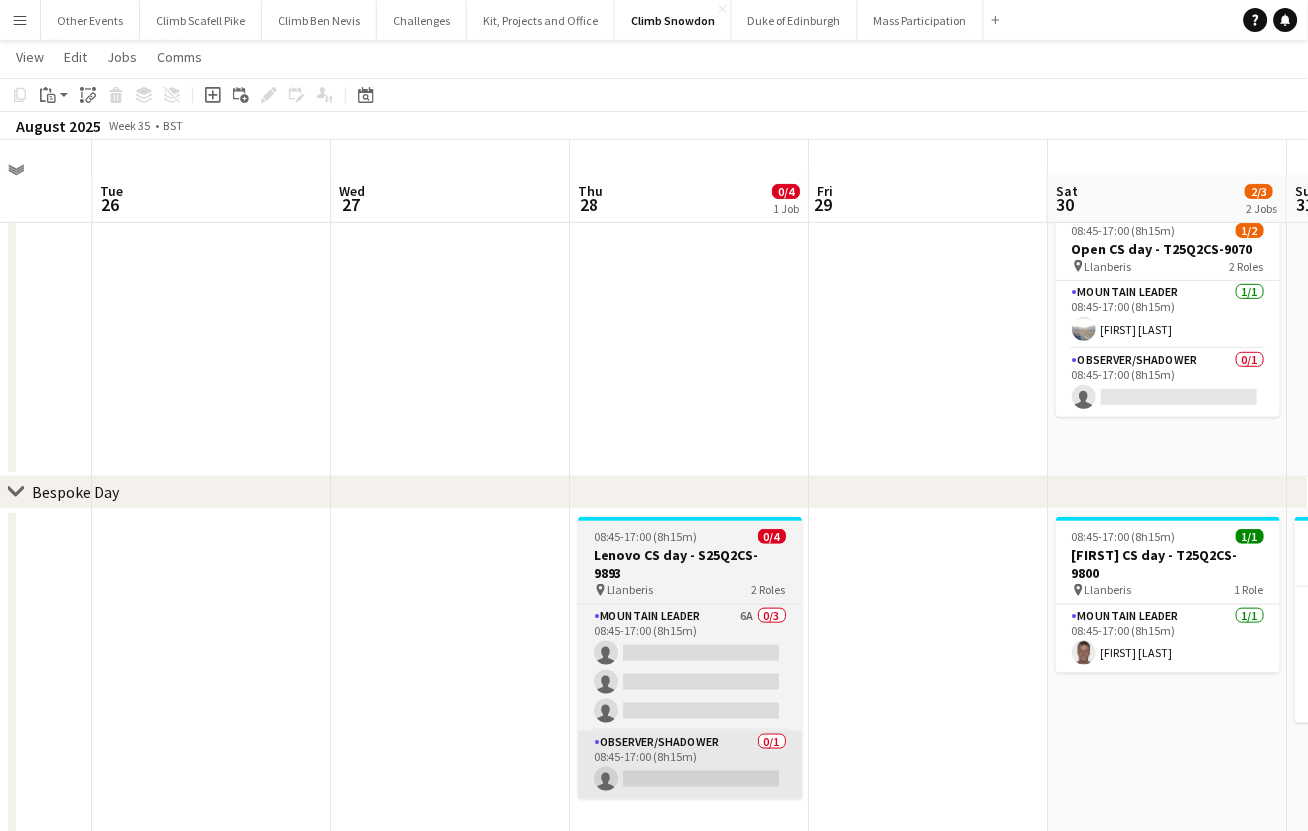 scroll, scrollTop: 124, scrollLeft: 0, axis: vertical 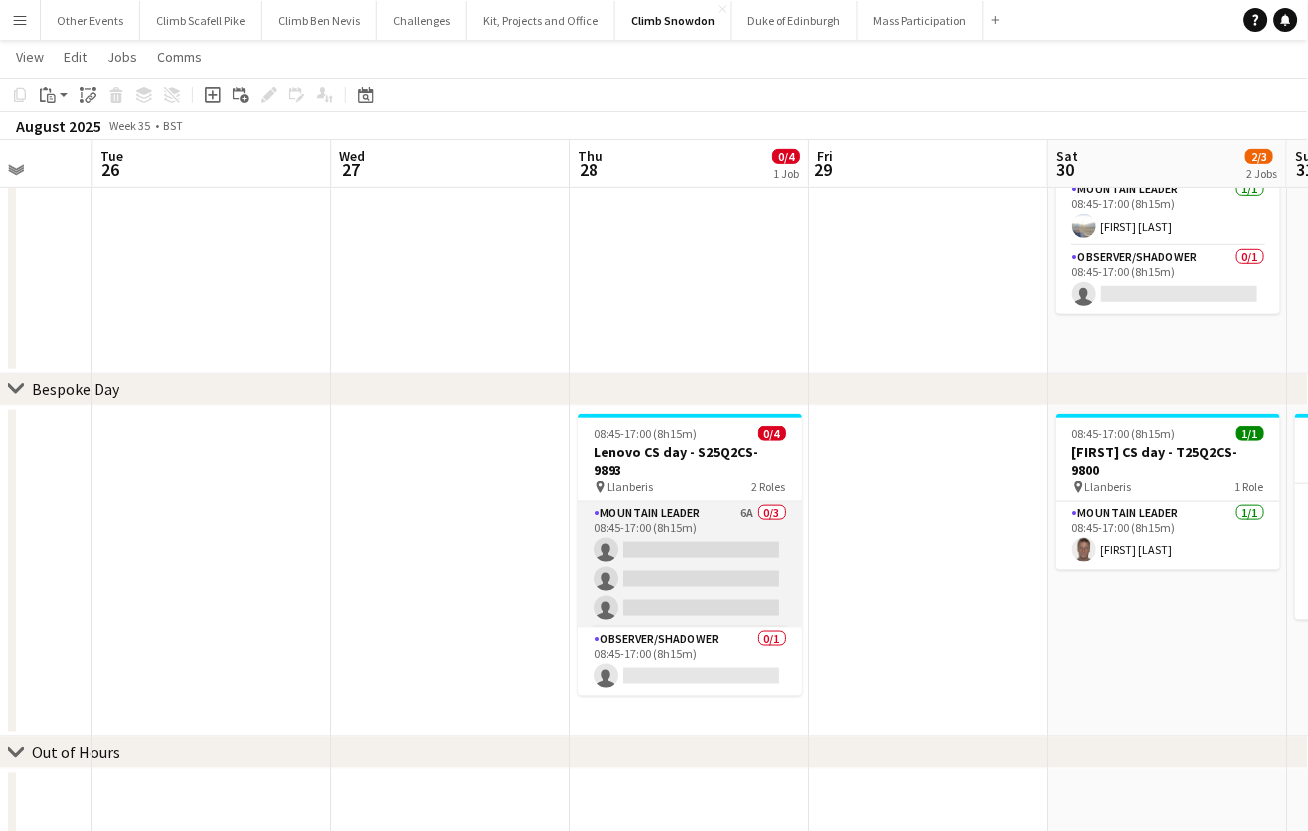 click on "Mountain Leader    6A   0/3   08:45-17:00 (8h15m)
single-neutral-actions
single-neutral-actions
single-neutral-actions" at bounding box center (690, 565) 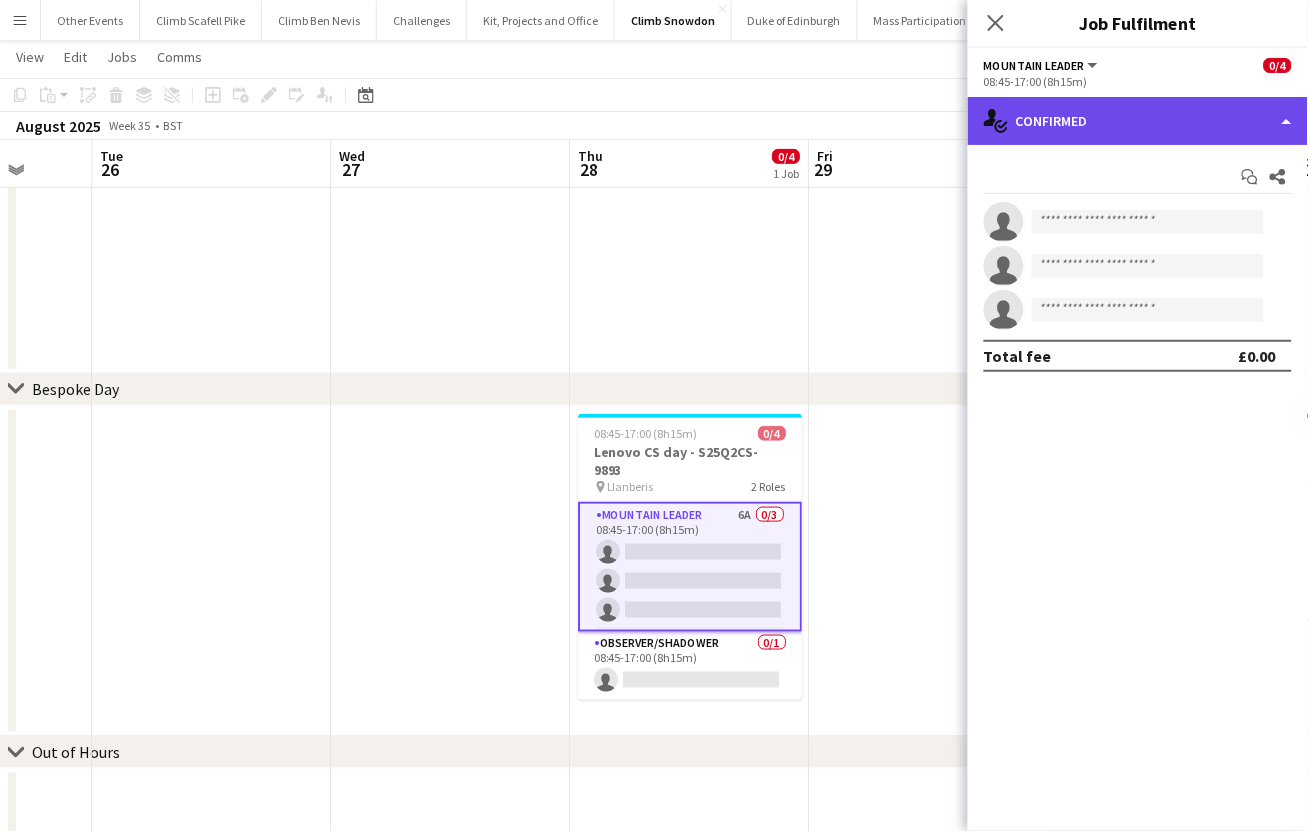click on "single-neutral-actions-check-2
Confirmed" 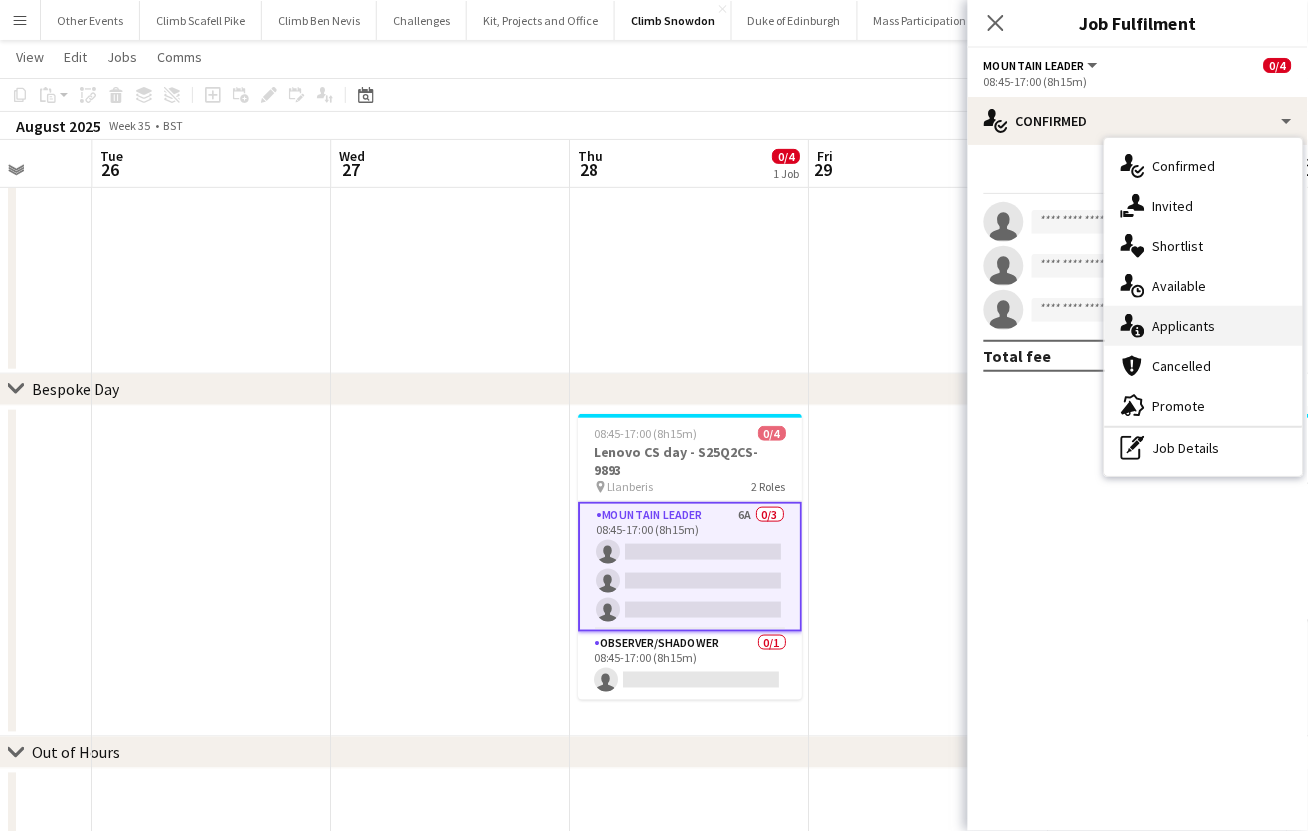 click on "single-neutral-actions-information
Applicants" at bounding box center [1204, 326] 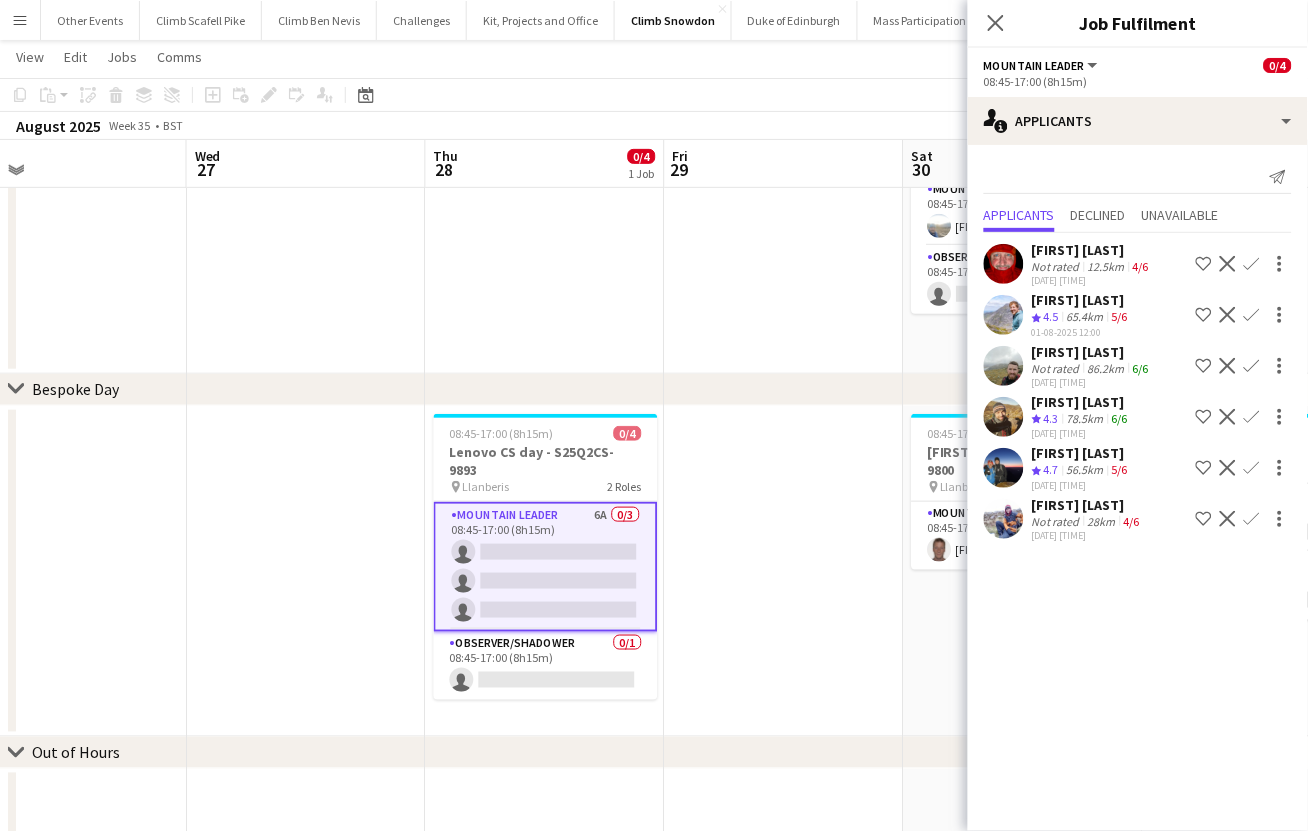 scroll, scrollTop: 0, scrollLeft: 648, axis: horizontal 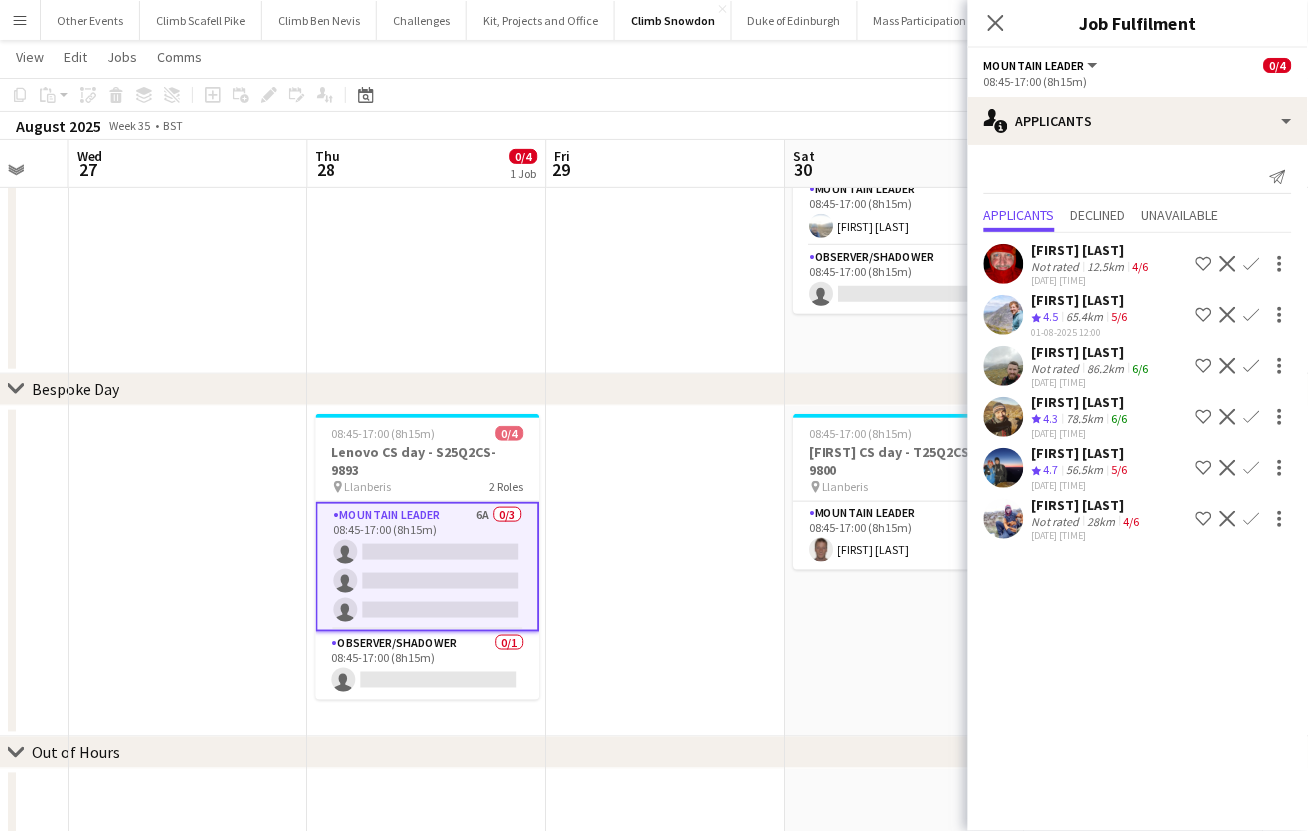 drag, startPoint x: 825, startPoint y: 539, endPoint x: 586, endPoint y: 546, distance: 239.1025 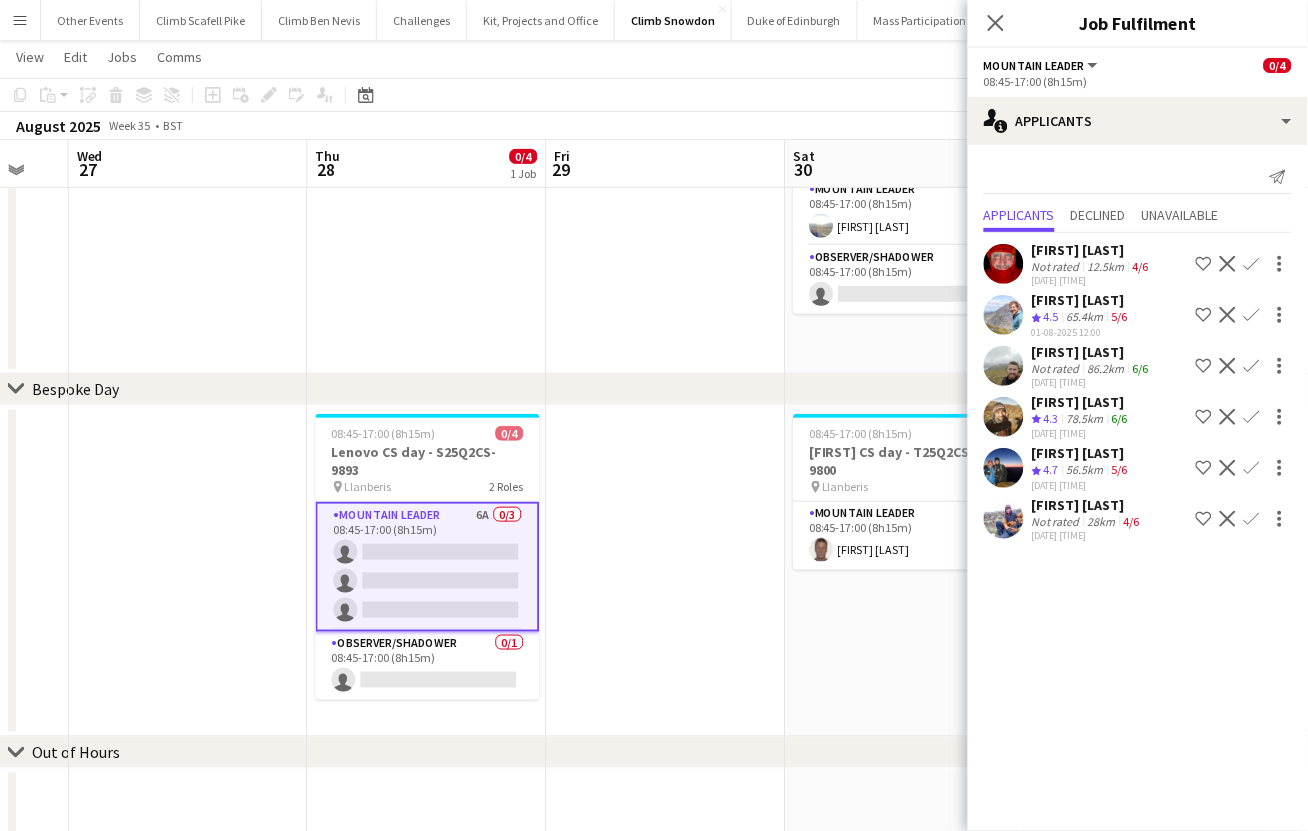 click at bounding box center (666, 572) 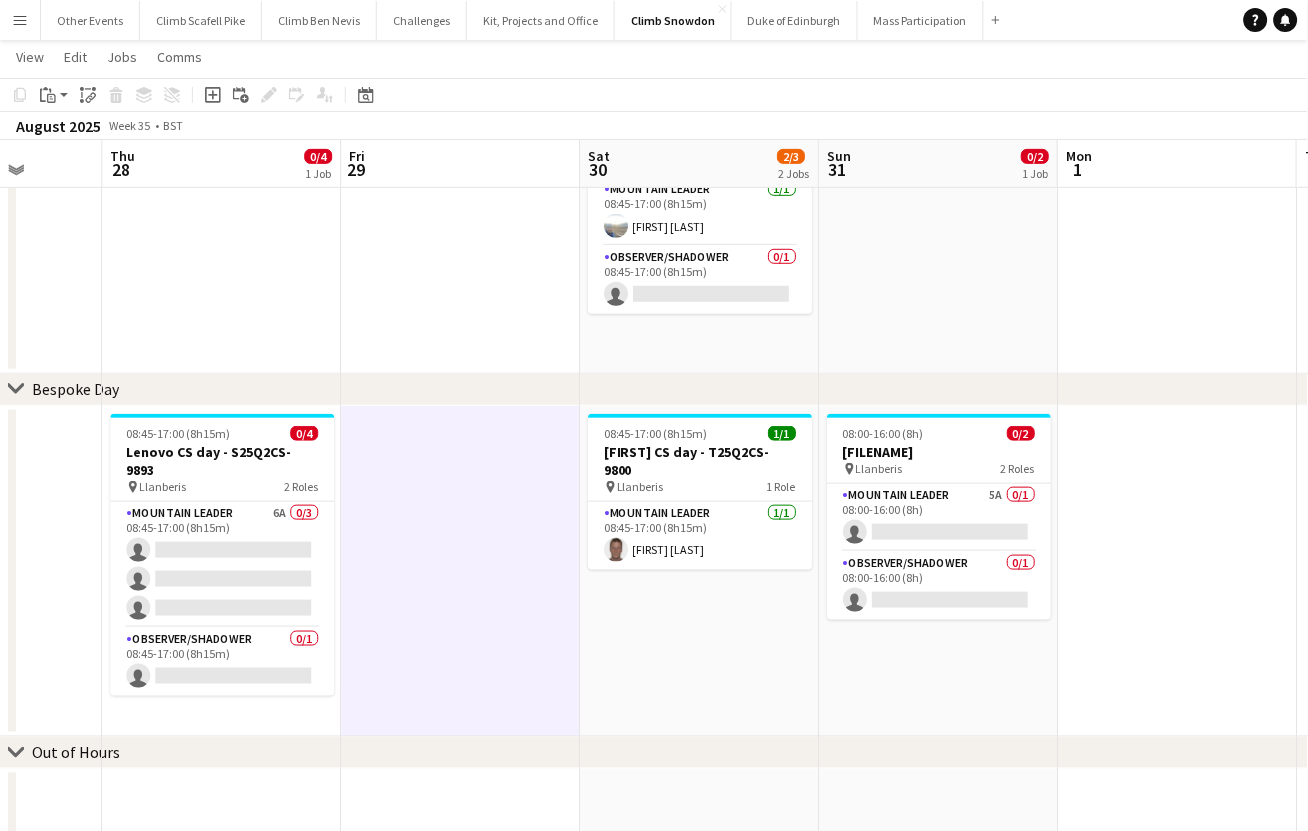 scroll, scrollTop: 0, scrollLeft: 572, axis: horizontal 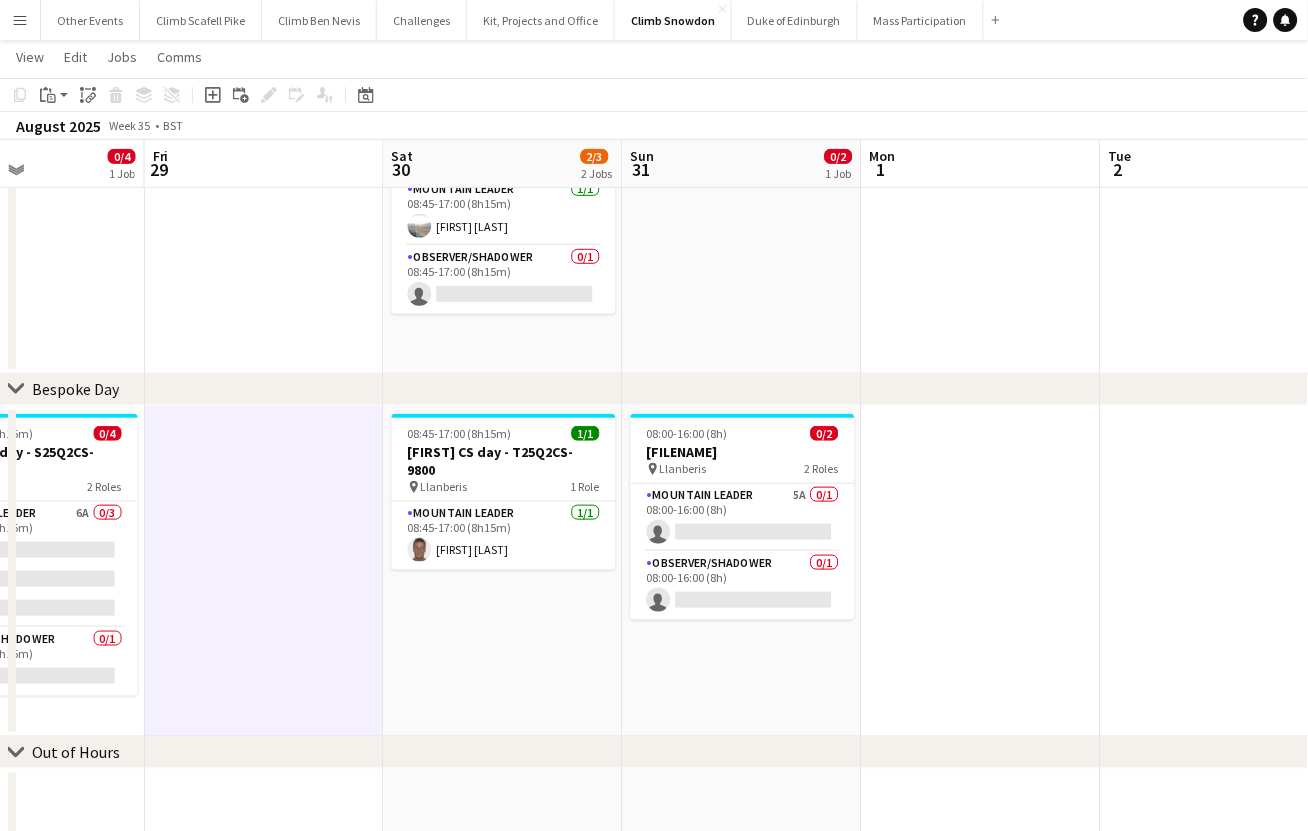 drag, startPoint x: 782, startPoint y: 624, endPoint x: 587, endPoint y: 641, distance: 195.73962 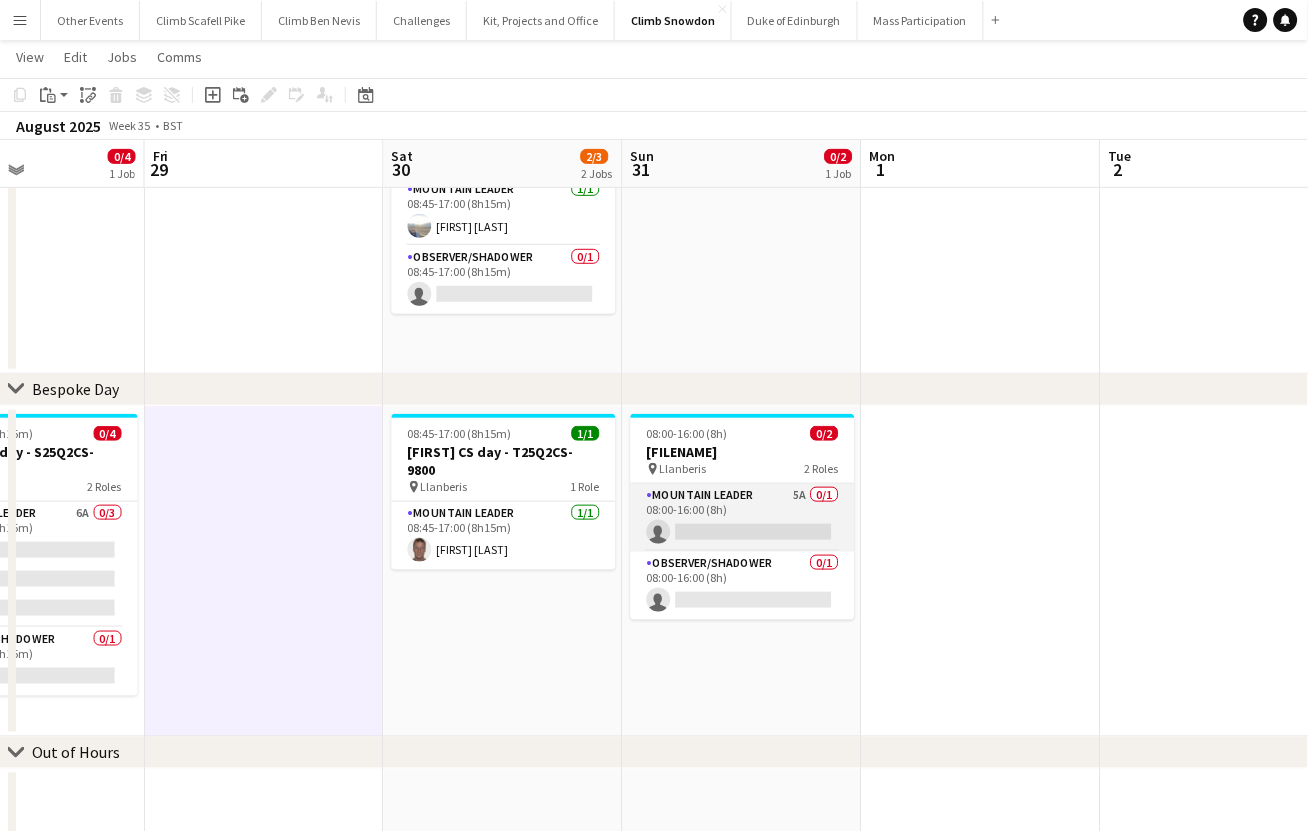 click on "Mountain Leader    5A   0/1   08:00-16:00 (8h)
single-neutral-actions" at bounding box center [743, 518] 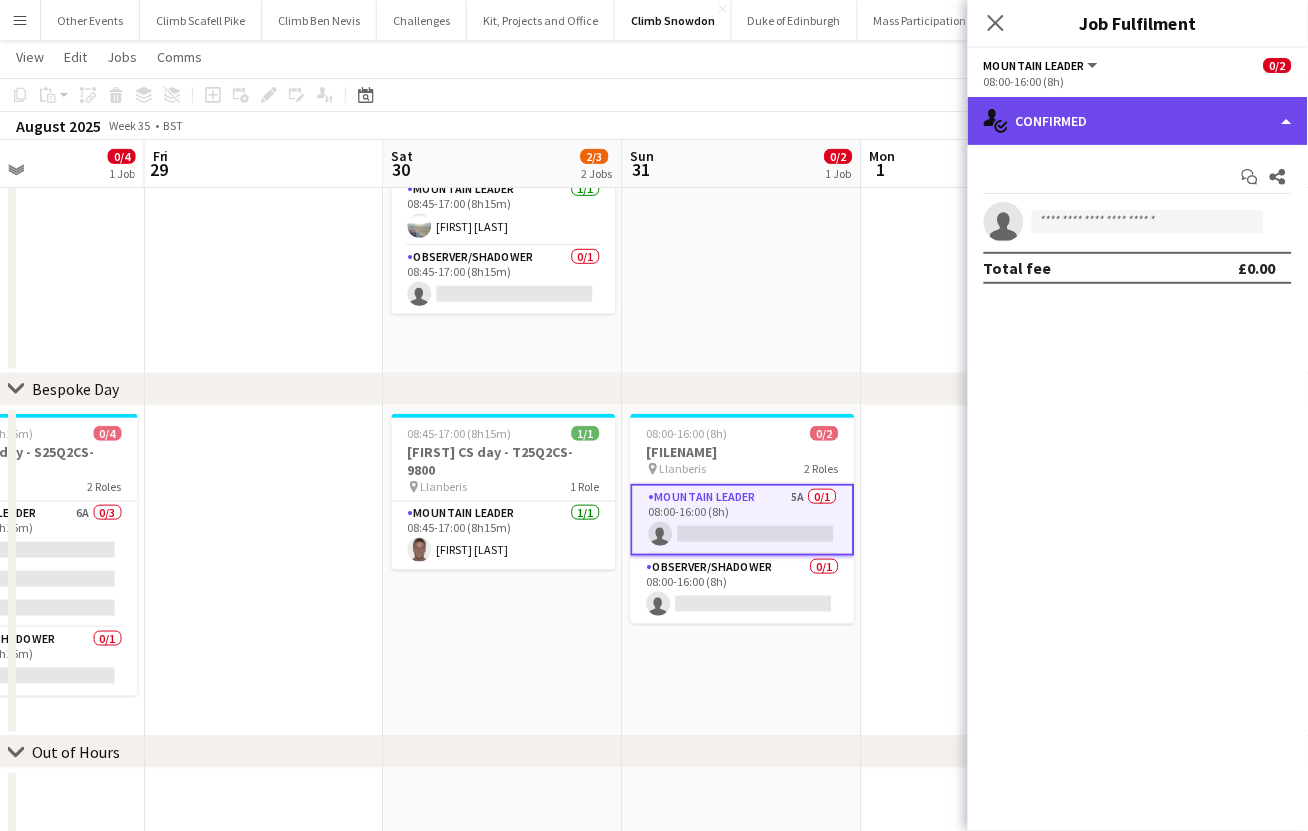 click on "single-neutral-actions-check-2
Confirmed" 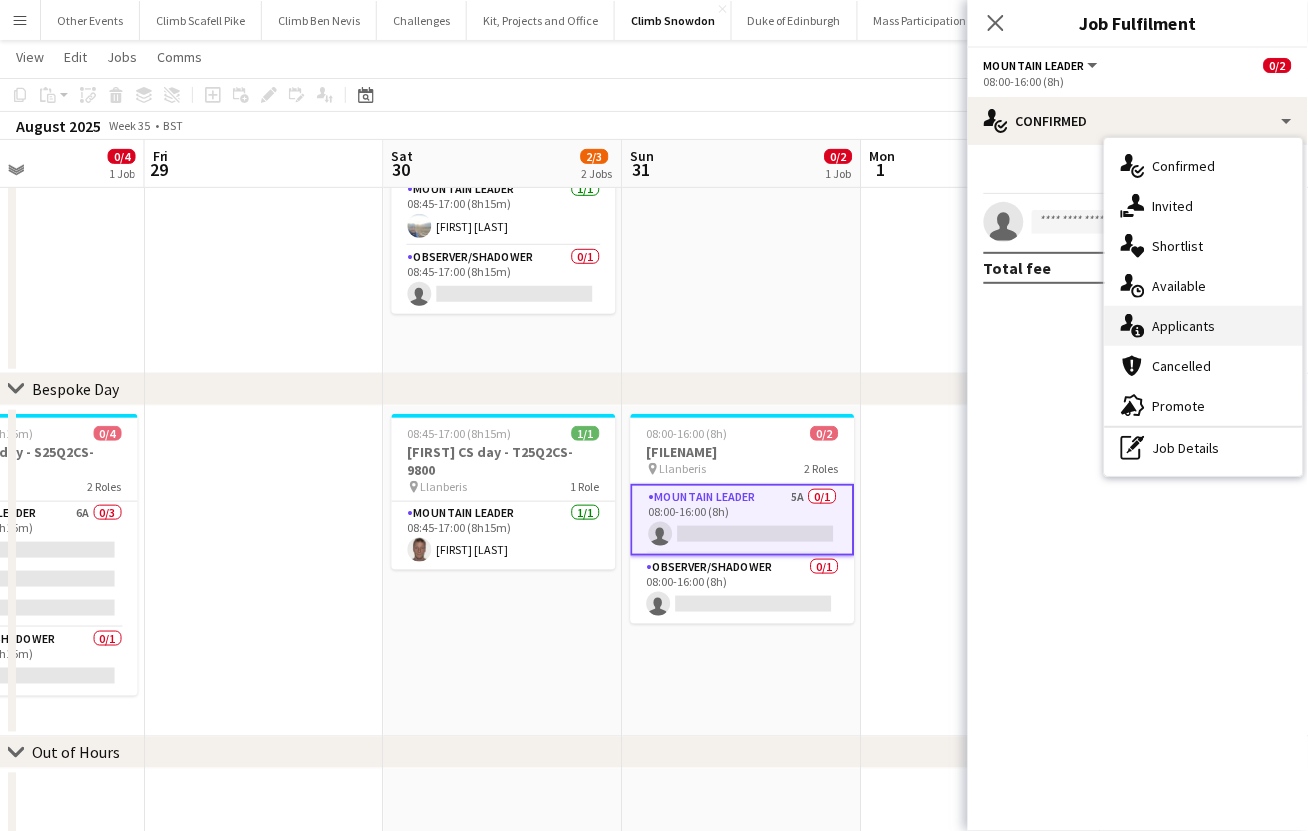 click on "single-neutral-actions-information
Applicants" at bounding box center (1204, 326) 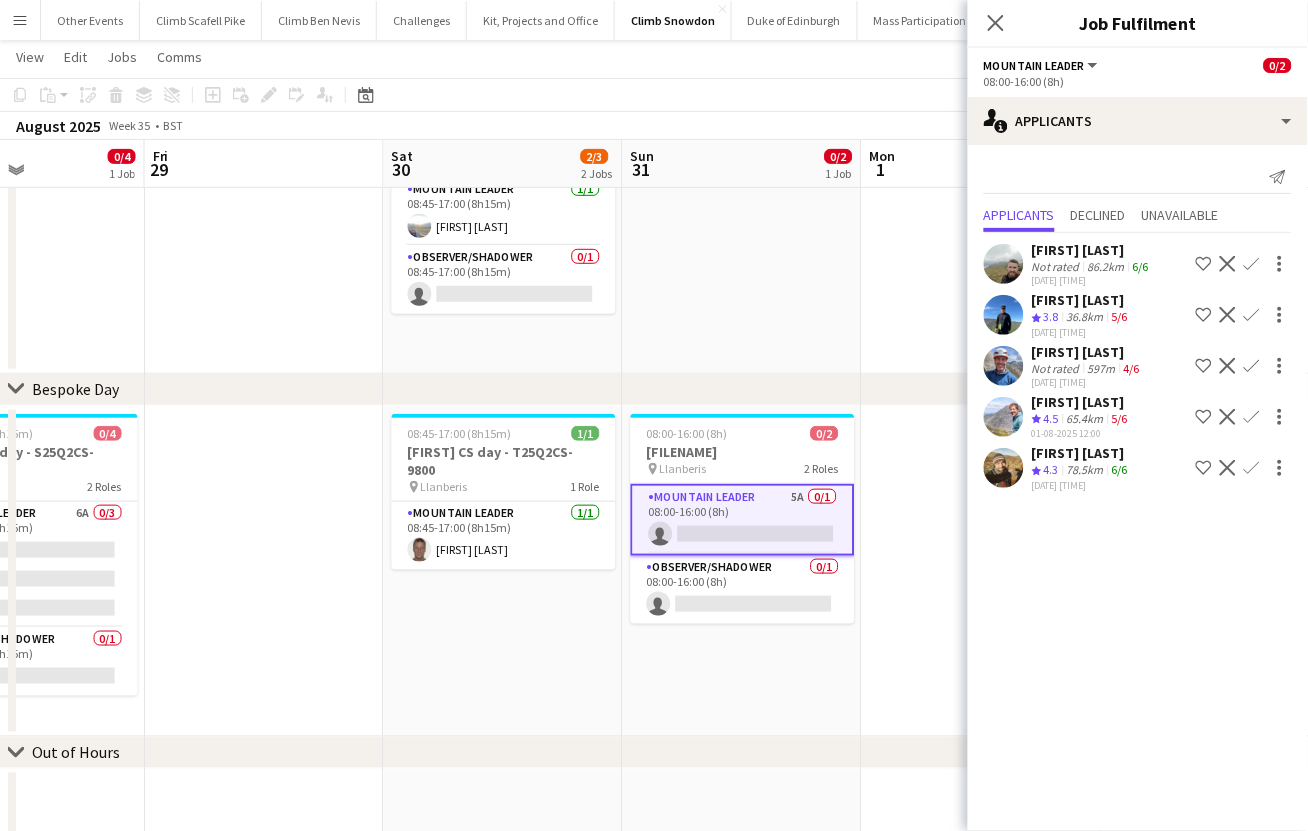 click on "08:45-17:00 (8h15m)    1/1   [FIRST] CS day - T25Q2CS-9800
pin
[CITY]   1 Role   Mountain Leader    1/1   08:45-17:00 (8h15m)
[FIRST] [LAST]" at bounding box center [503, 572] 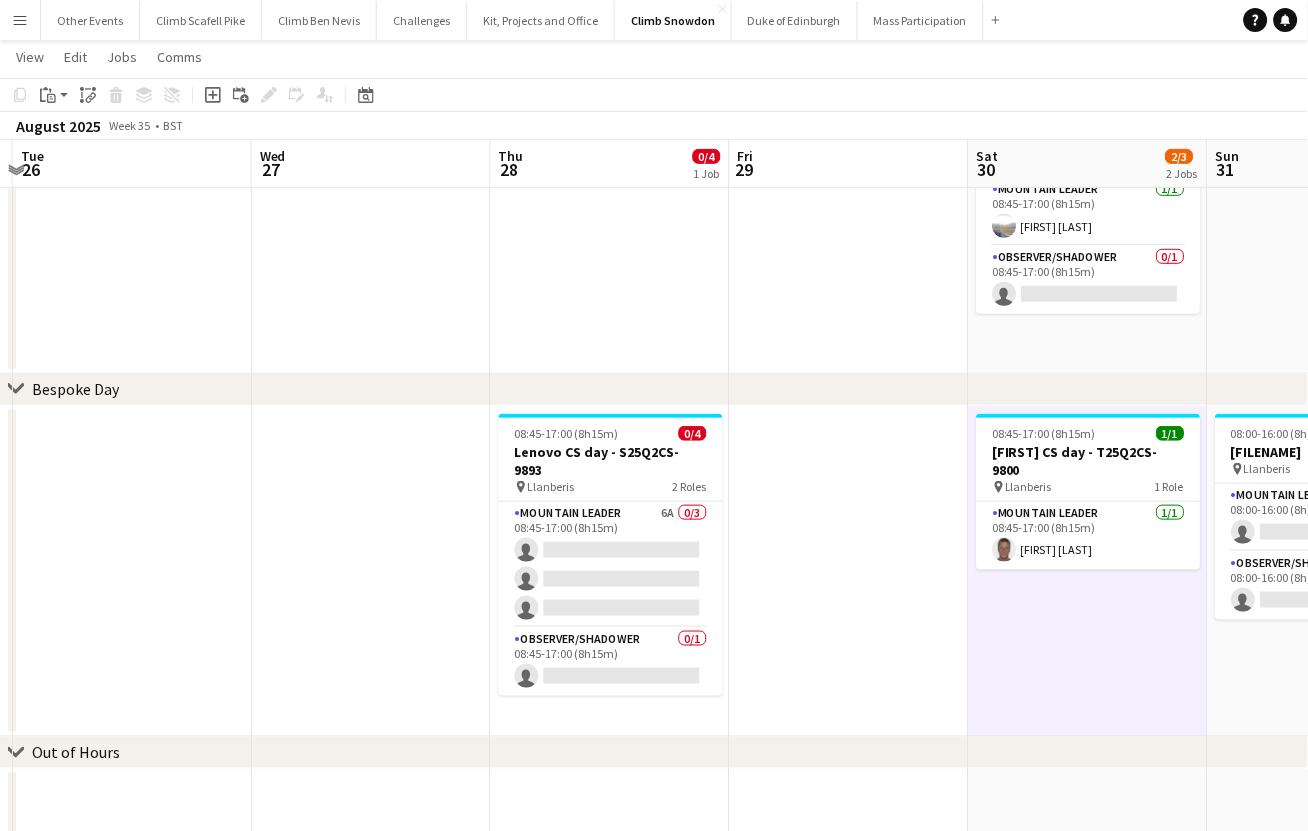 drag, startPoint x: 342, startPoint y: 670, endPoint x: 927, endPoint y: 603, distance: 588.8243 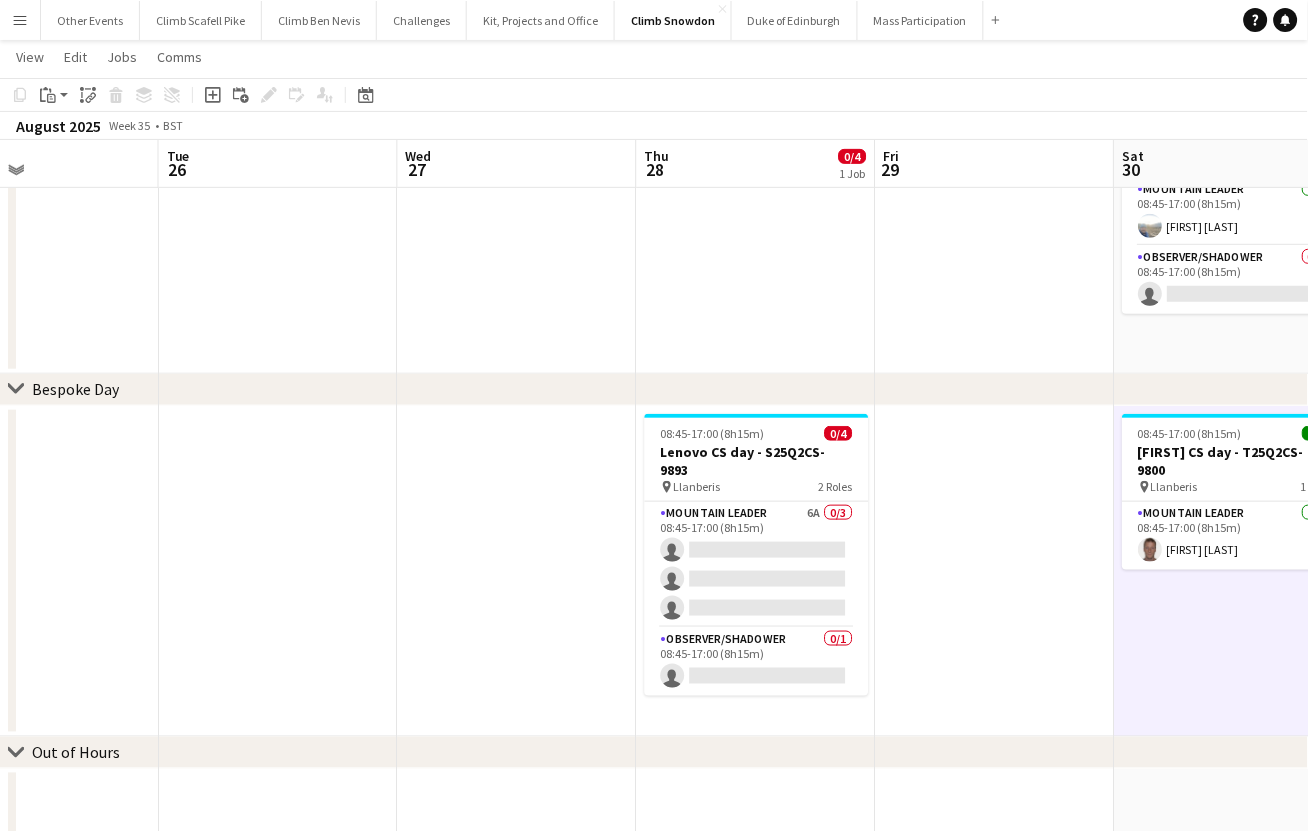 scroll, scrollTop: 0, scrollLeft: 428, axis: horizontal 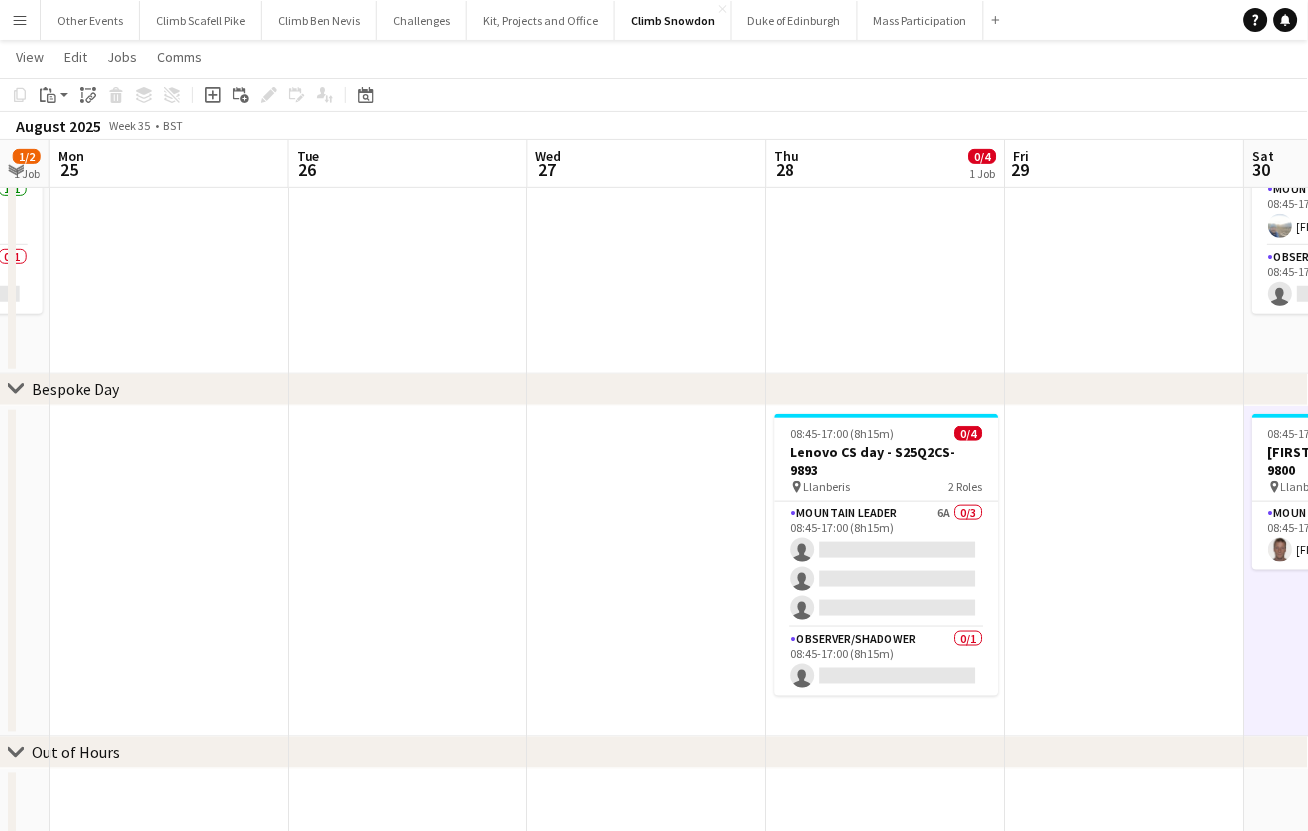 drag, startPoint x: 299, startPoint y: 565, endPoint x: 813, endPoint y: 508, distance: 517.1509 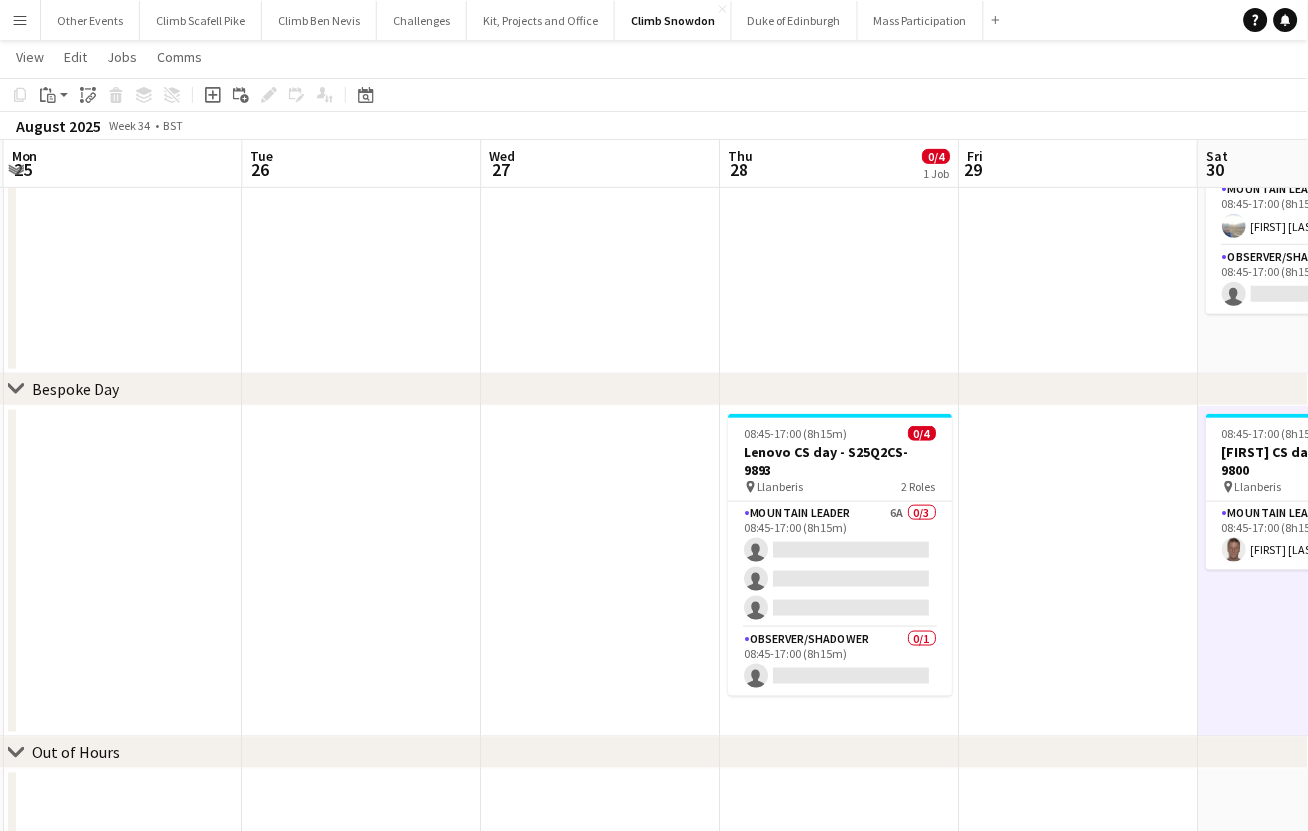 drag, startPoint x: 847, startPoint y: 551, endPoint x: 324, endPoint y: 668, distance: 535.92725 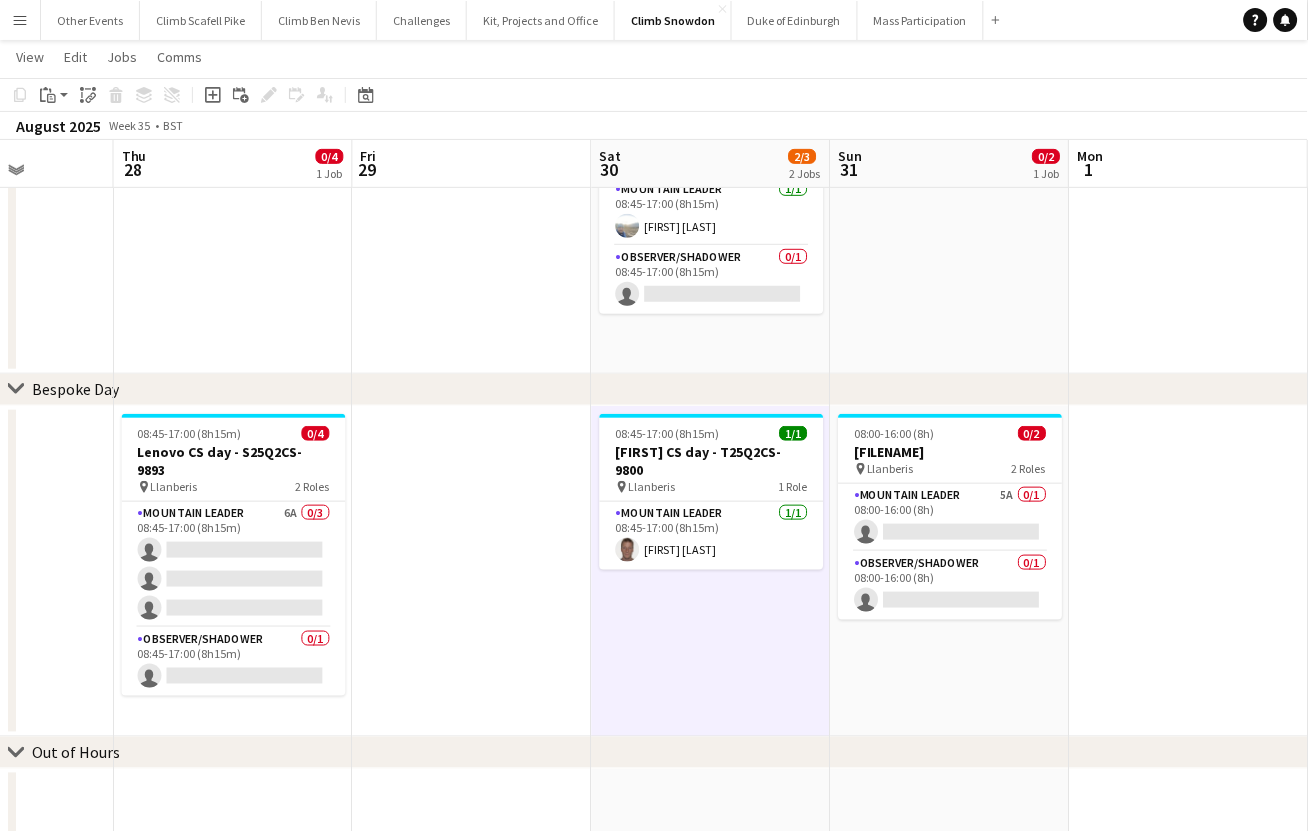 scroll, scrollTop: 0, scrollLeft: 526, axis: horizontal 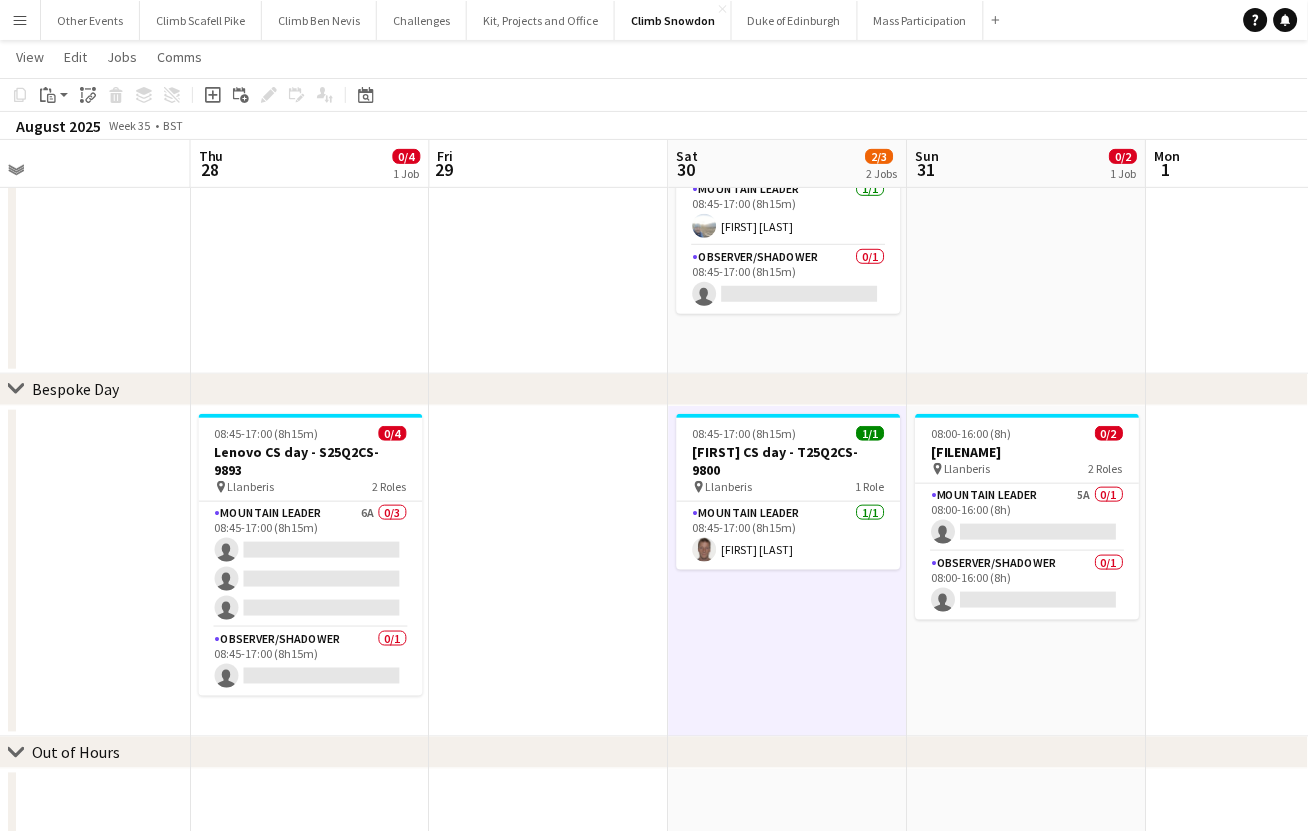 drag, startPoint x: 771, startPoint y: 599, endPoint x: 480, endPoint y: 652, distance: 295.78708 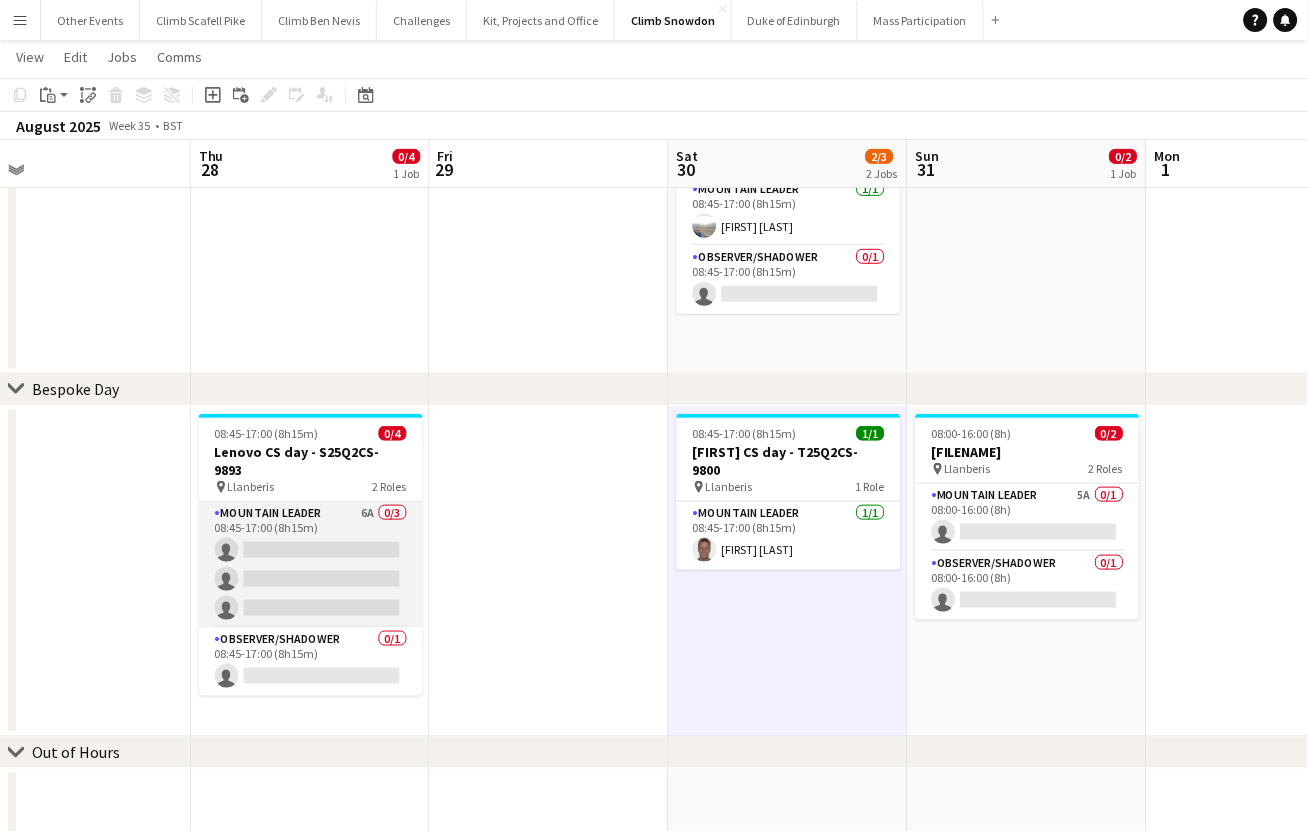 click on "Mountain Leader    6A   0/3   08:45-17:00 (8h15m)
single-neutral-actions
single-neutral-actions
single-neutral-actions" at bounding box center [311, 565] 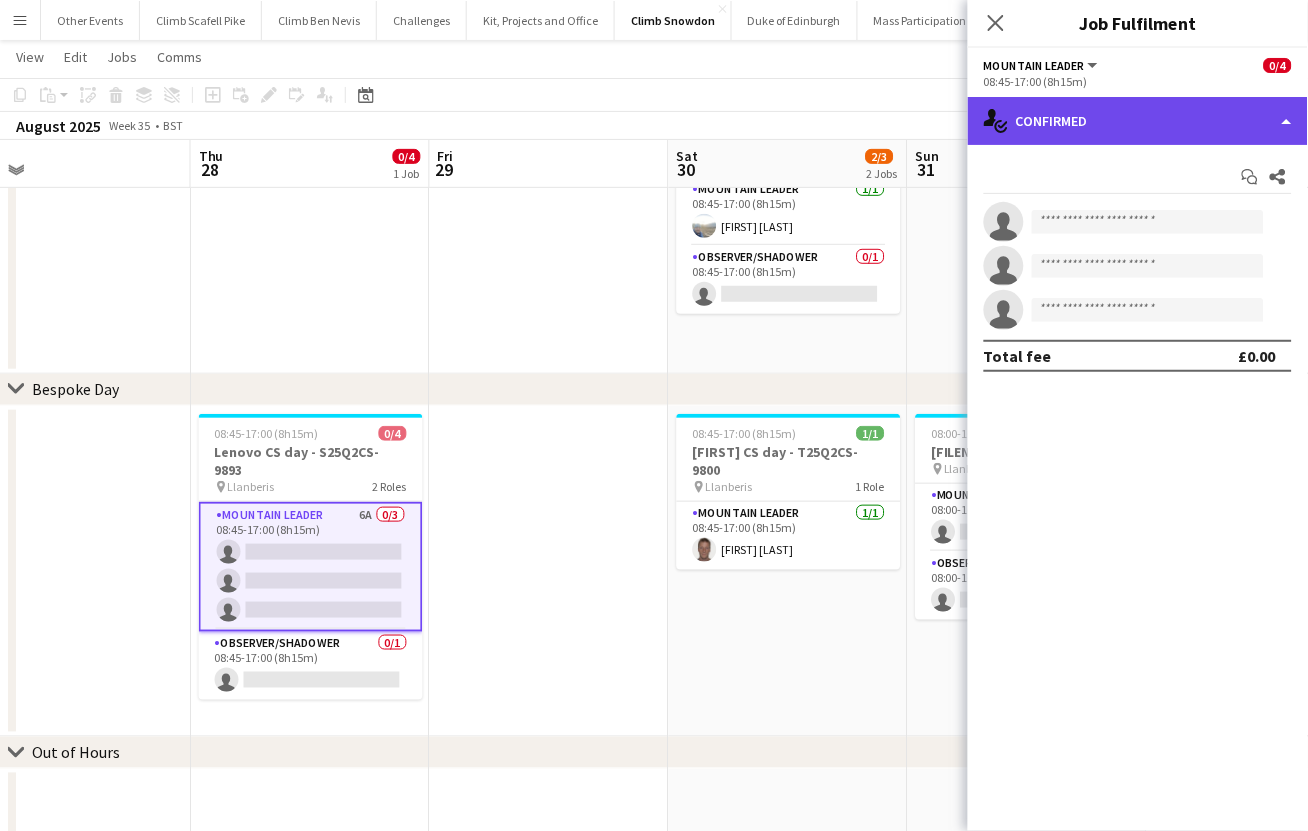click on "single-neutral-actions-check-2
Confirmed" 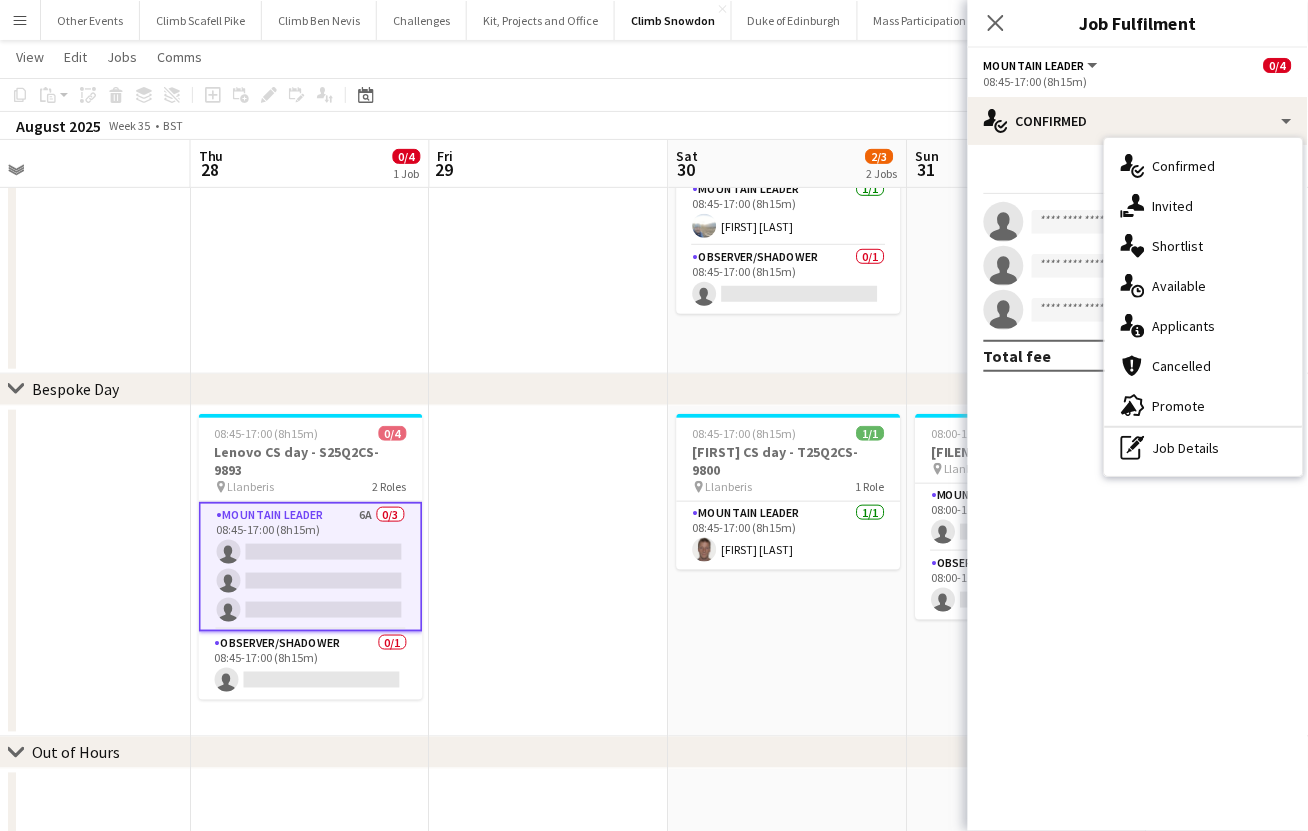 click at bounding box center (549, 572) 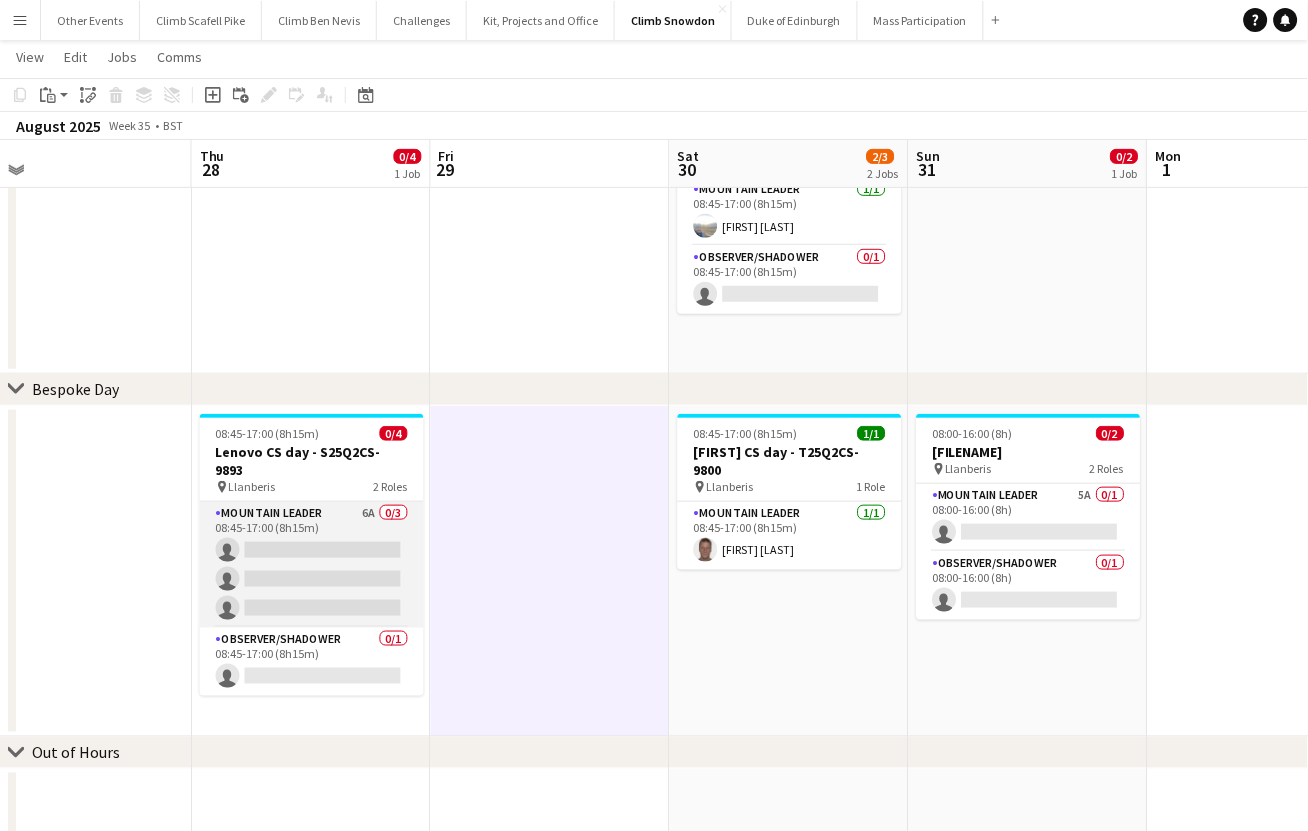 click on "Mountain Leader    6A   0/3   08:45-17:00 (8h15m)
single-neutral-actions
single-neutral-actions
single-neutral-actions" at bounding box center (312, 565) 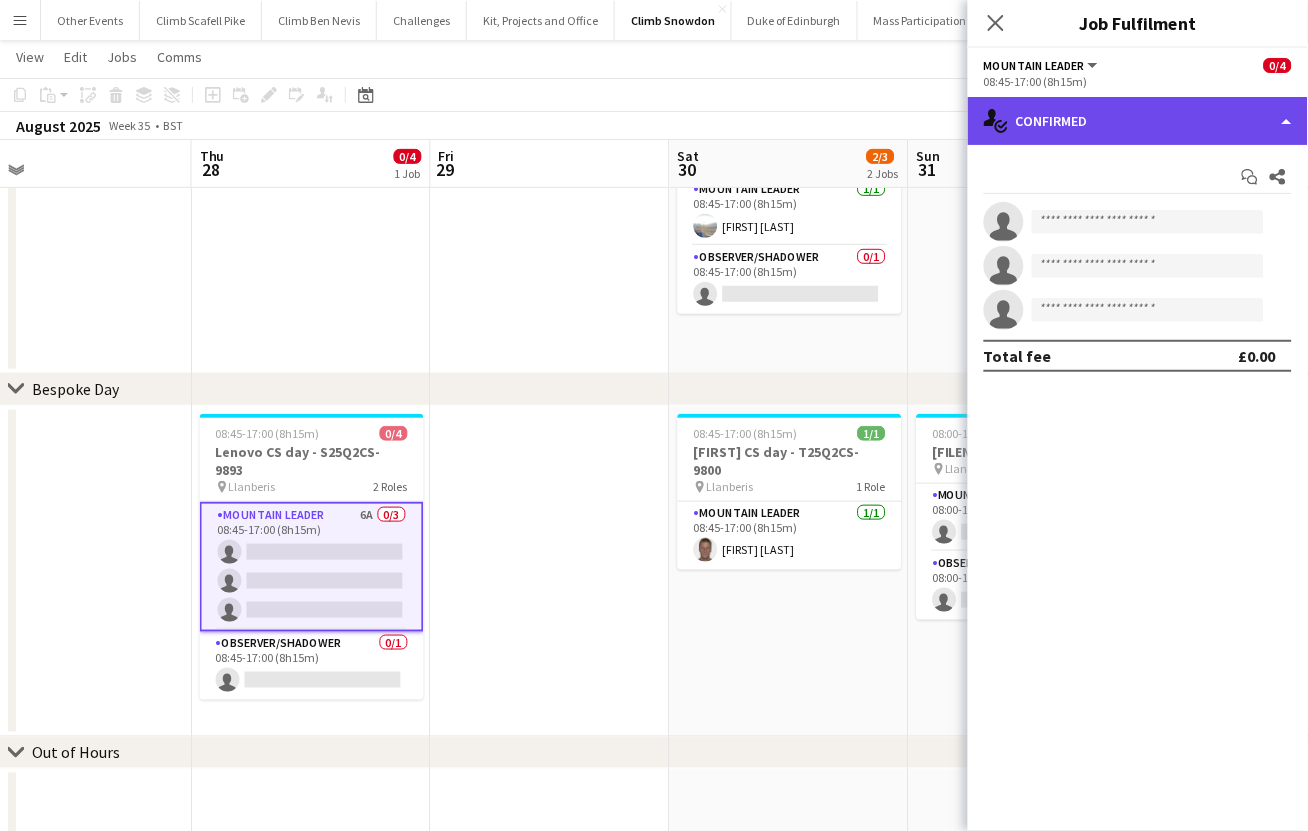 click on "single-neutral-actions-check-2
Confirmed" 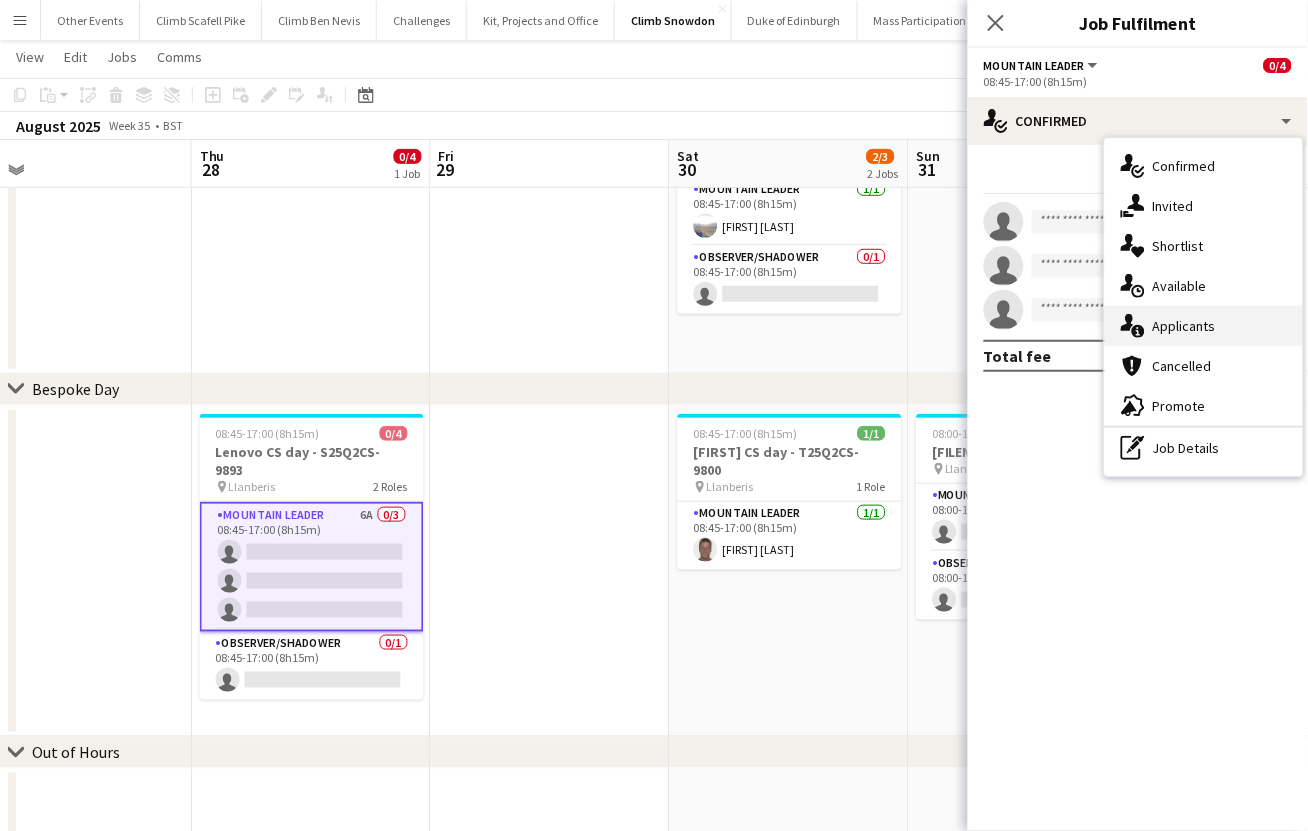 click on "single-neutral-actions-information
Applicants" at bounding box center [1204, 326] 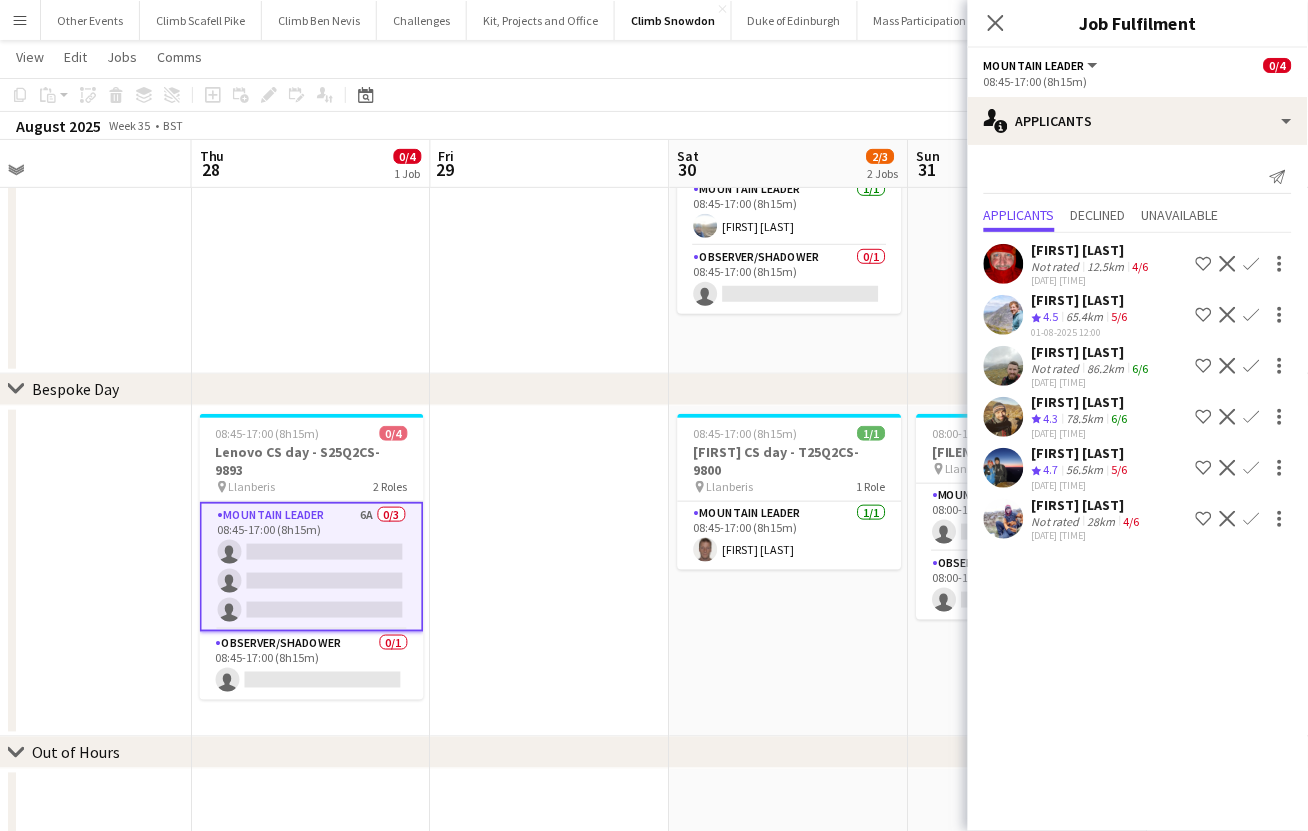 click at bounding box center (550, 572) 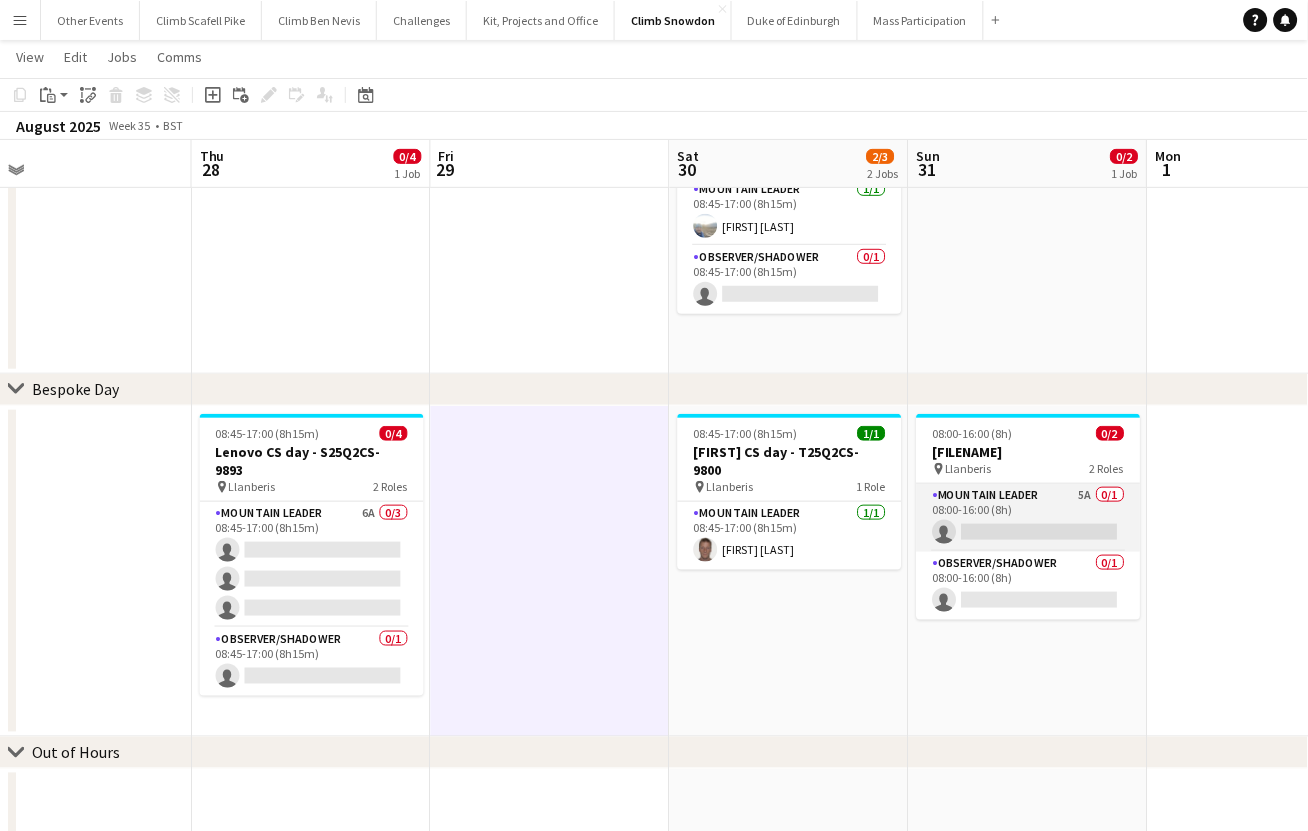 click on "Mountain Leader    5A   0/1   08:00-16:00 (8h)
single-neutral-actions" at bounding box center (1029, 518) 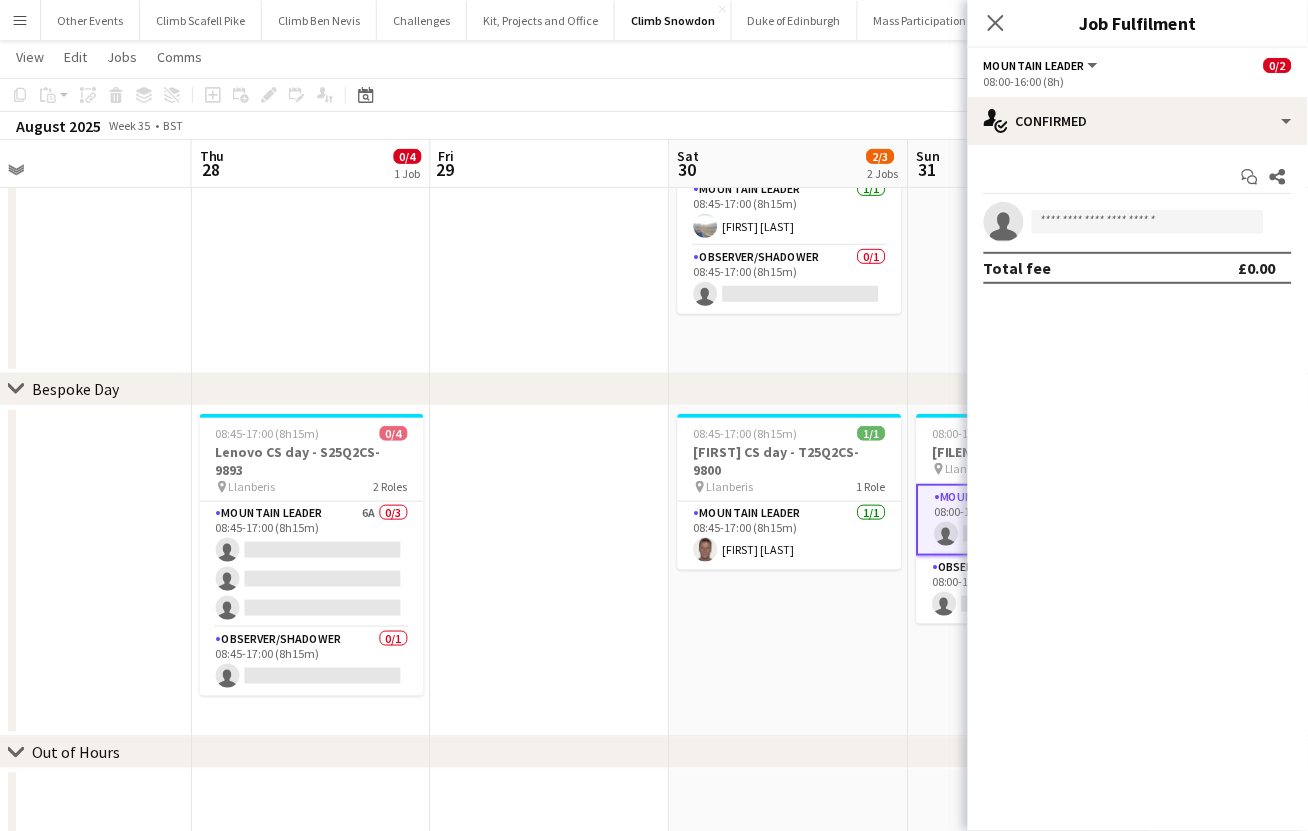 click at bounding box center [550, 572] 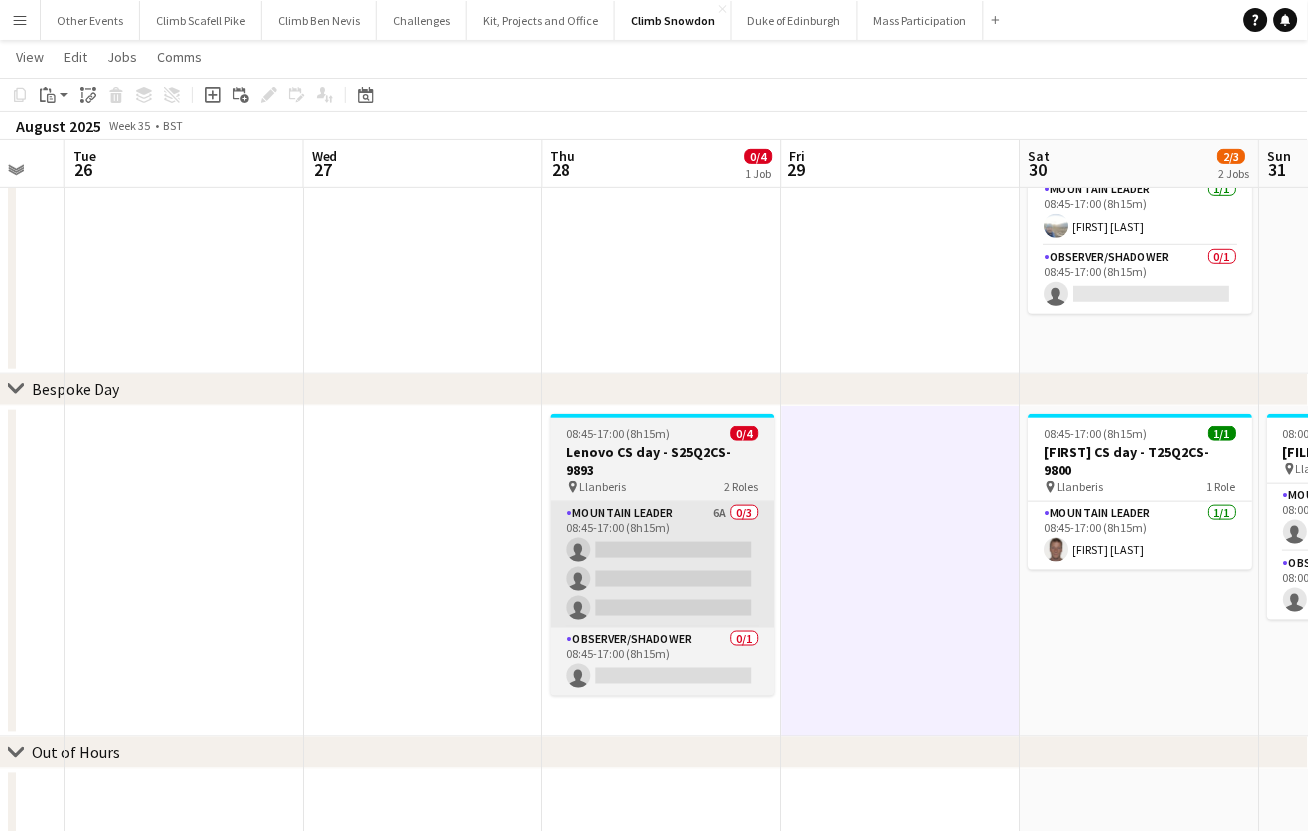 drag, startPoint x: 315, startPoint y: 718, endPoint x: 1186, endPoint y: 559, distance: 885.3937 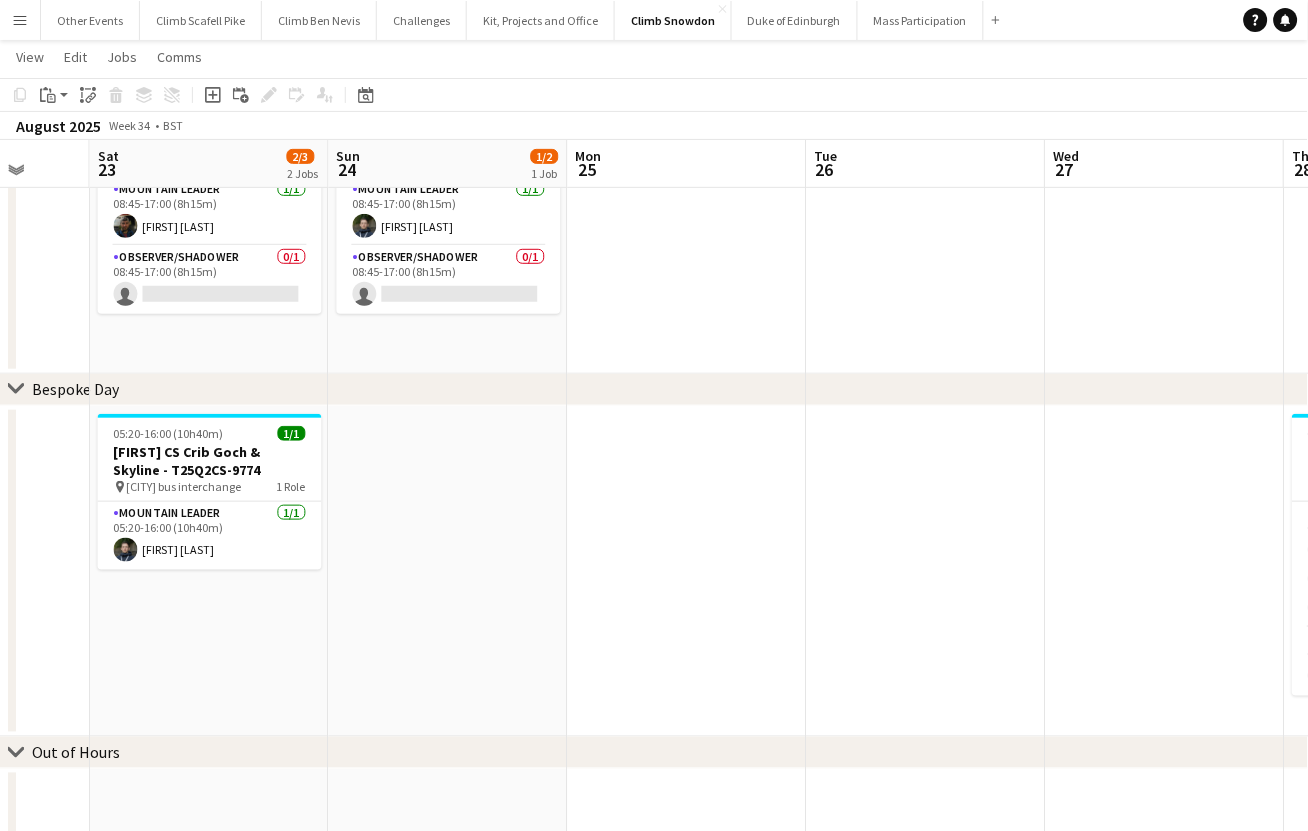drag, startPoint x: 631, startPoint y: 633, endPoint x: 1194, endPoint y: 586, distance: 564.95844 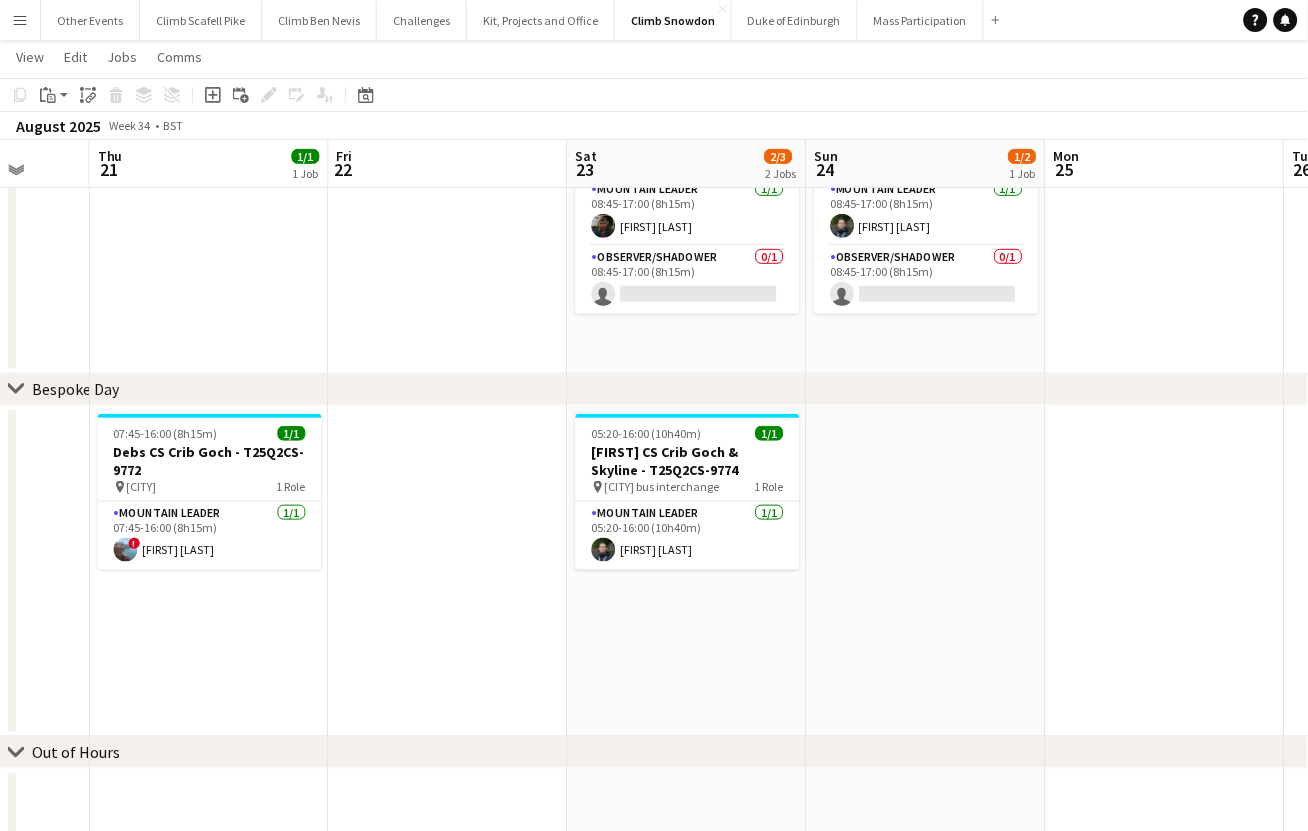 scroll, scrollTop: 0, scrollLeft: 431, axis: horizontal 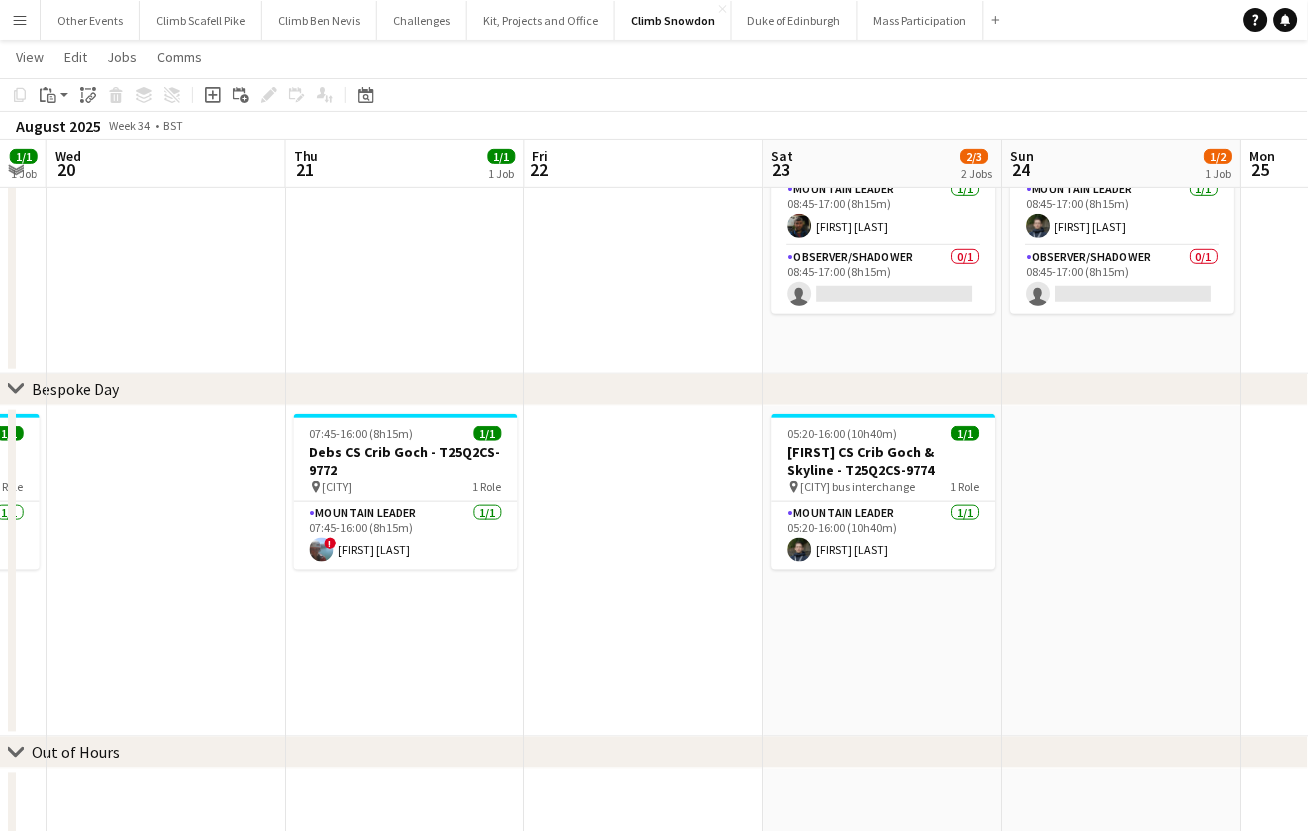 drag, startPoint x: 835, startPoint y: 633, endPoint x: 1082, endPoint y: 607, distance: 248.36465 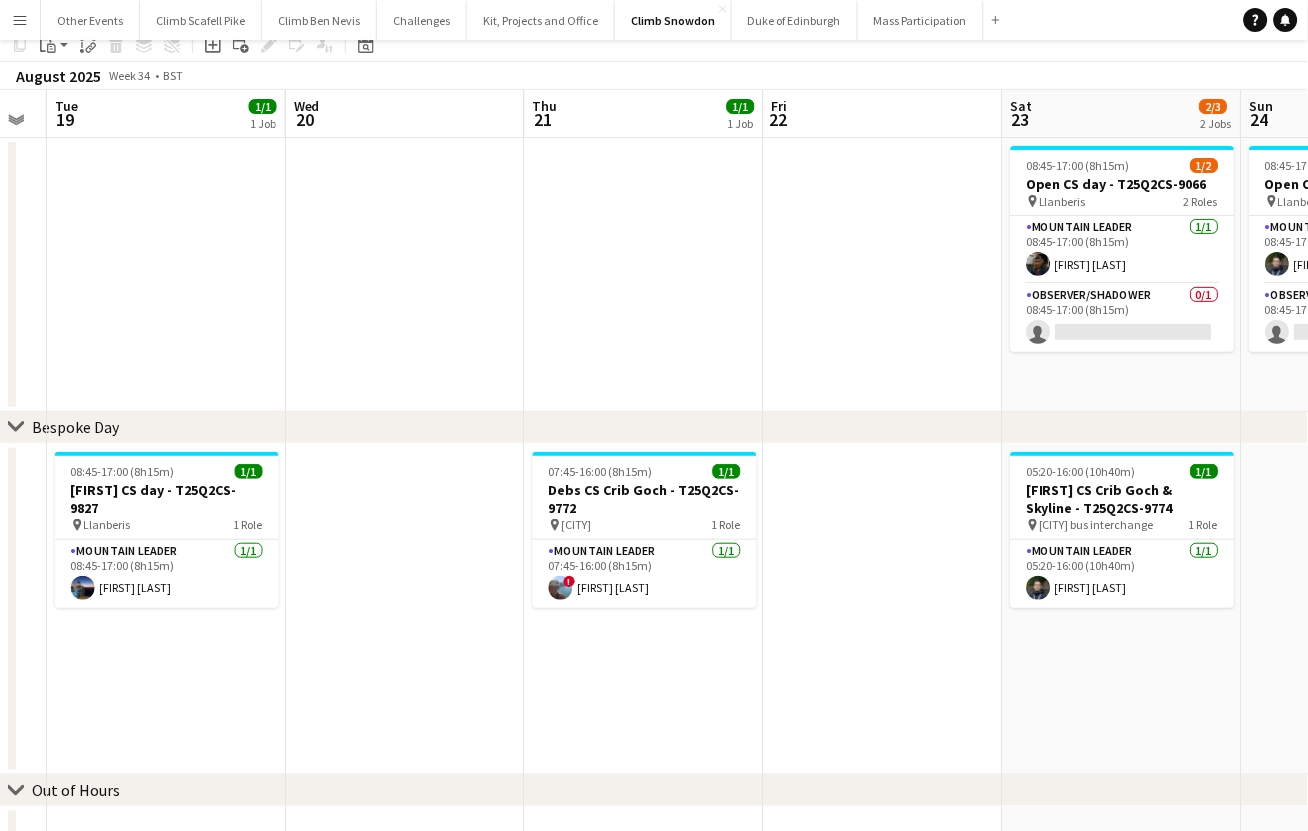 scroll, scrollTop: 0, scrollLeft: 0, axis: both 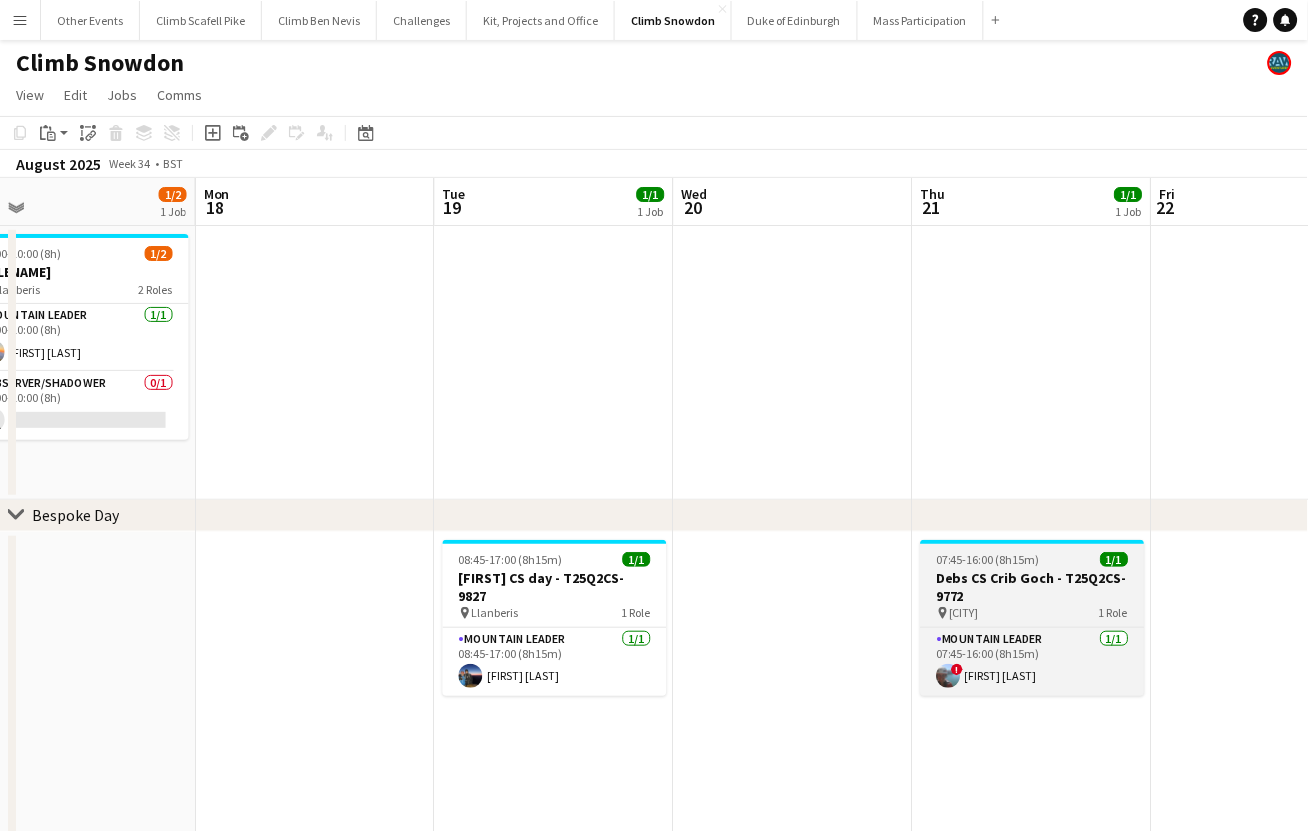 drag, startPoint x: 640, startPoint y: 642, endPoint x: 1141, endPoint y: 569, distance: 506.29044 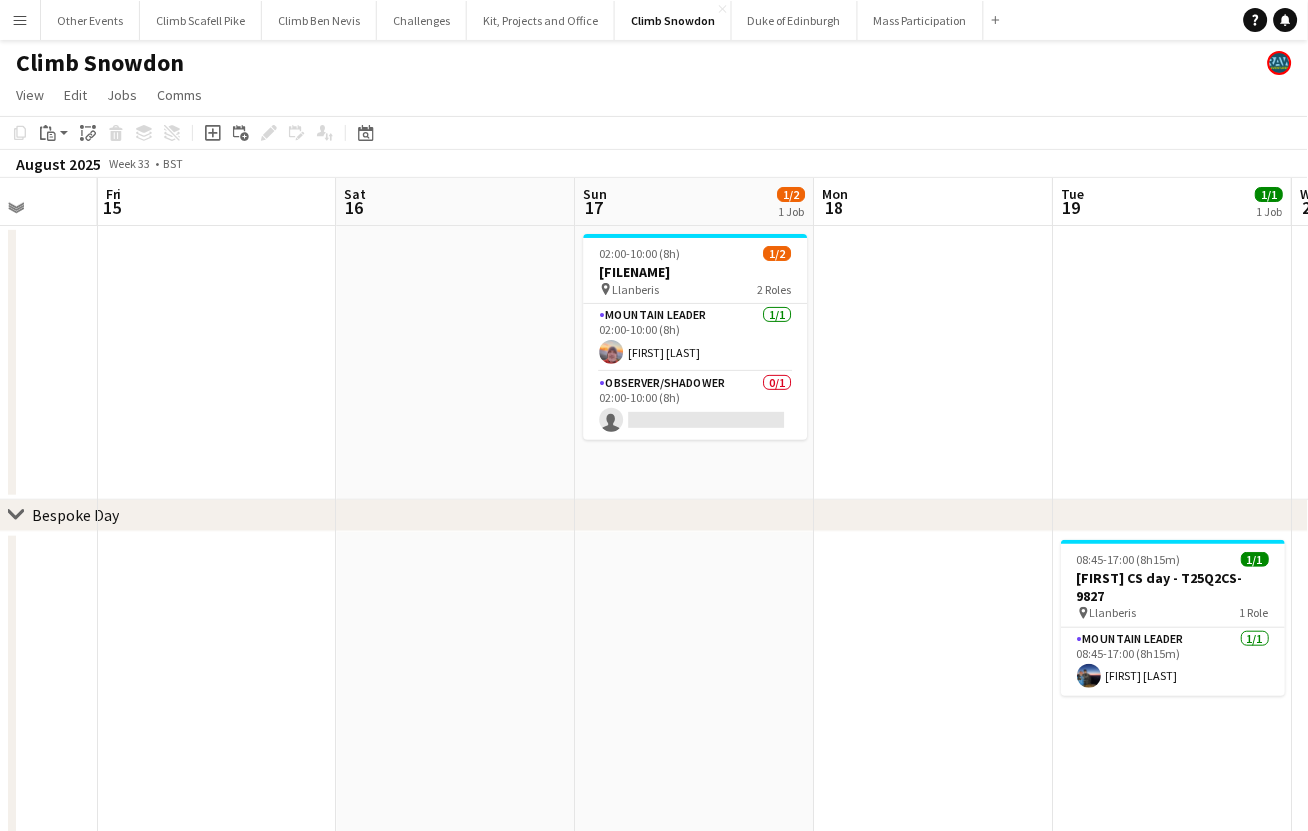 drag, startPoint x: 621, startPoint y: 641, endPoint x: 1156, endPoint y: 552, distance: 542.3523 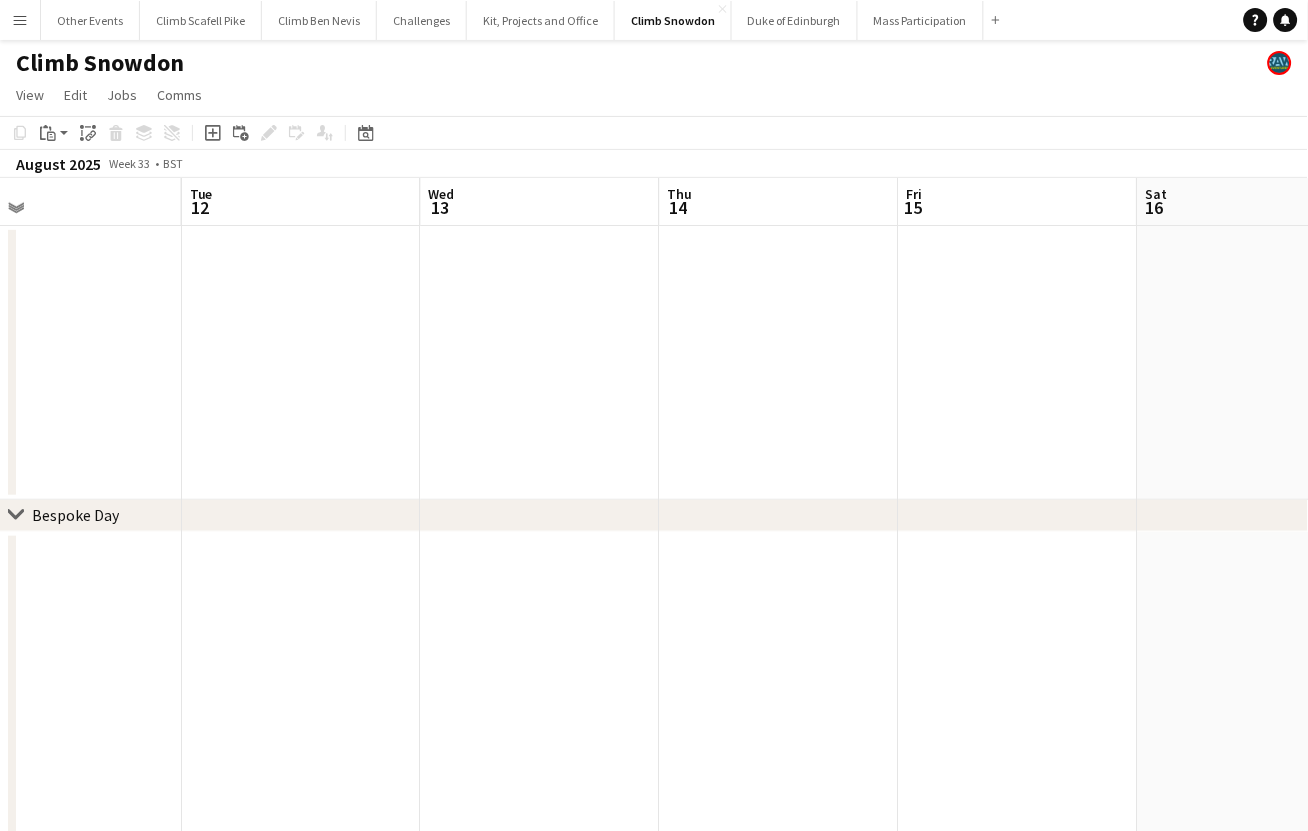 drag, startPoint x: 711, startPoint y: 596, endPoint x: 1124, endPoint y: 560, distance: 414.56604 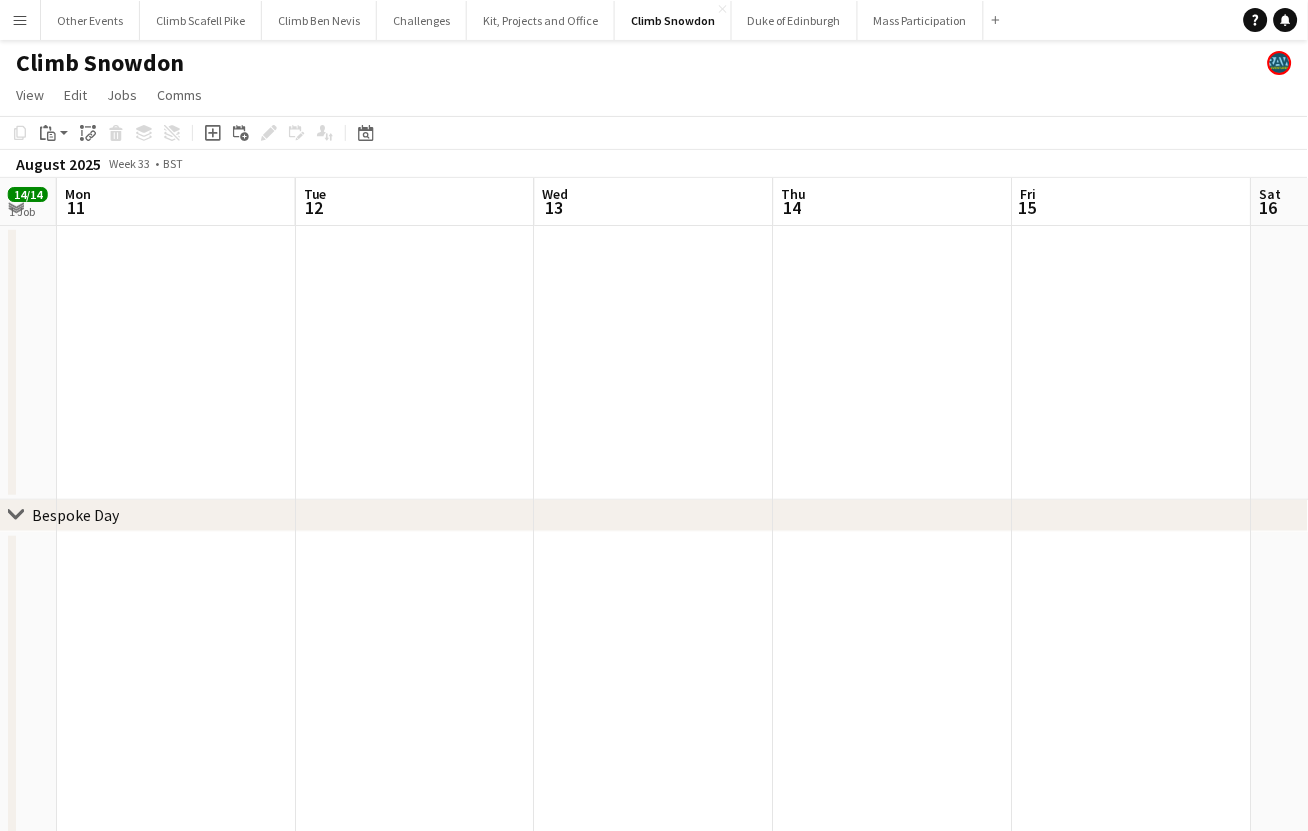 drag, startPoint x: 714, startPoint y: 607, endPoint x: 1224, endPoint y: 552, distance: 512.9571 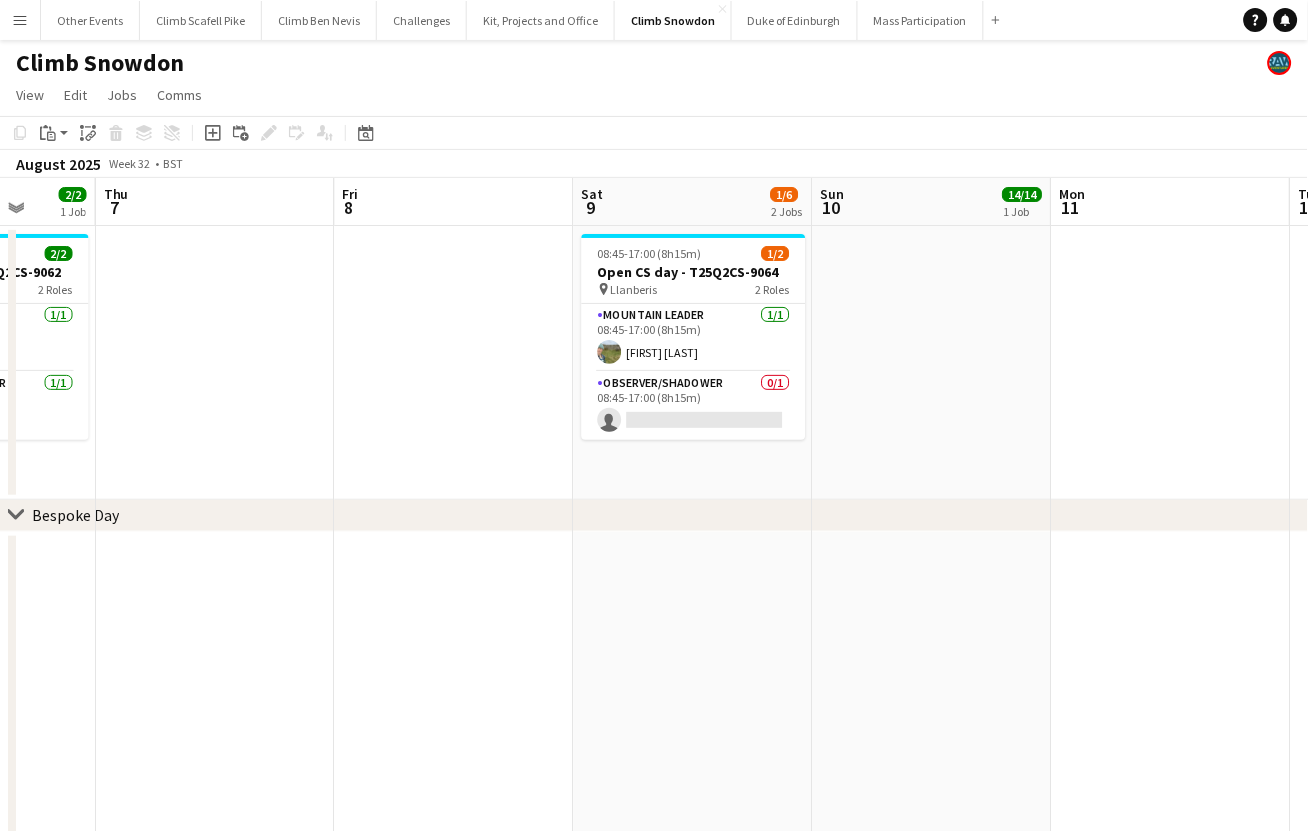 drag, startPoint x: 601, startPoint y: 609, endPoint x: 1118, endPoint y: 580, distance: 517.8127 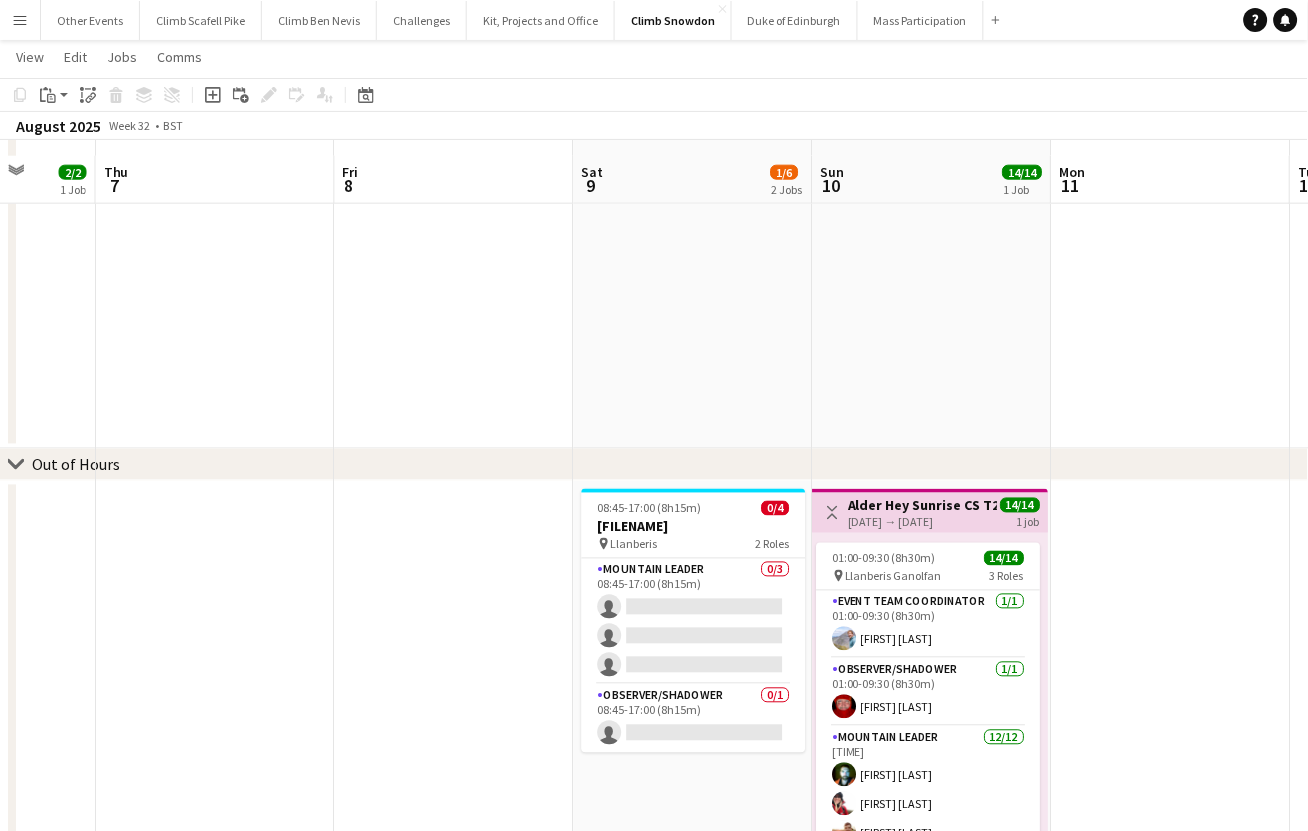 scroll, scrollTop: 427, scrollLeft: 0, axis: vertical 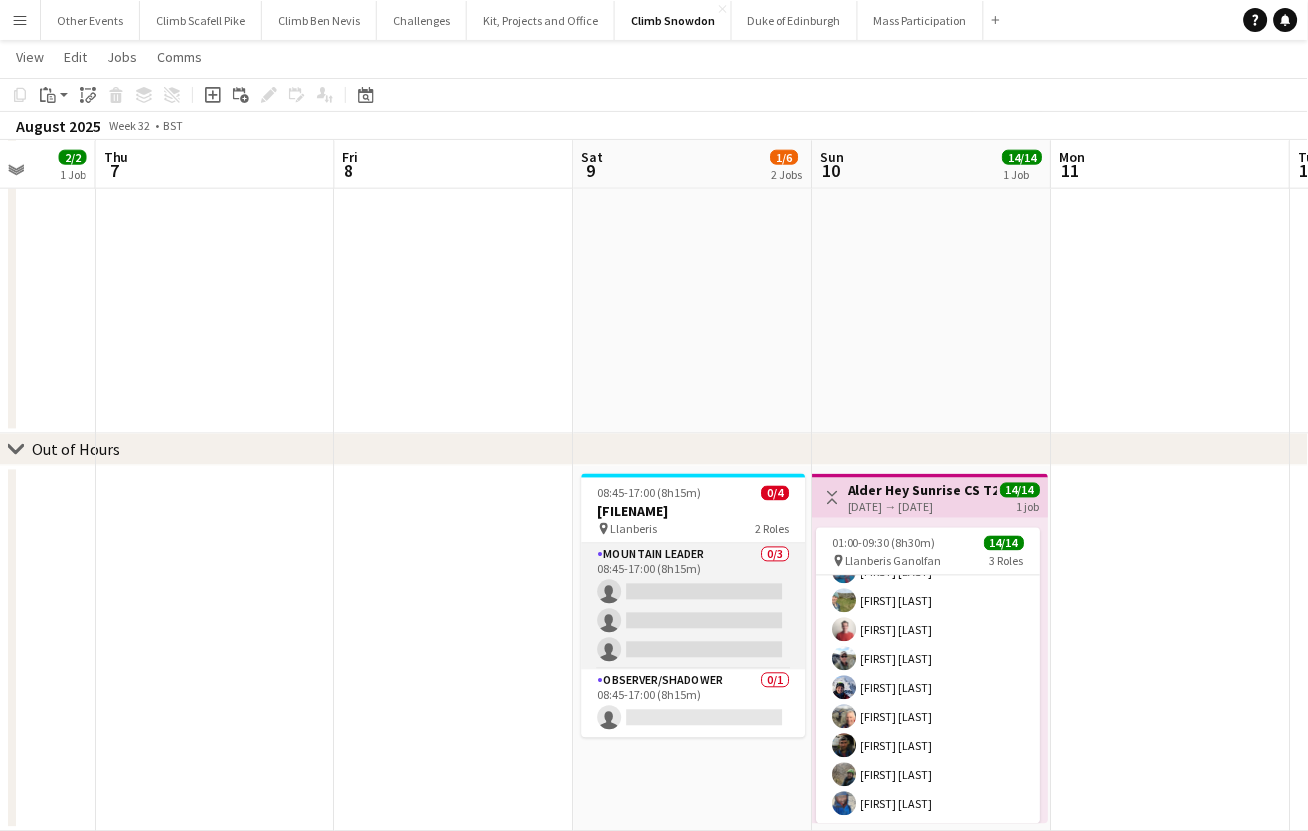 click on "Mountain Leader    0/3   08:45-17:00 (8h15m)
single-neutral-actions
single-neutral-actions
single-neutral-actions" at bounding box center (694, 607) 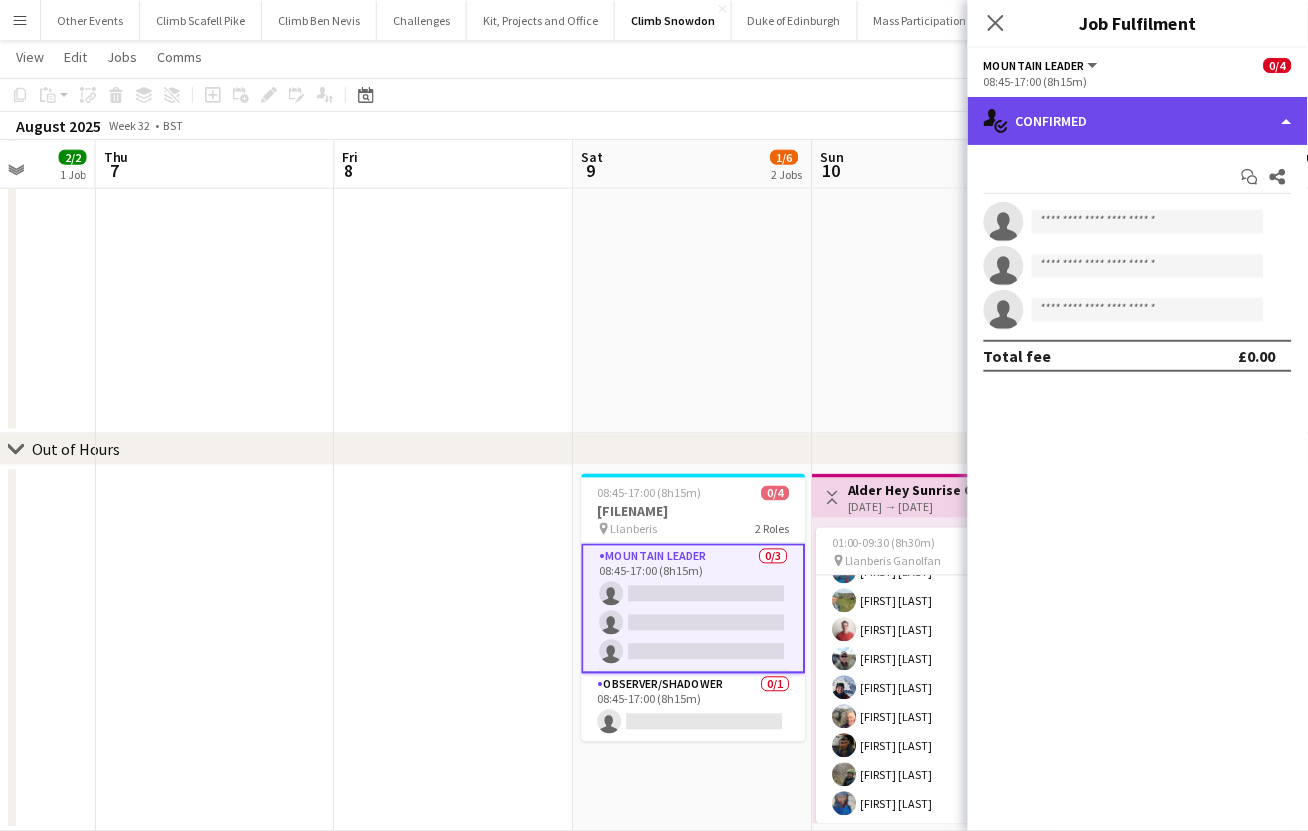 click on "single-neutral-actions-check-2
Confirmed" 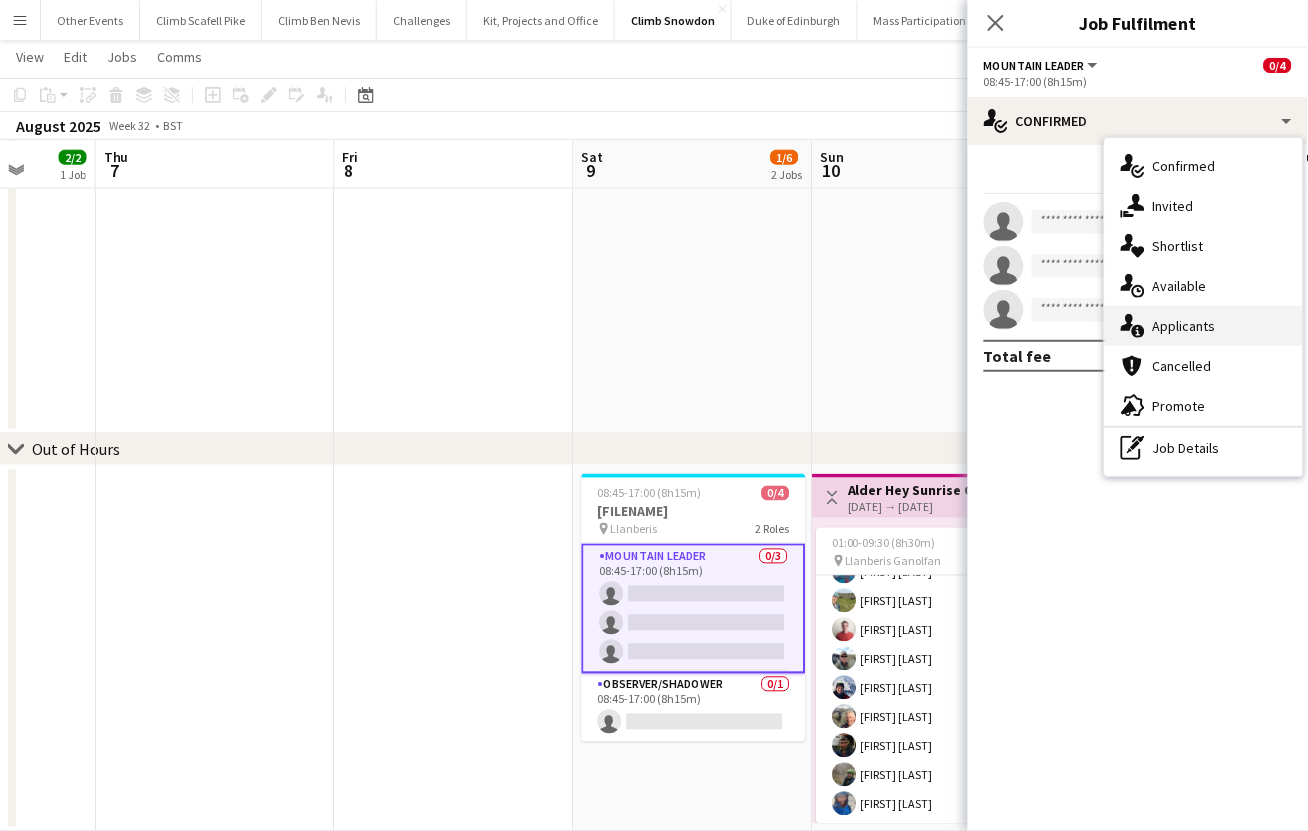 click on "single-neutral-actions-information
Applicants" at bounding box center (1204, 326) 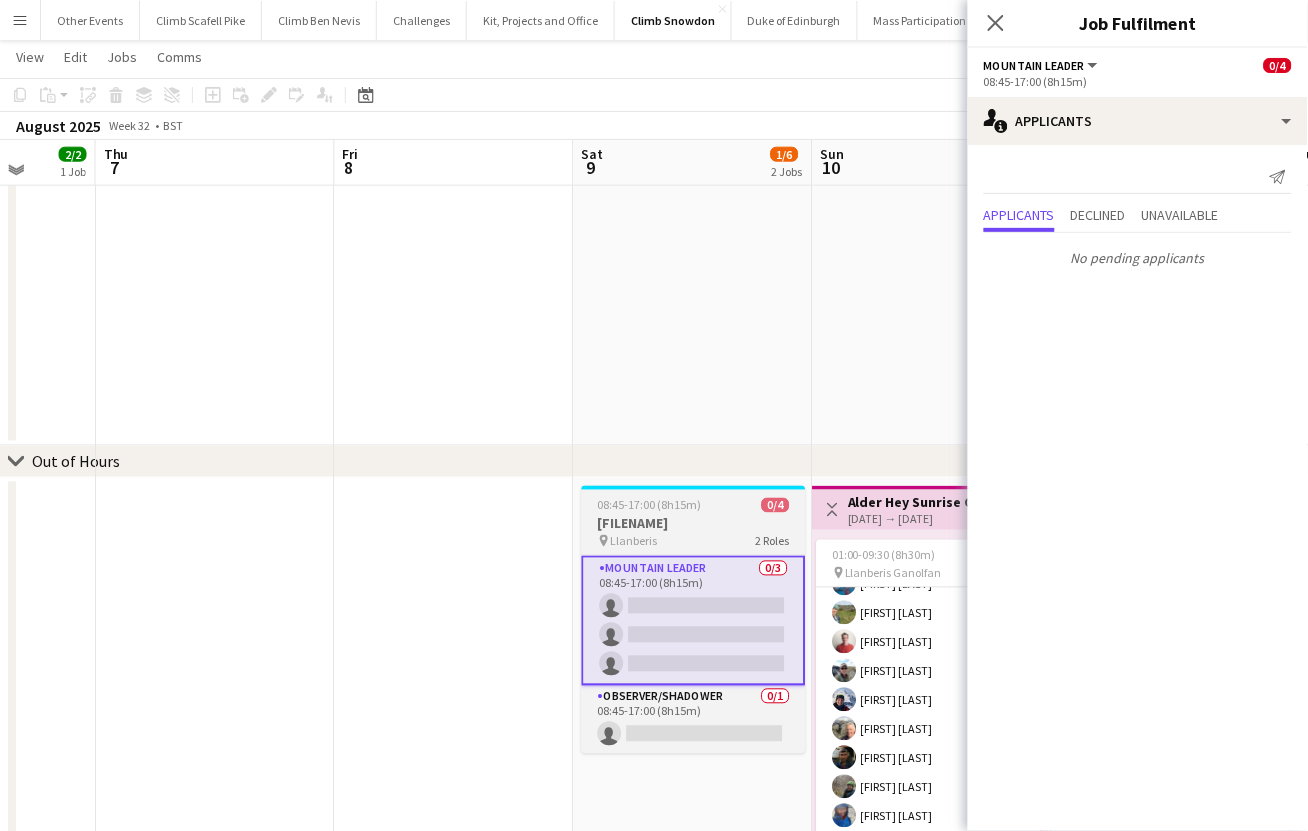 scroll, scrollTop: 408, scrollLeft: 0, axis: vertical 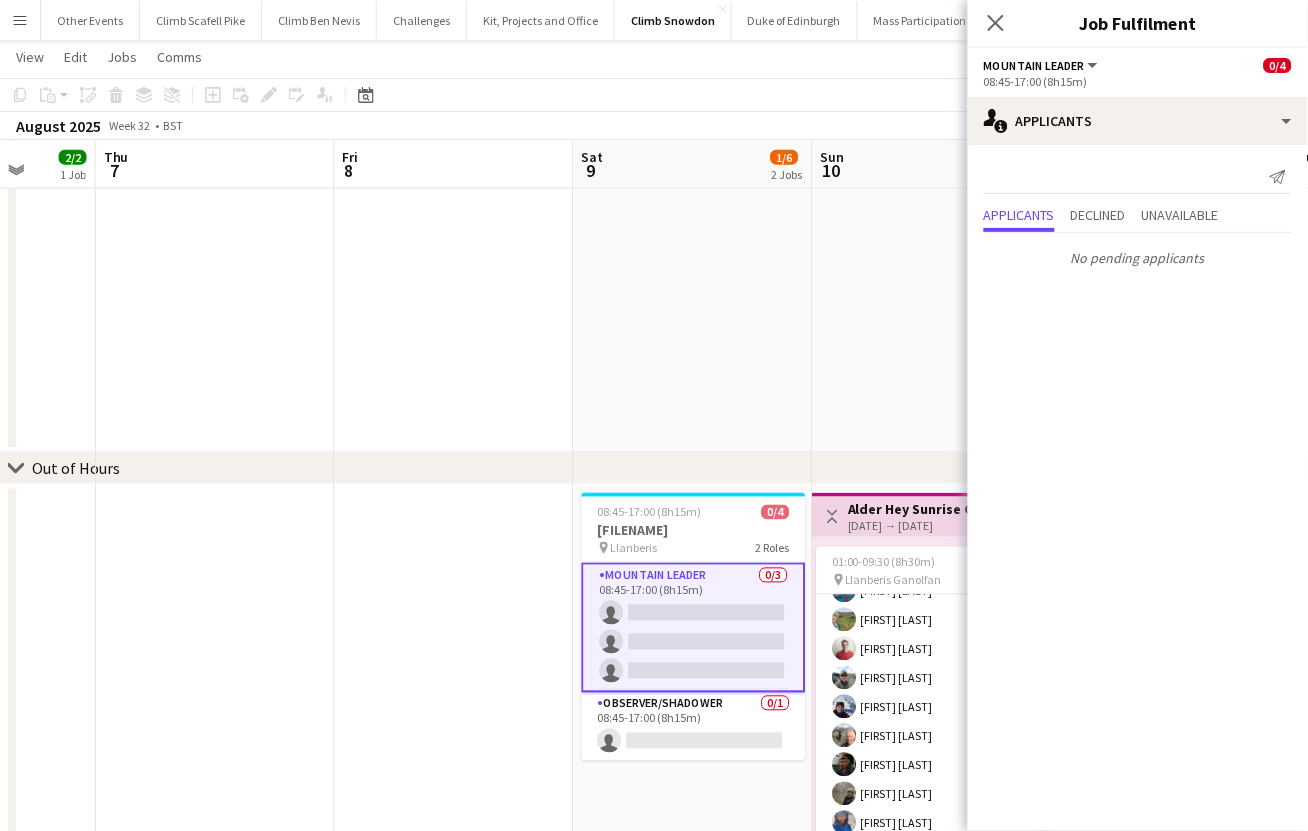 click at bounding box center (693, 288) 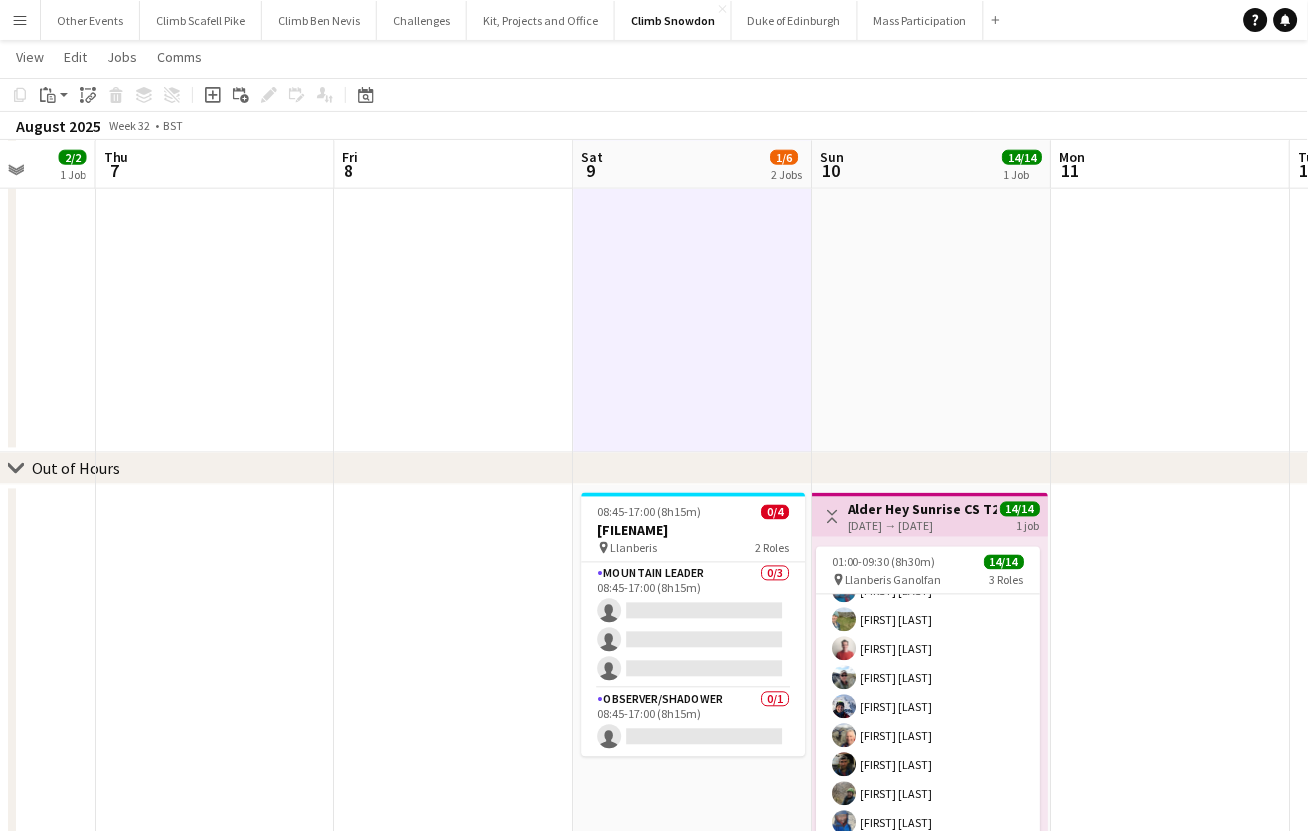 click at bounding box center (932, 288) 